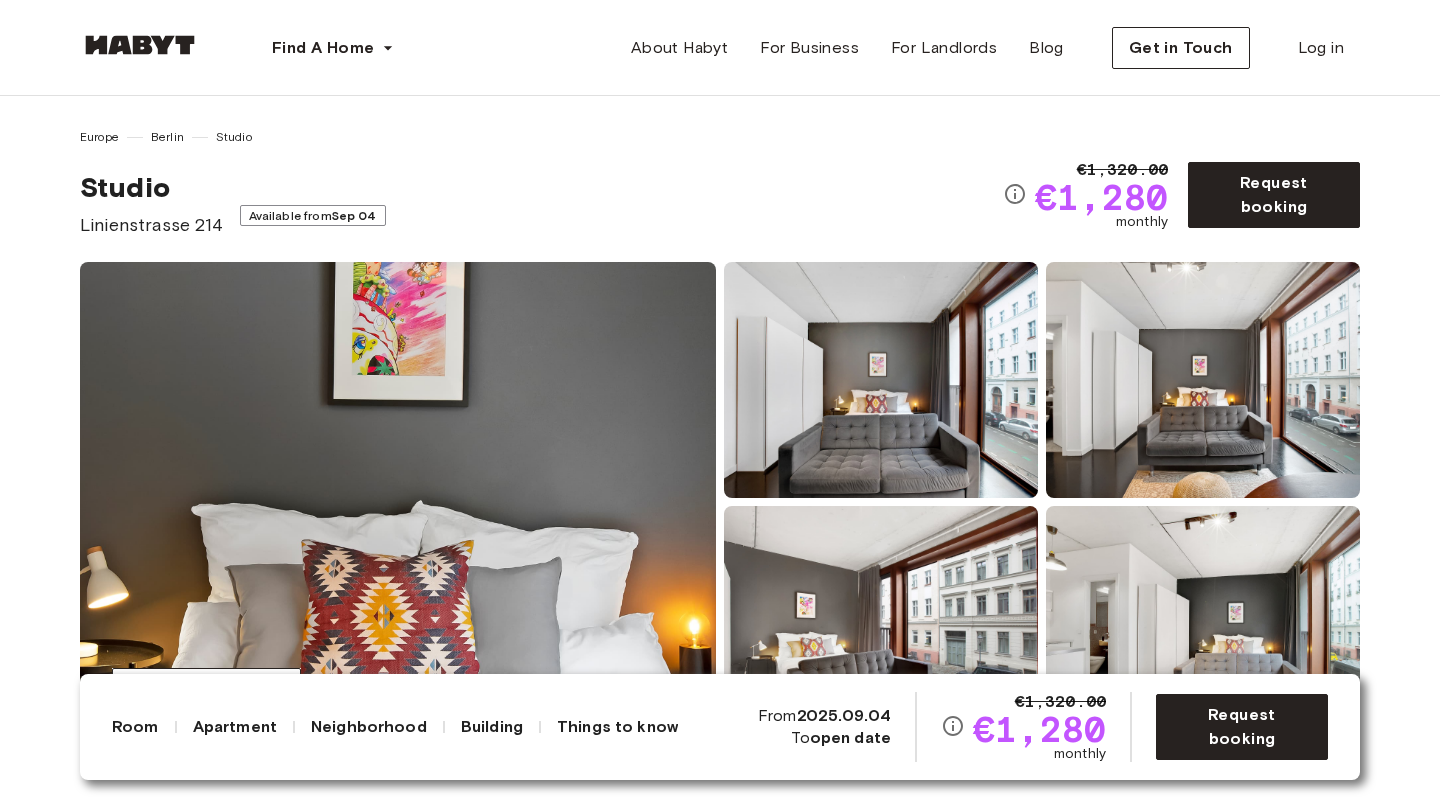 scroll, scrollTop: 366, scrollLeft: 0, axis: vertical 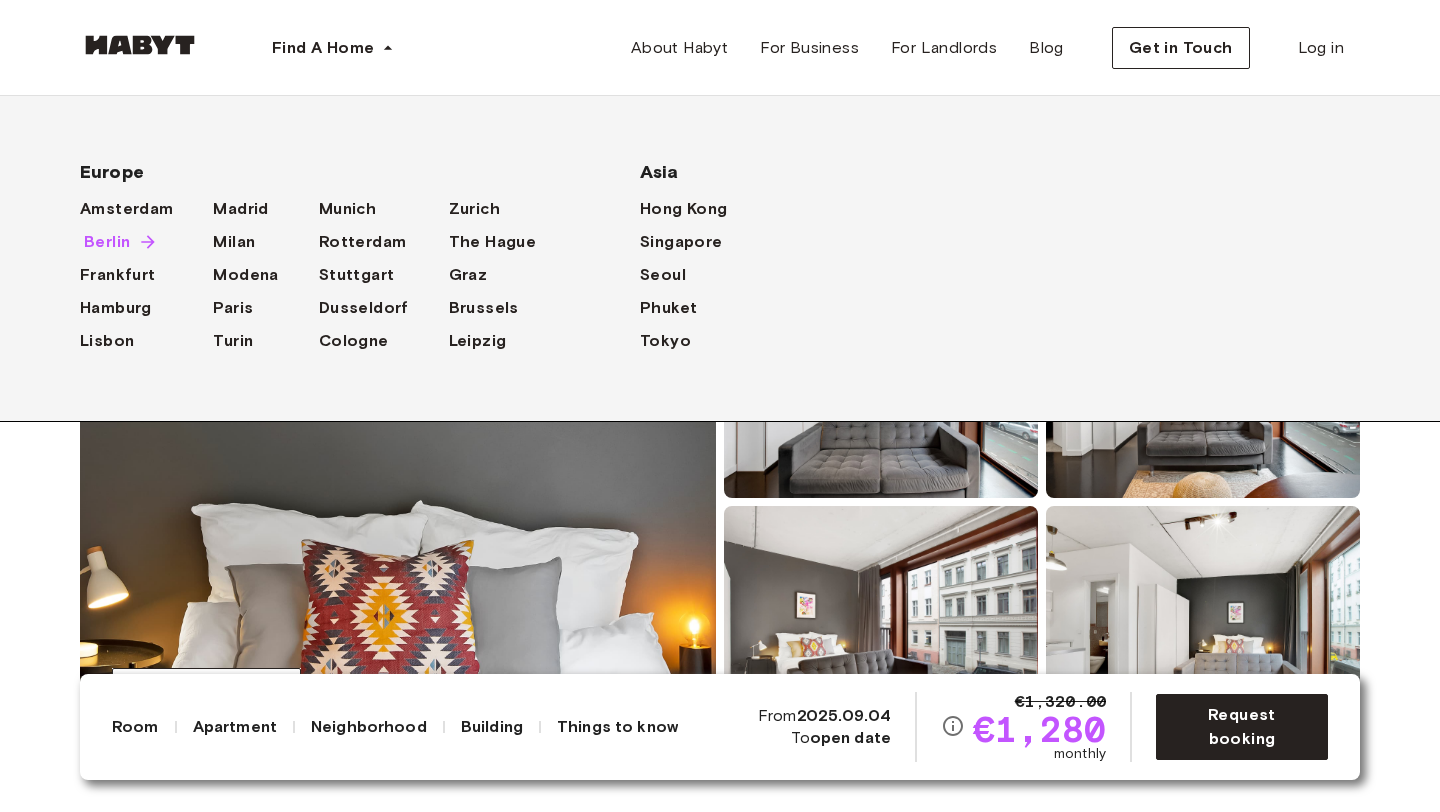 click on "Berlin" at bounding box center (107, 242) 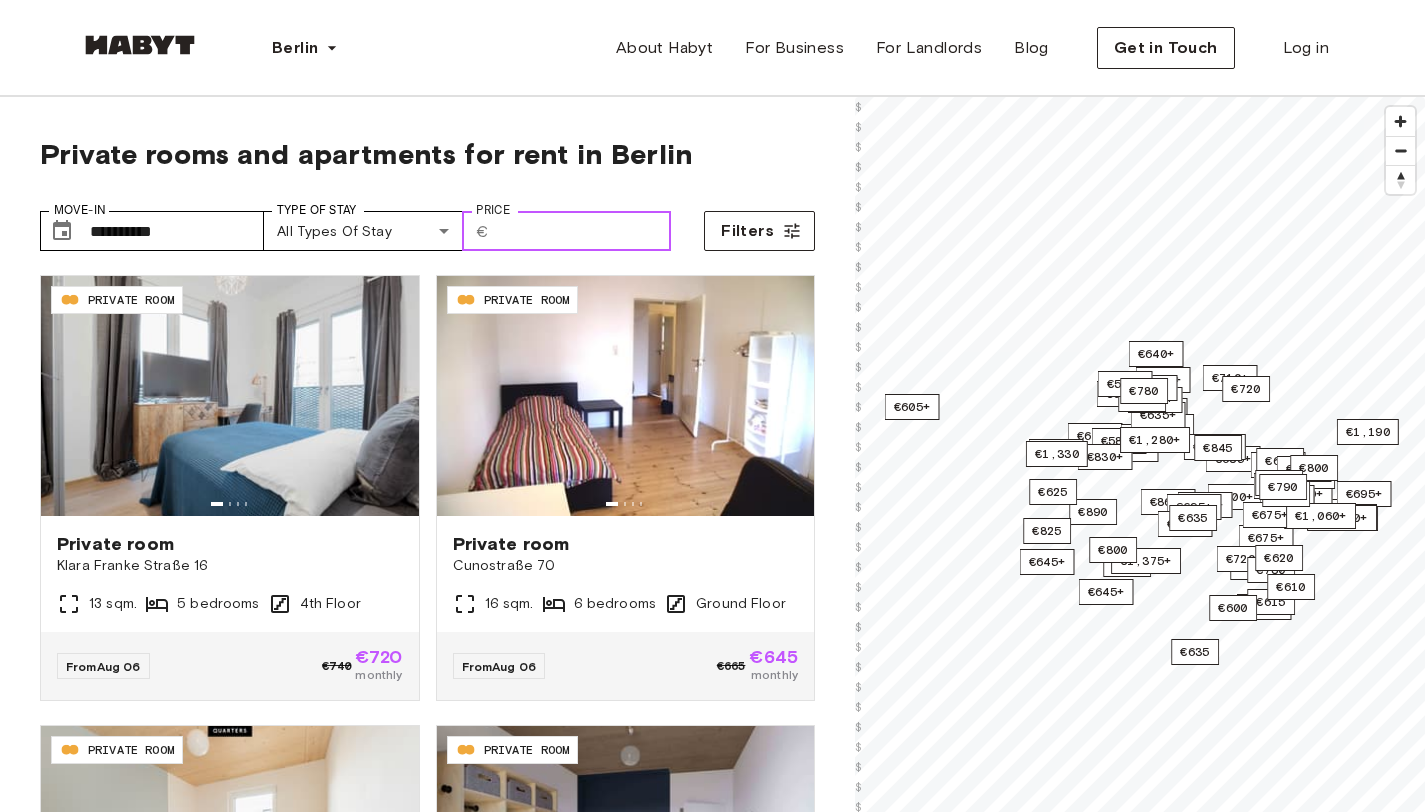 click on "Price" at bounding box center (584, 231) 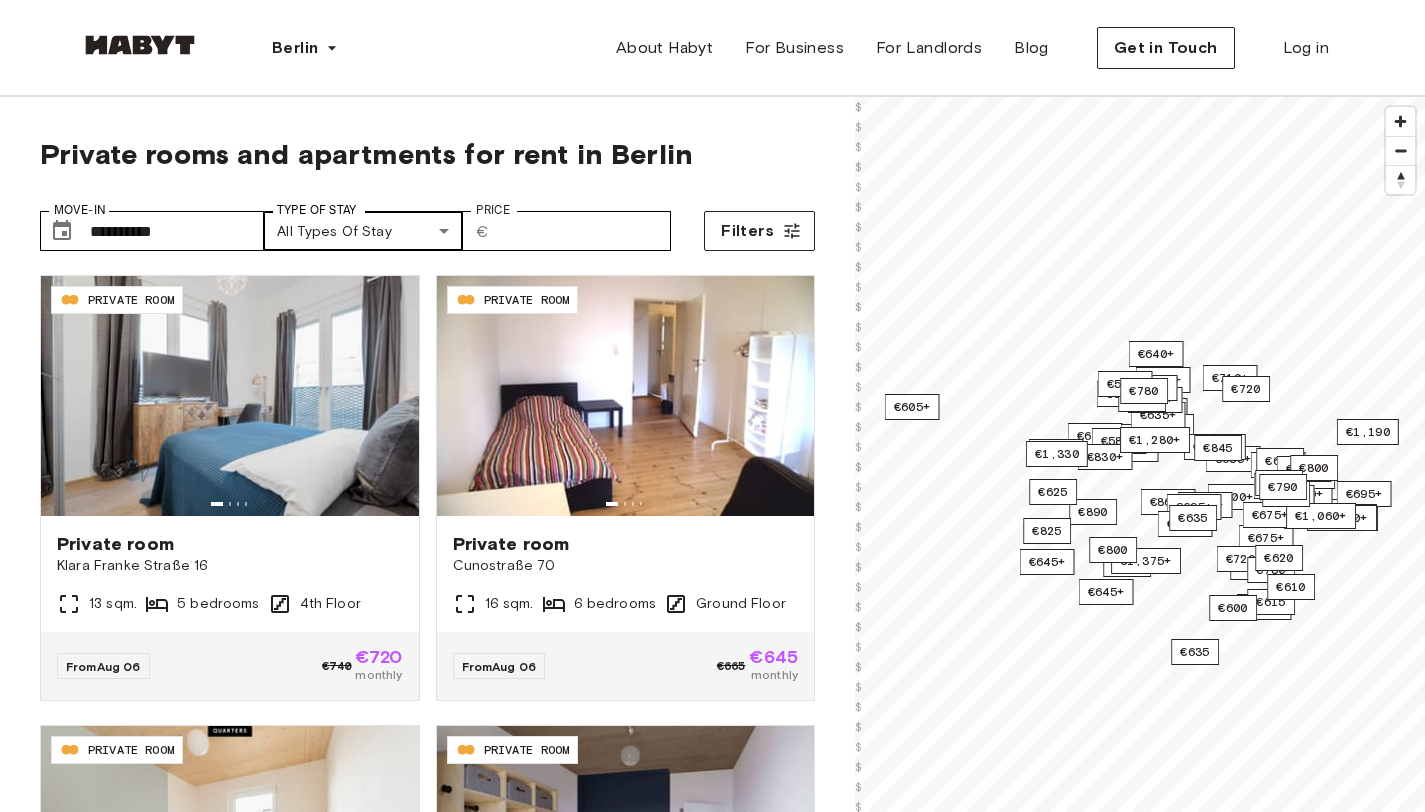 click on "**********" at bounding box center [712, 2437] 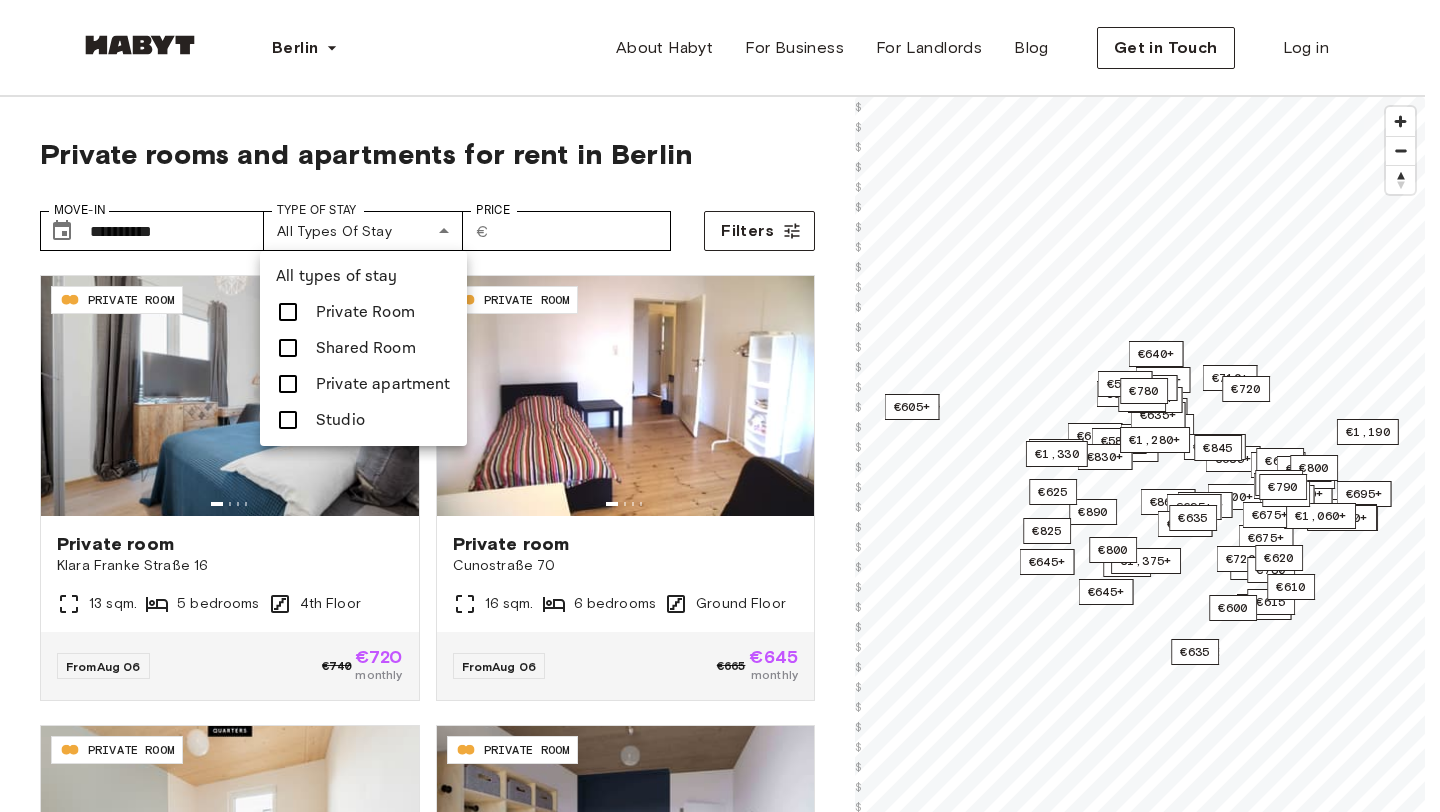 click at bounding box center (288, 384) 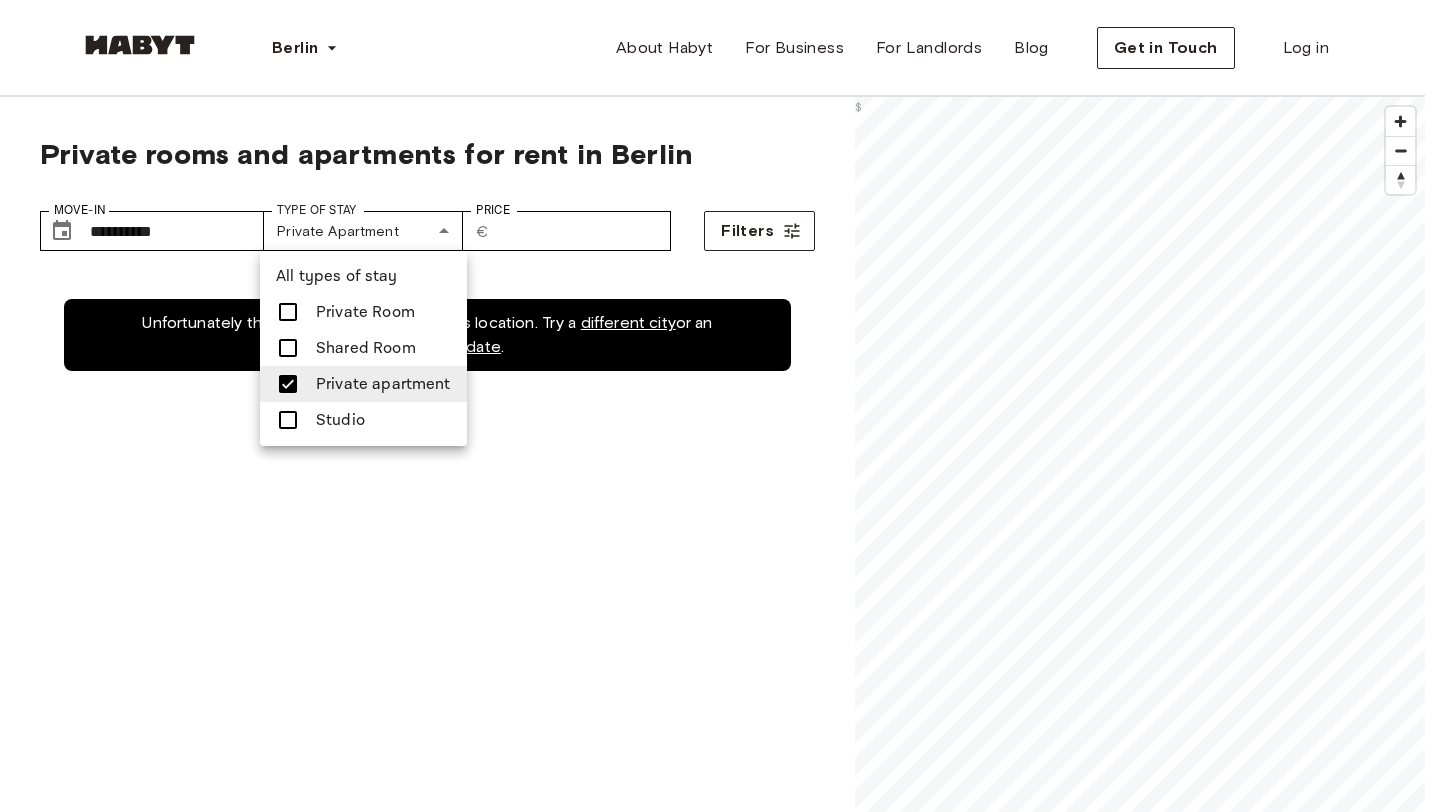 click at bounding box center [288, 384] 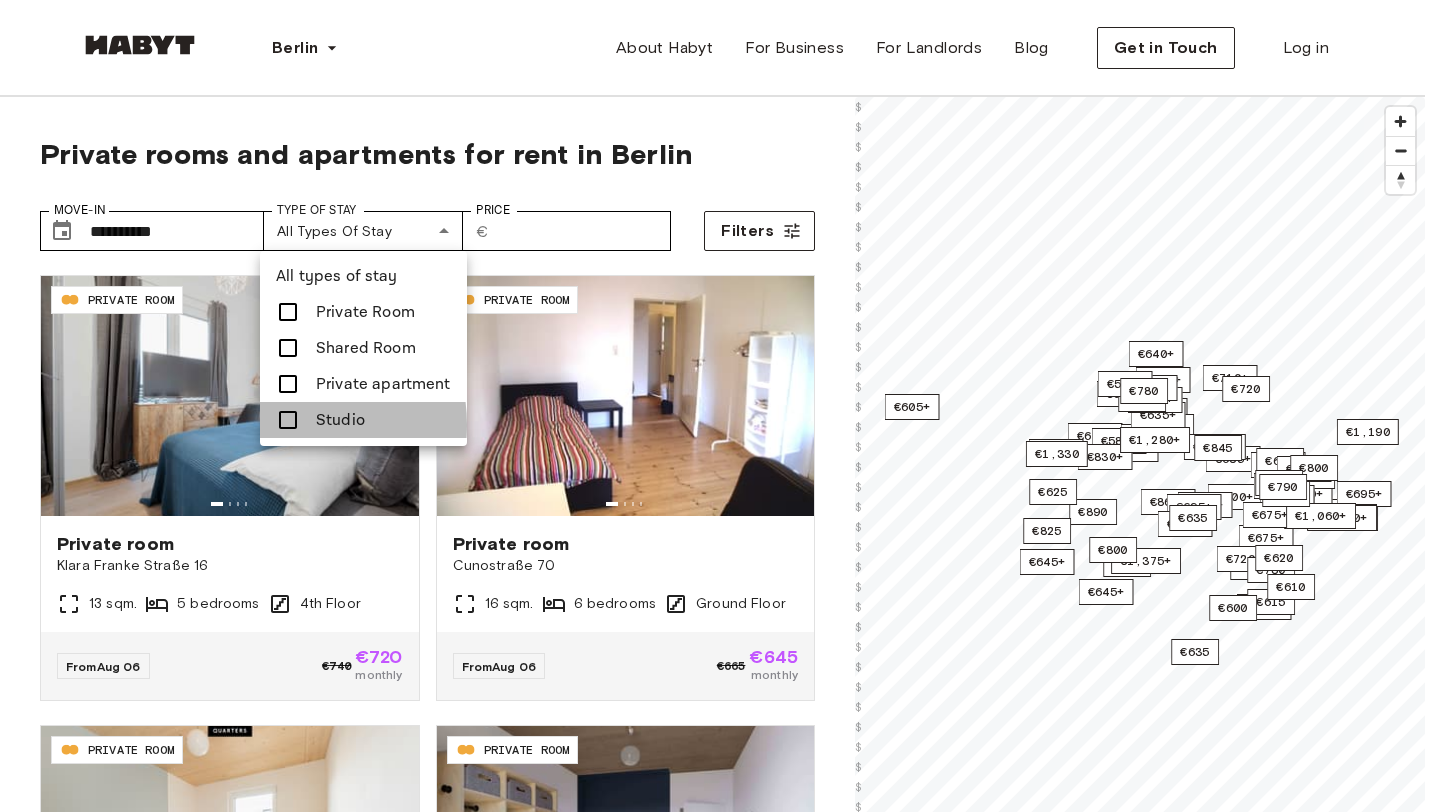click at bounding box center (288, 420) 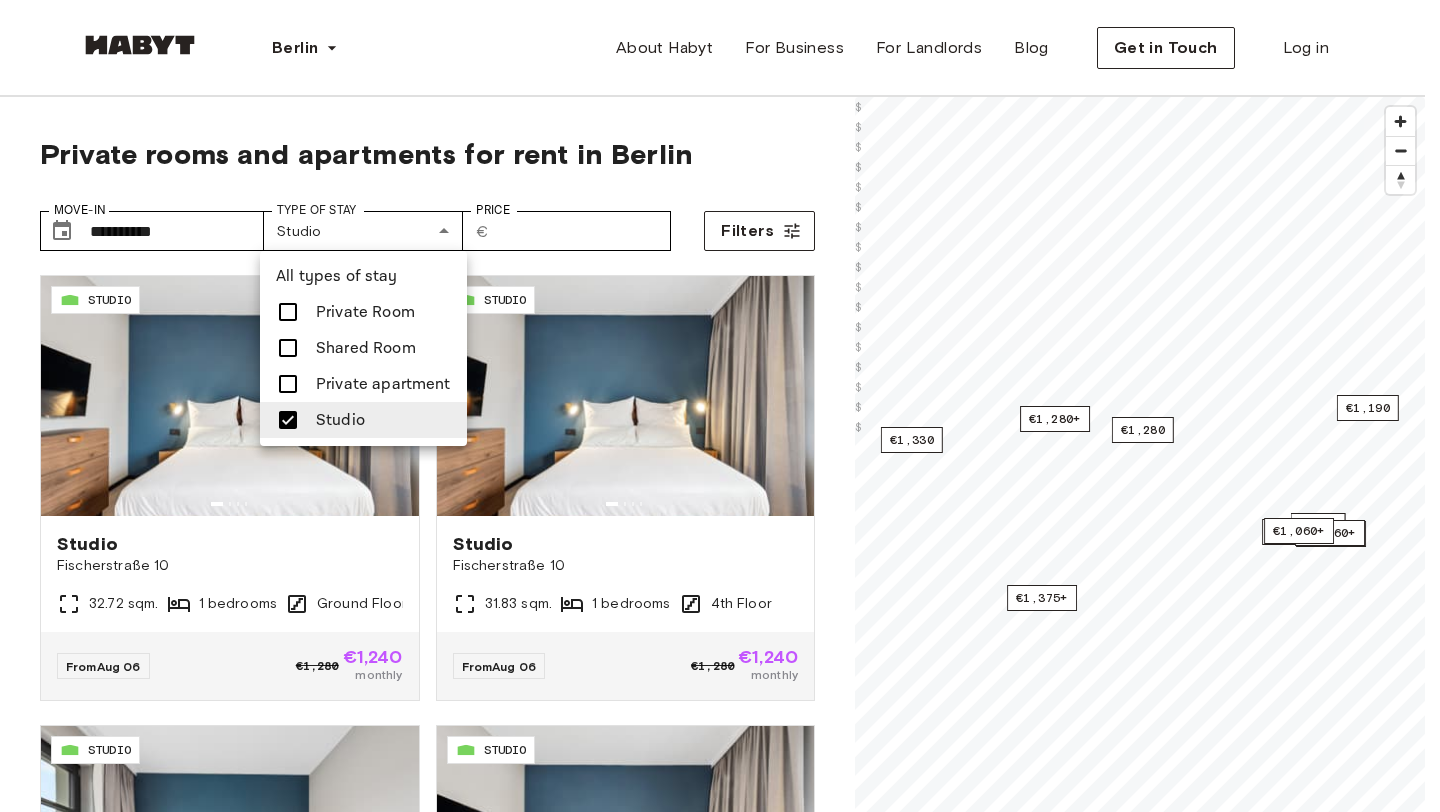 click at bounding box center (720, 406) 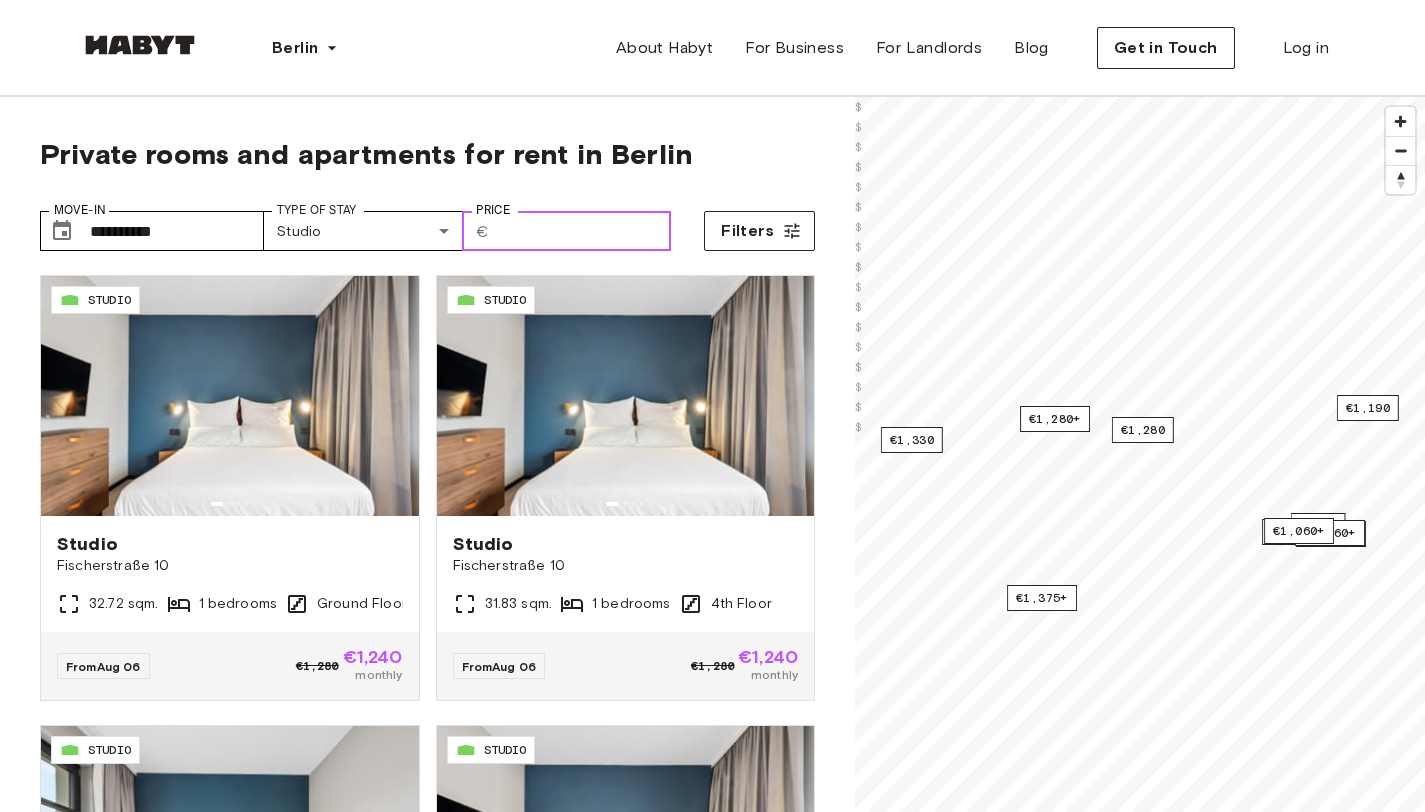 click on "Price" at bounding box center (584, 231) 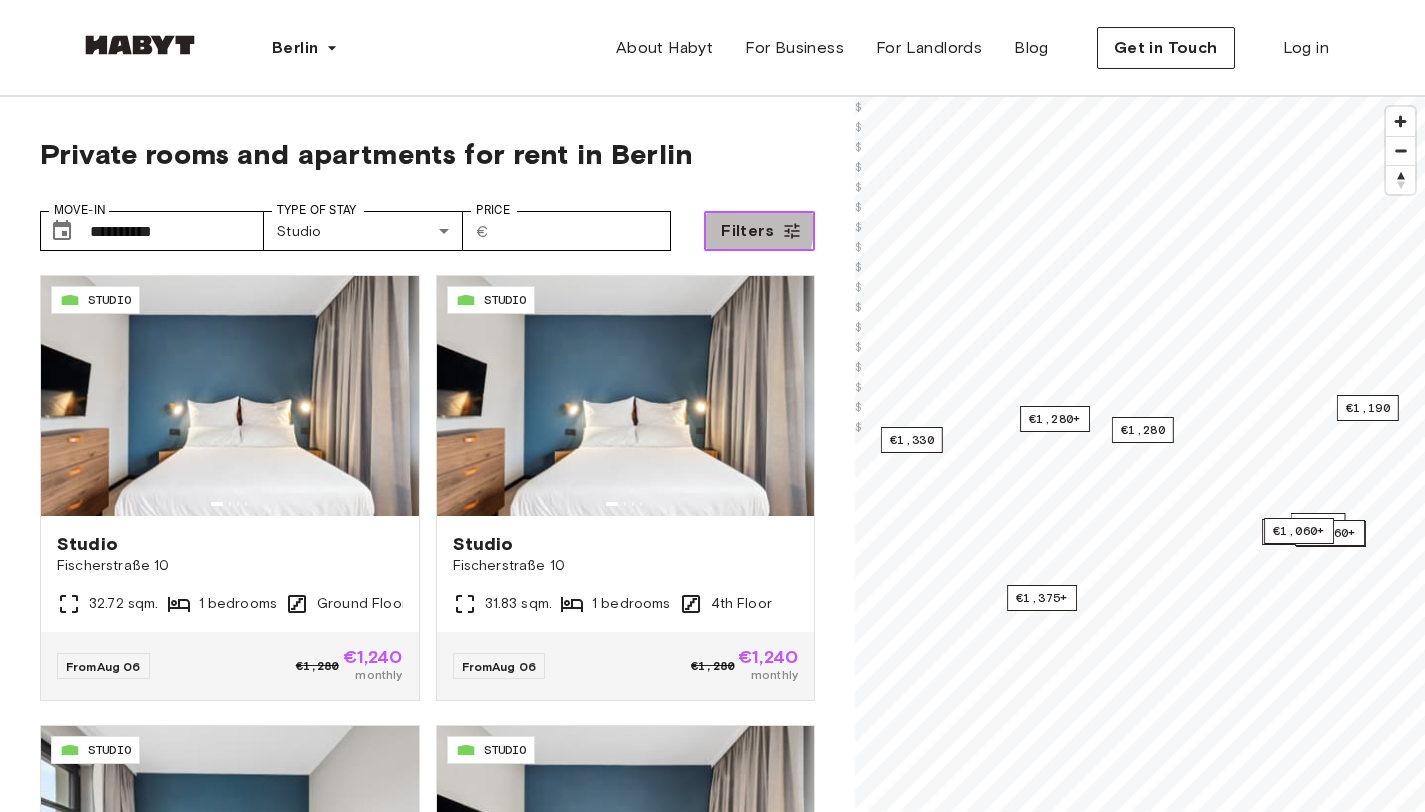 click on "Filters" at bounding box center (747, 231) 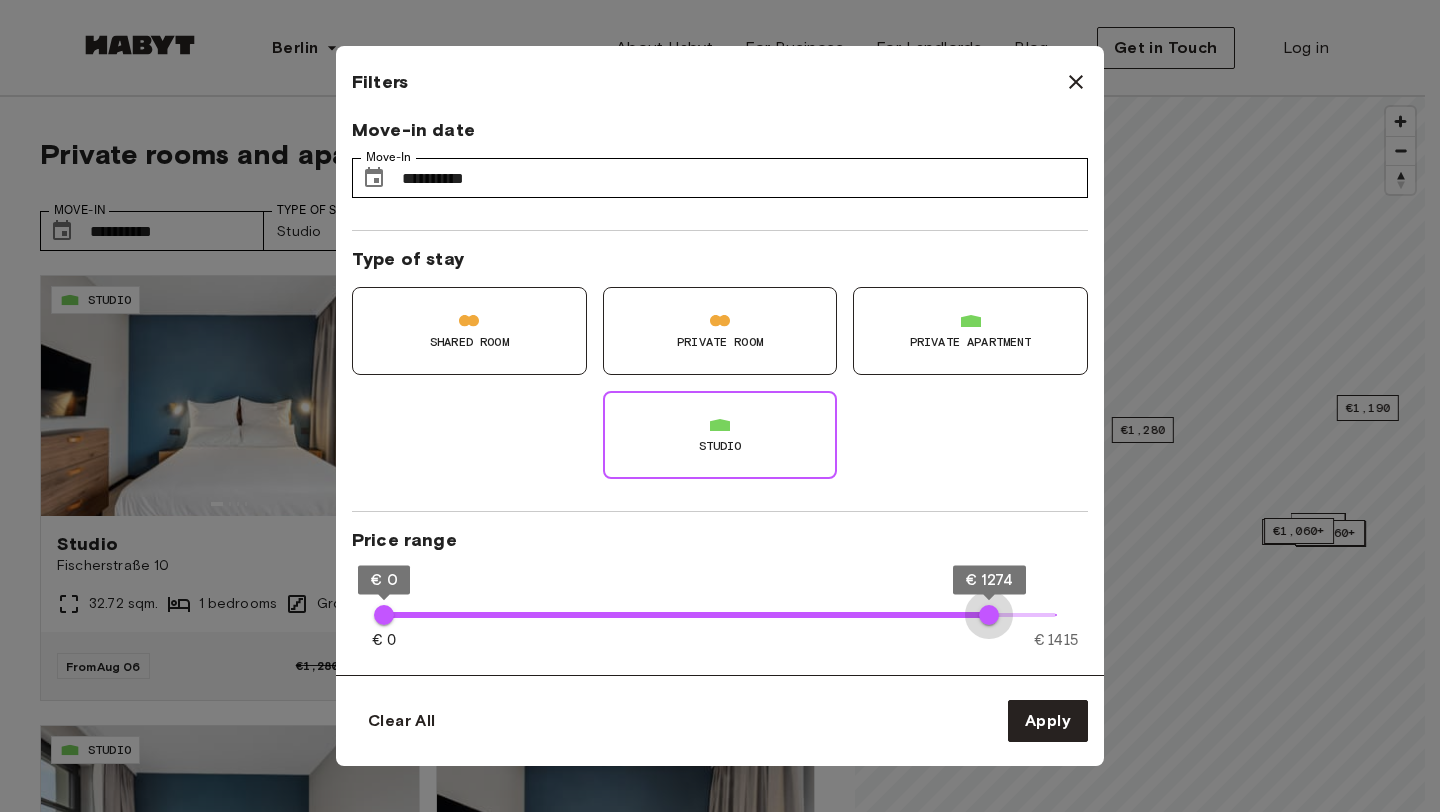 type on "****" 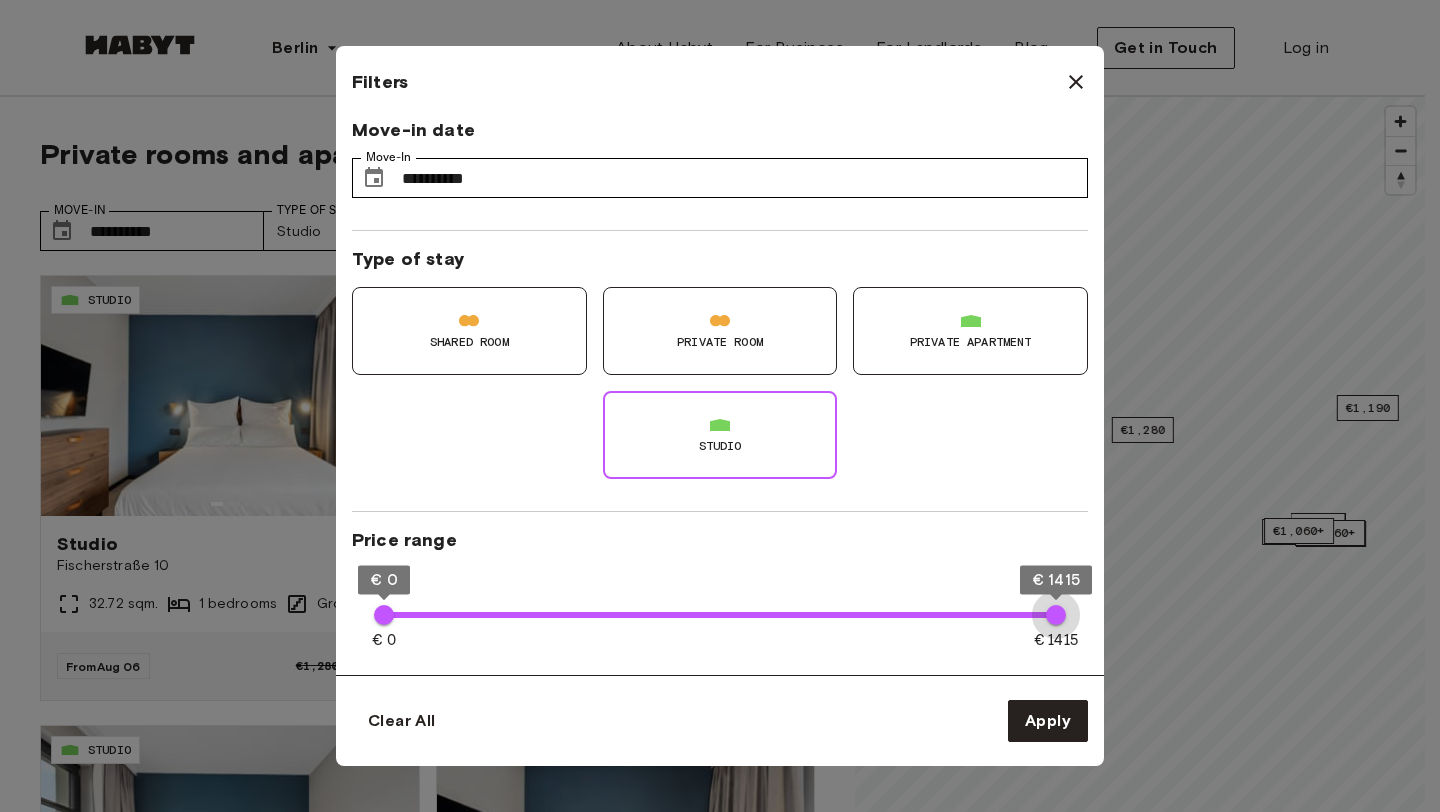 drag, startPoint x: 1053, startPoint y: 615, endPoint x: 1123, endPoint y: 627, distance: 71.021126 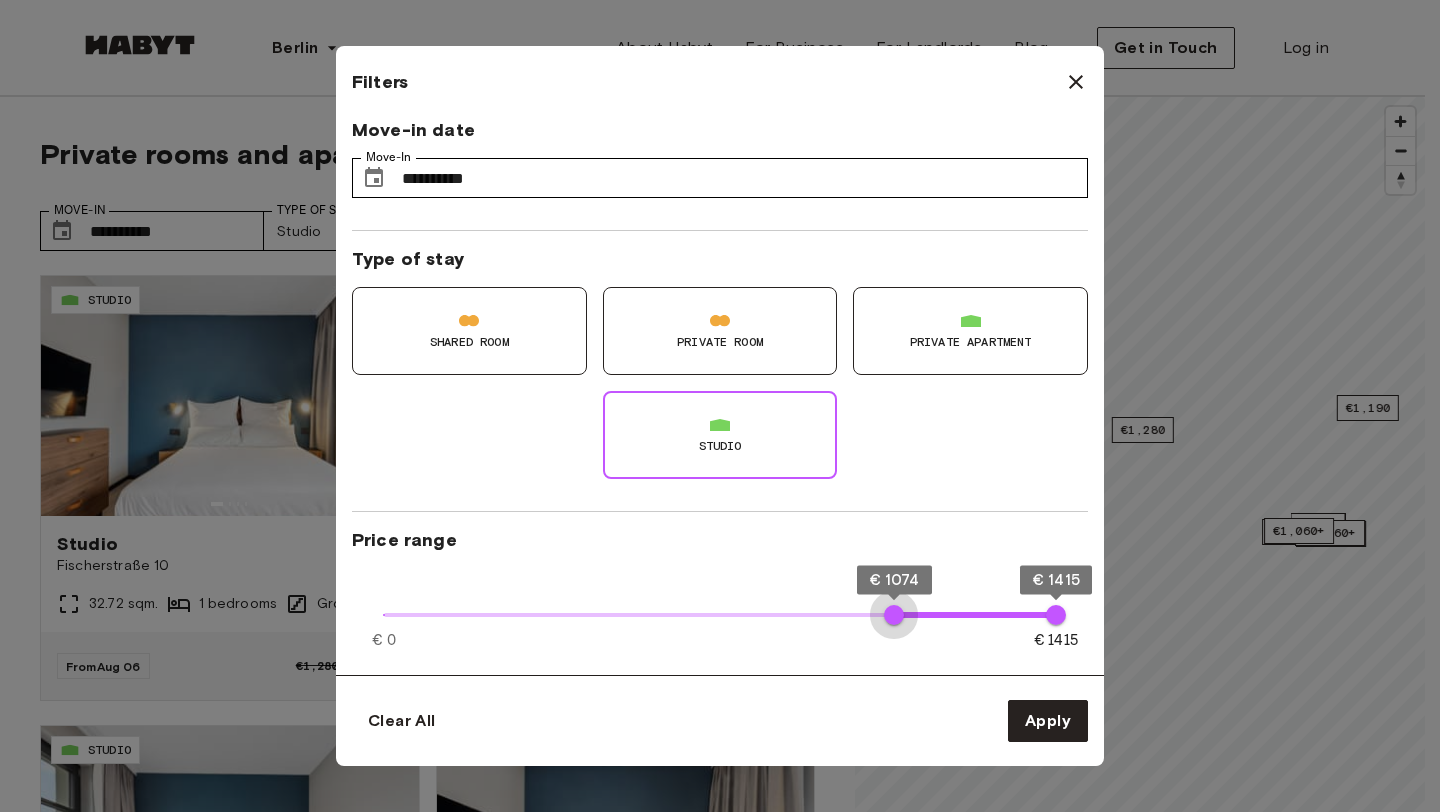 type on "****" 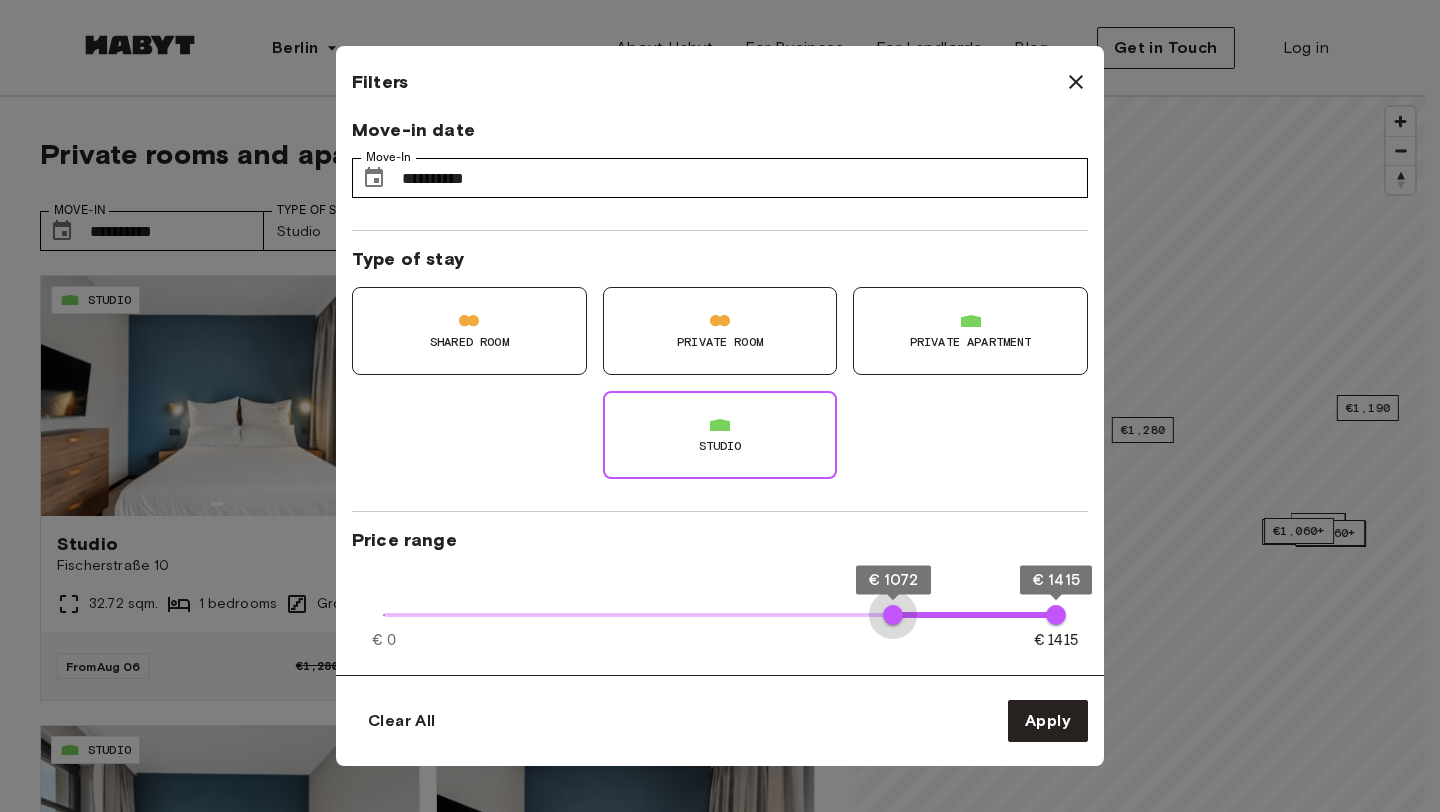 drag, startPoint x: 393, startPoint y: 617, endPoint x: 893, endPoint y: 631, distance: 500.19595 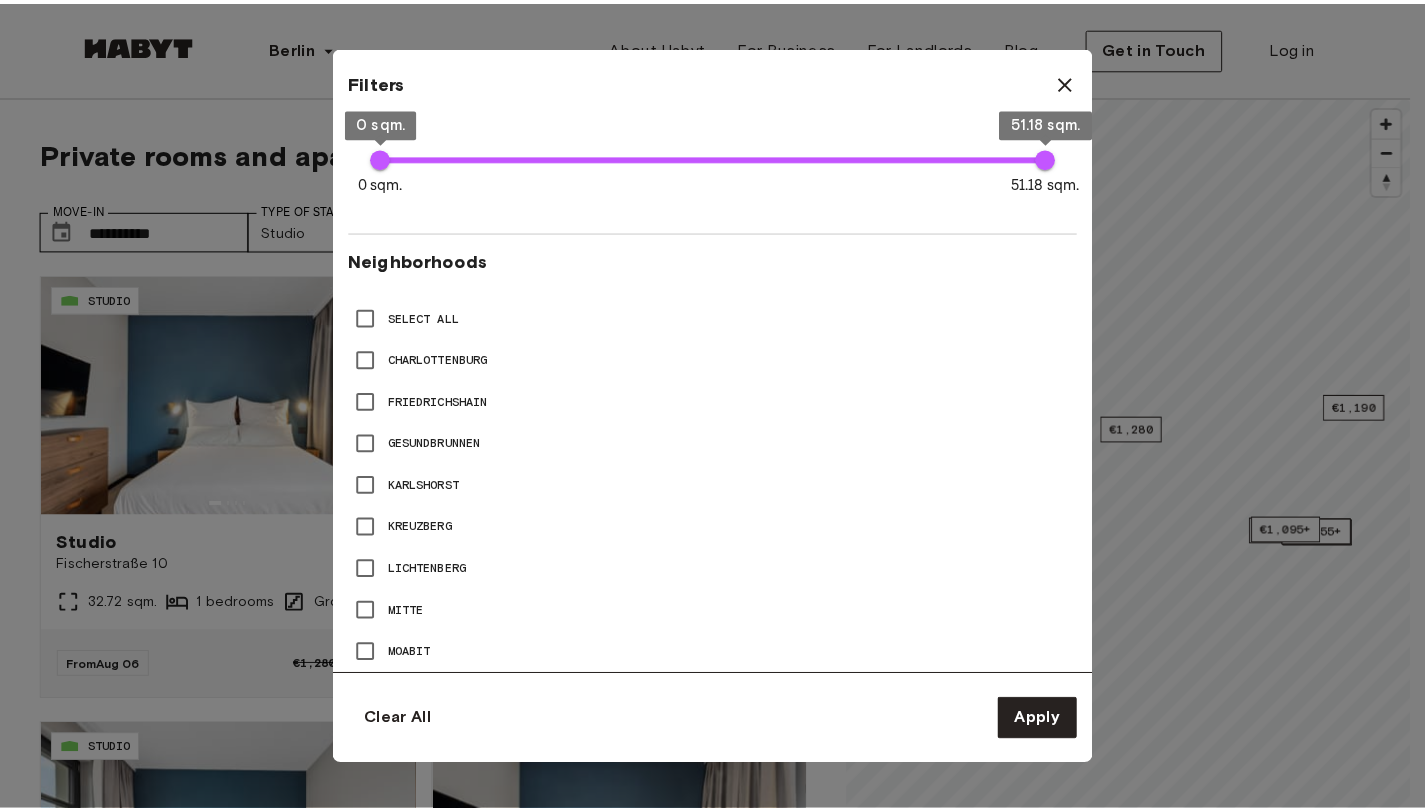 scroll, scrollTop: 777, scrollLeft: 0, axis: vertical 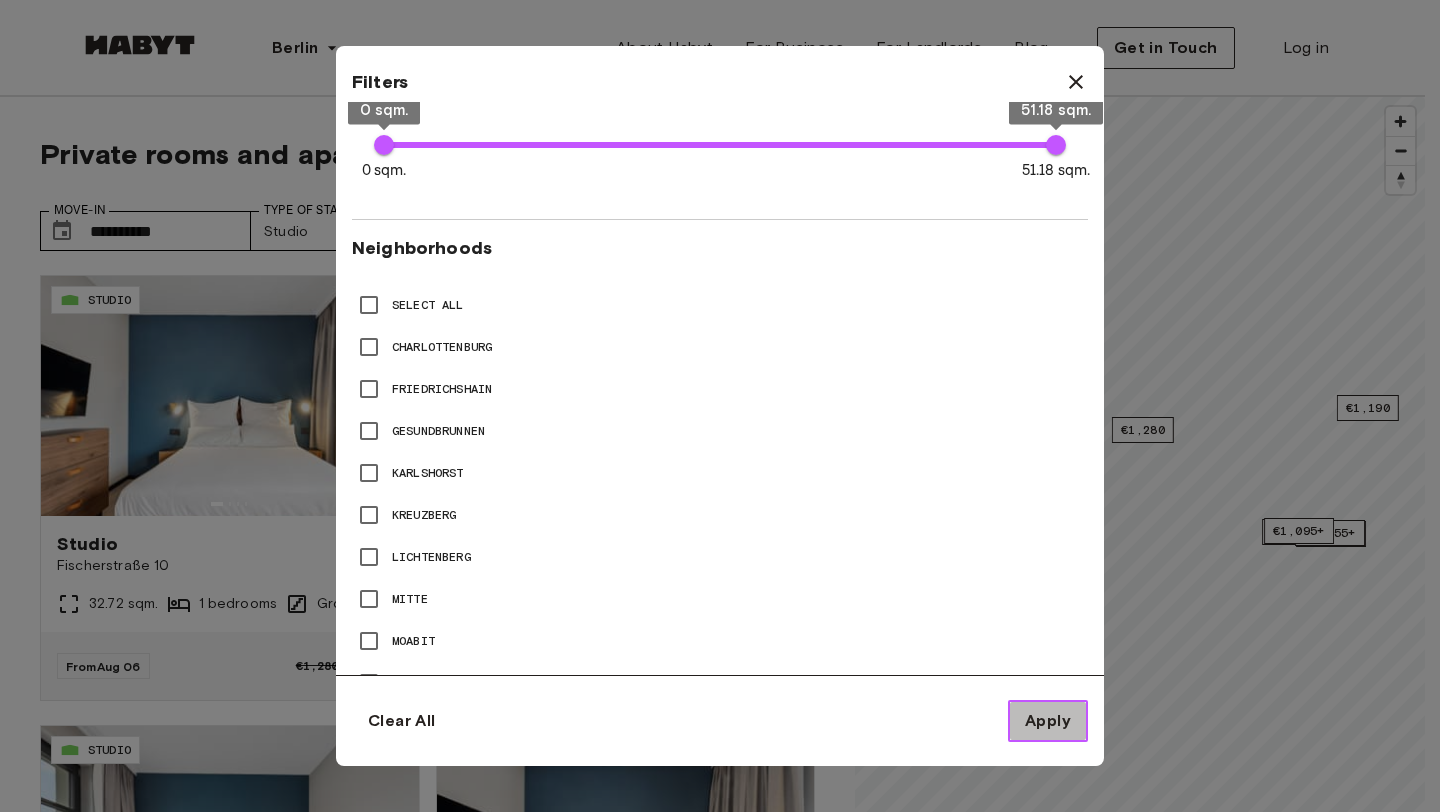 click on "Apply" at bounding box center (1048, 721) 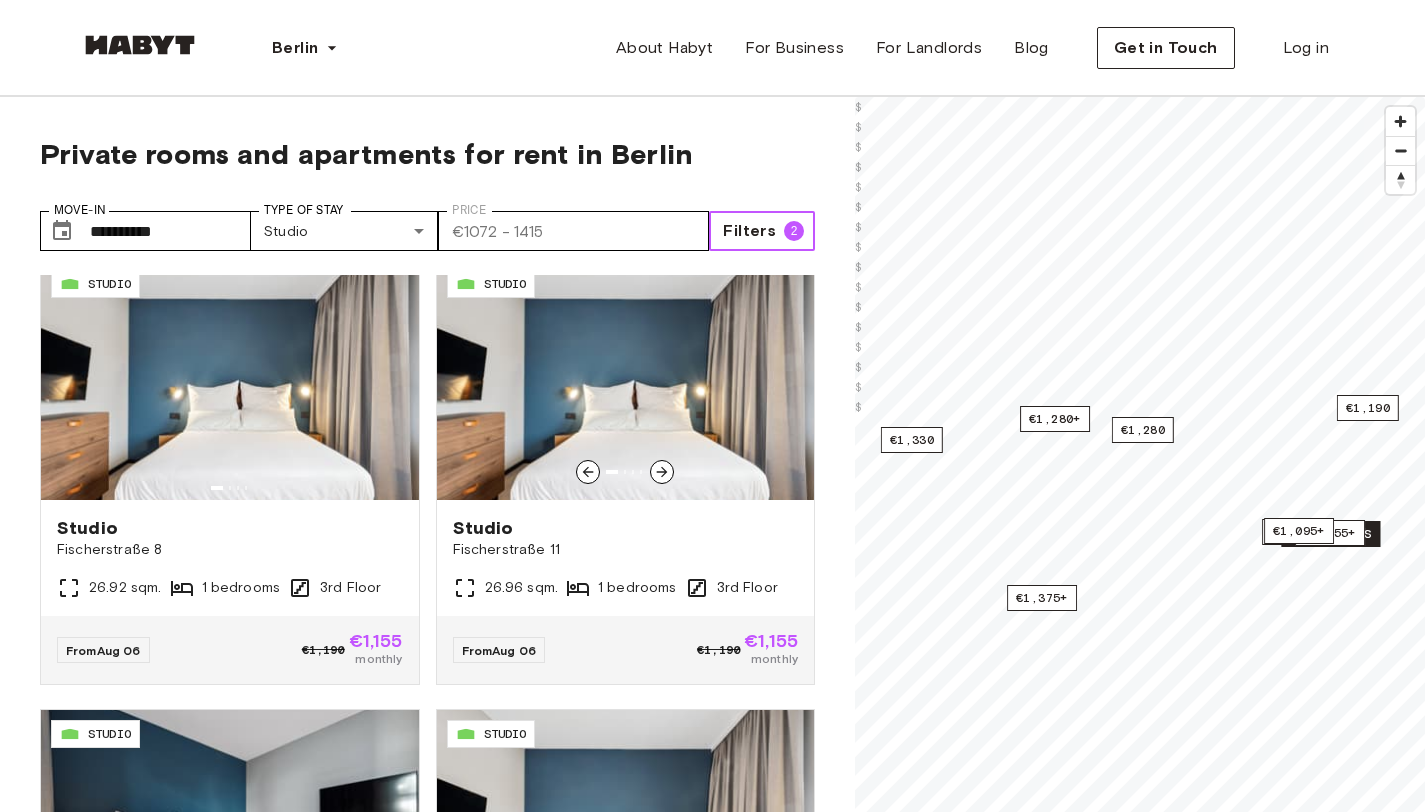 scroll, scrollTop: 1210, scrollLeft: 0, axis: vertical 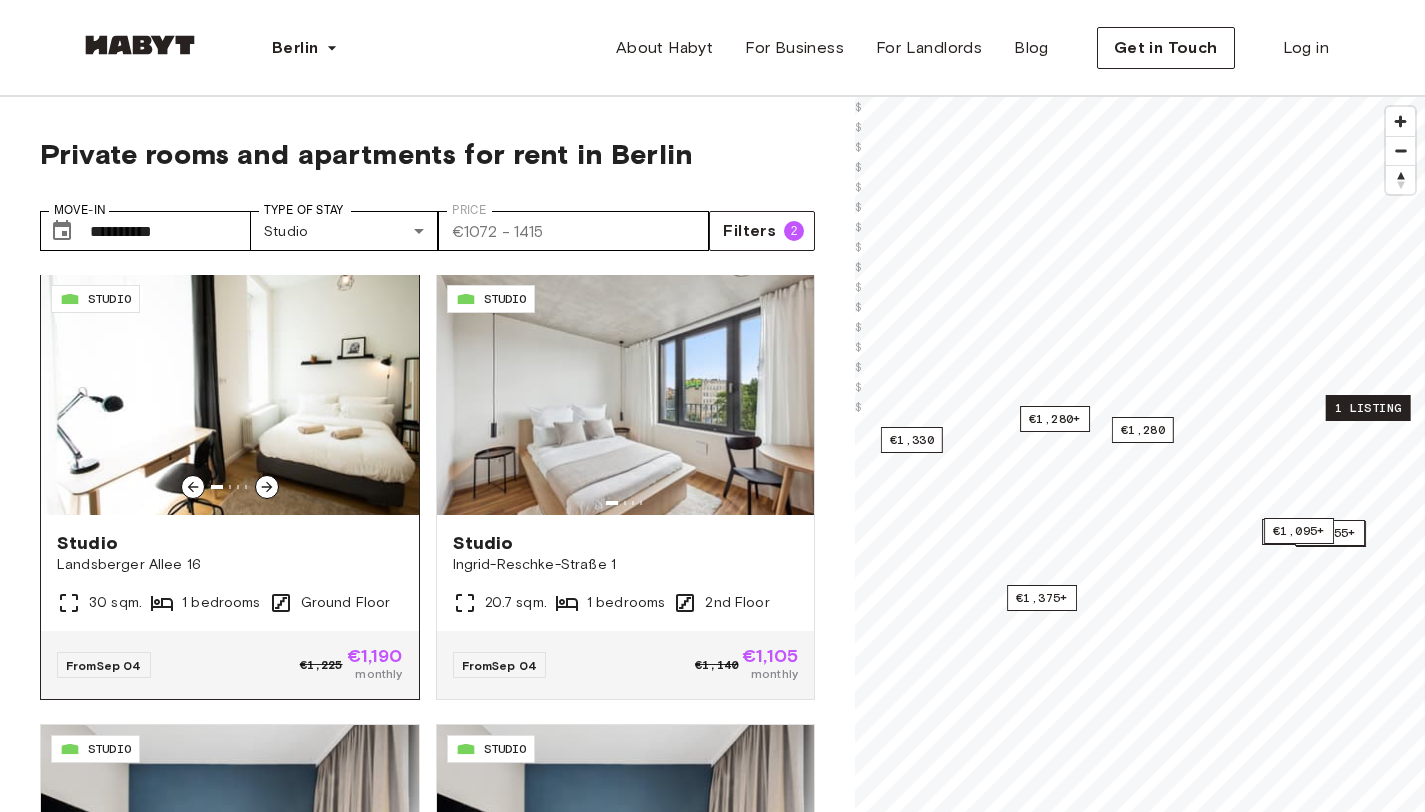 click at bounding box center (267, 487) 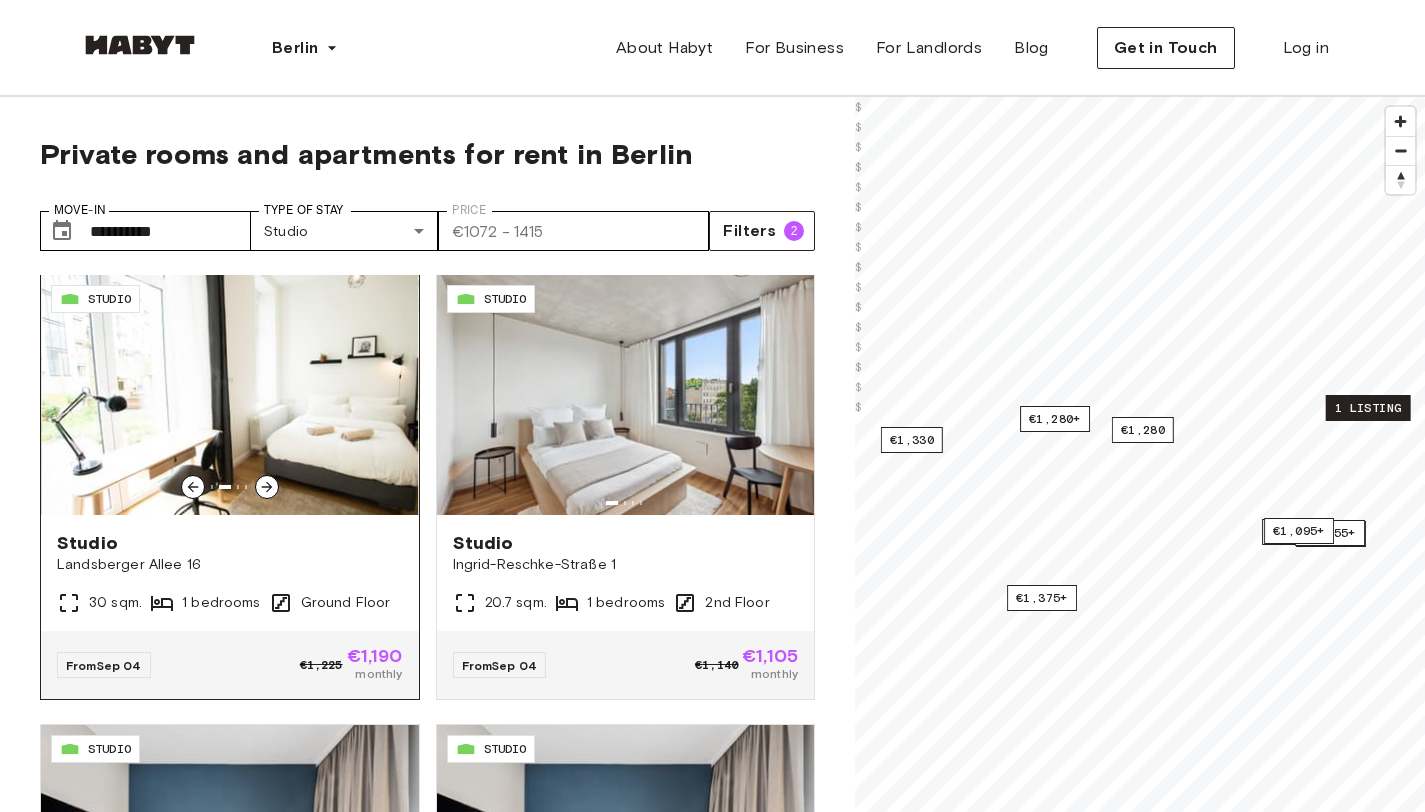 click at bounding box center [267, 487] 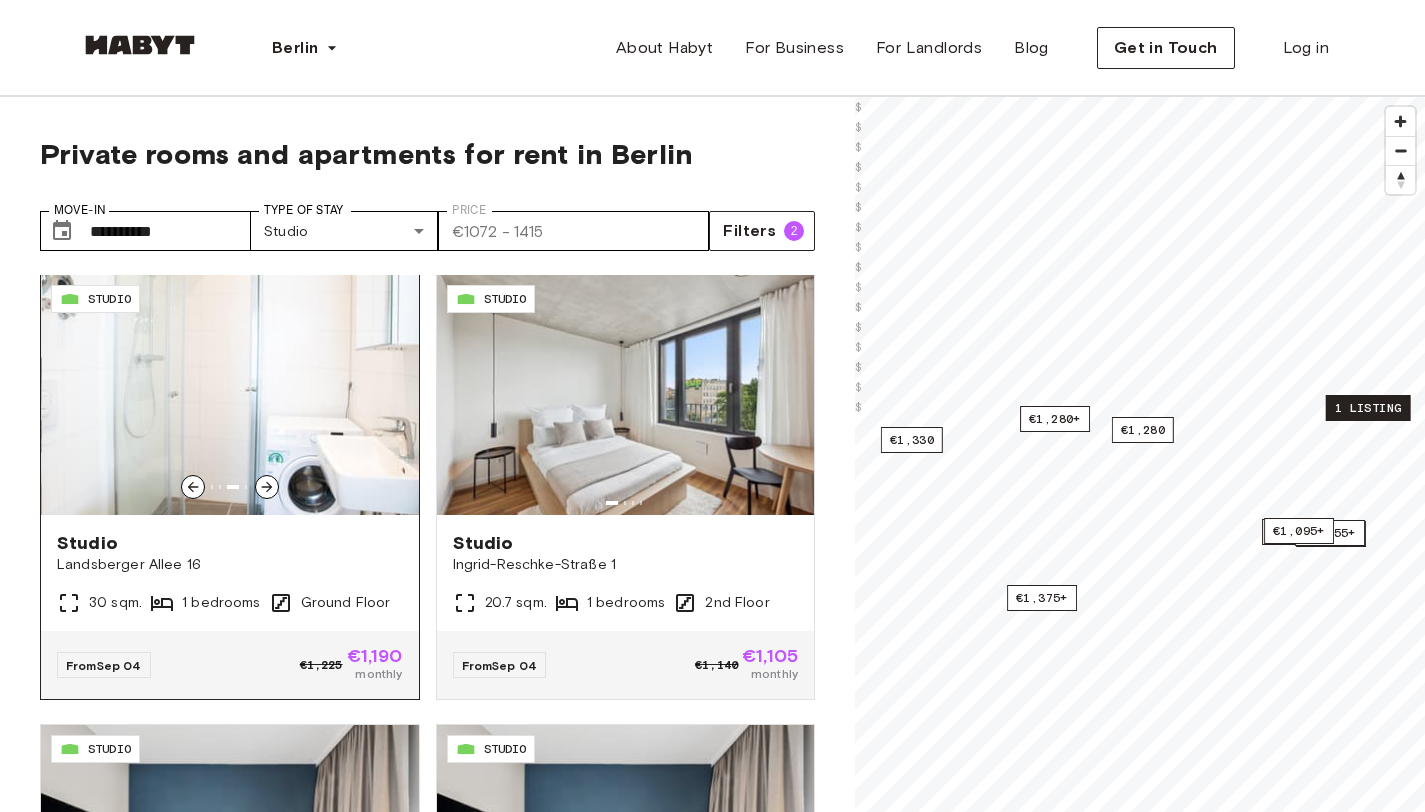 click at bounding box center [267, 487] 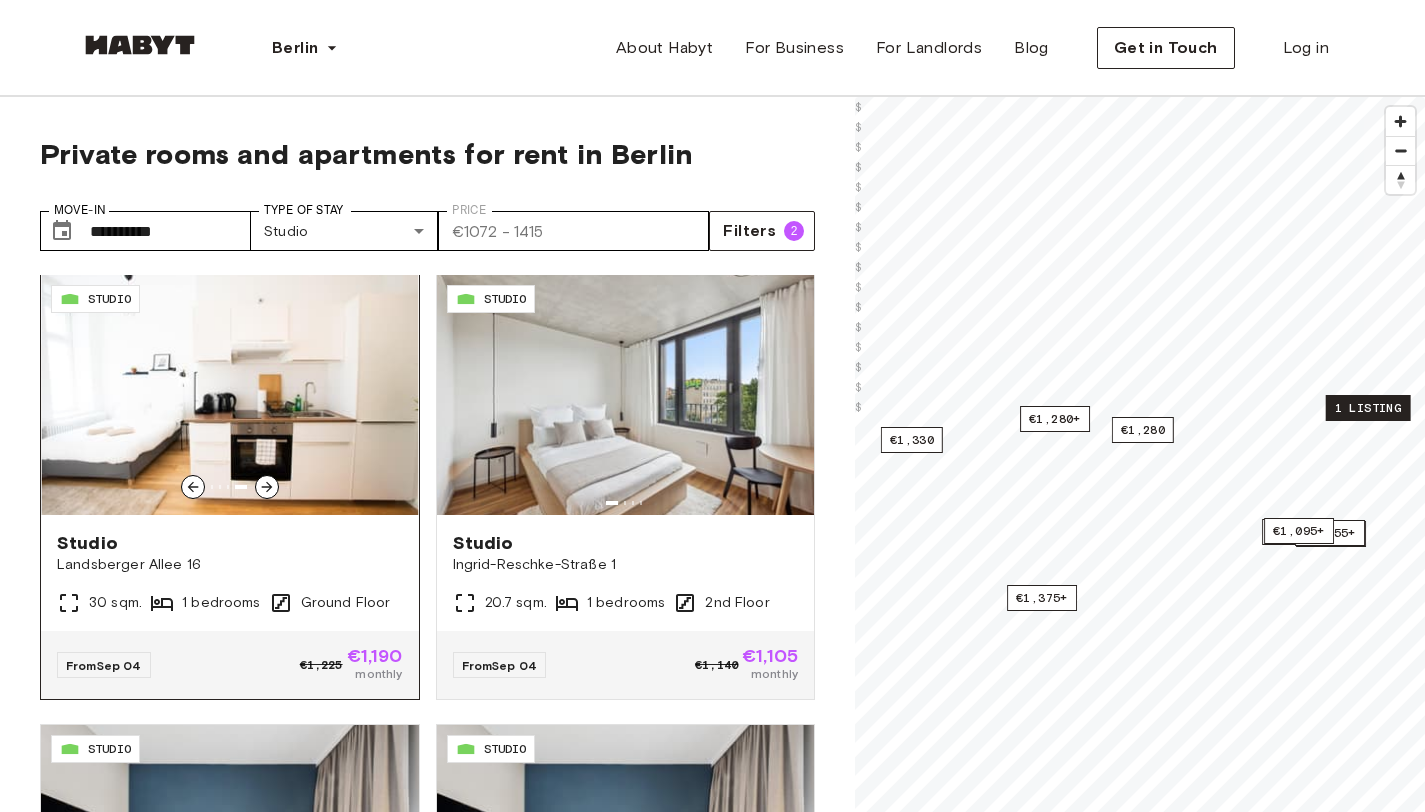 click 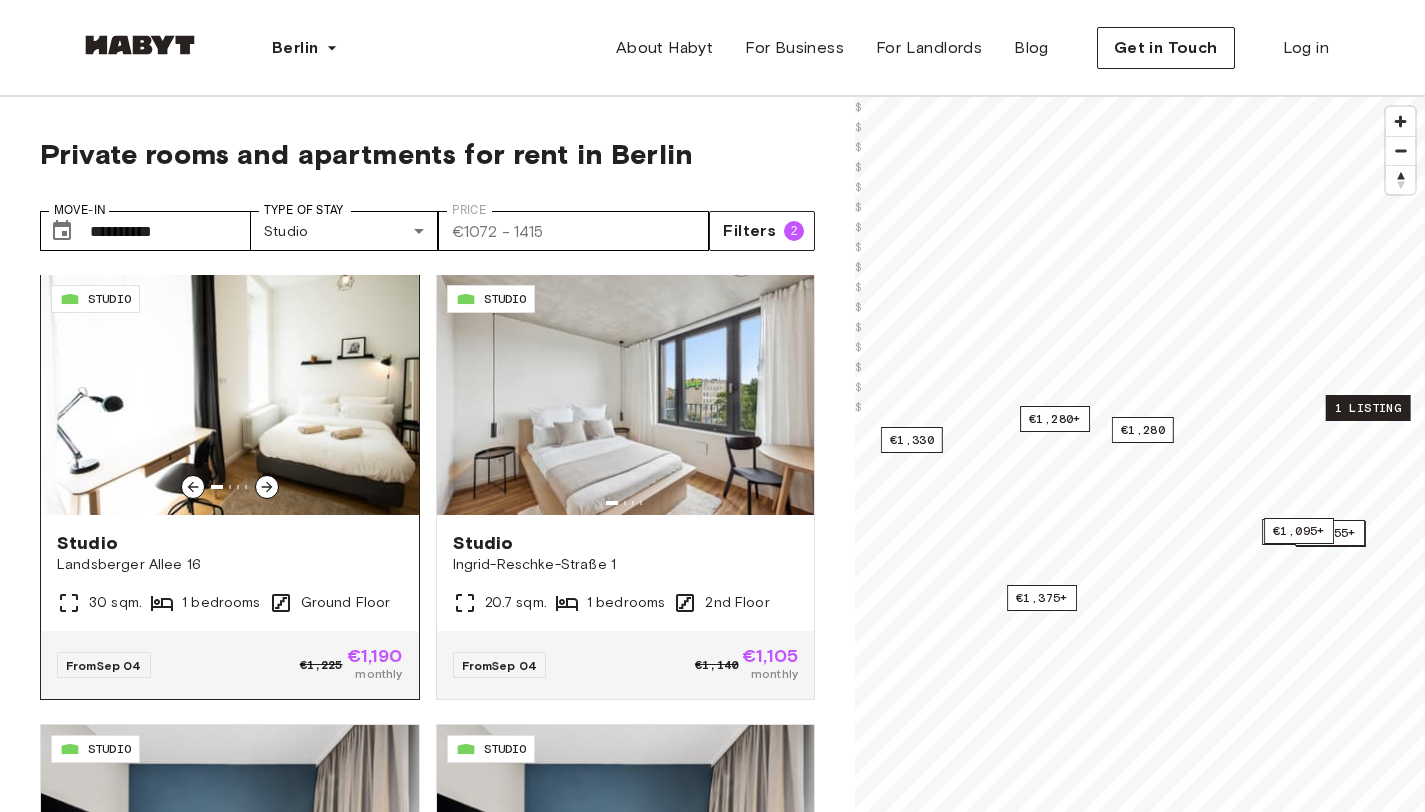 click 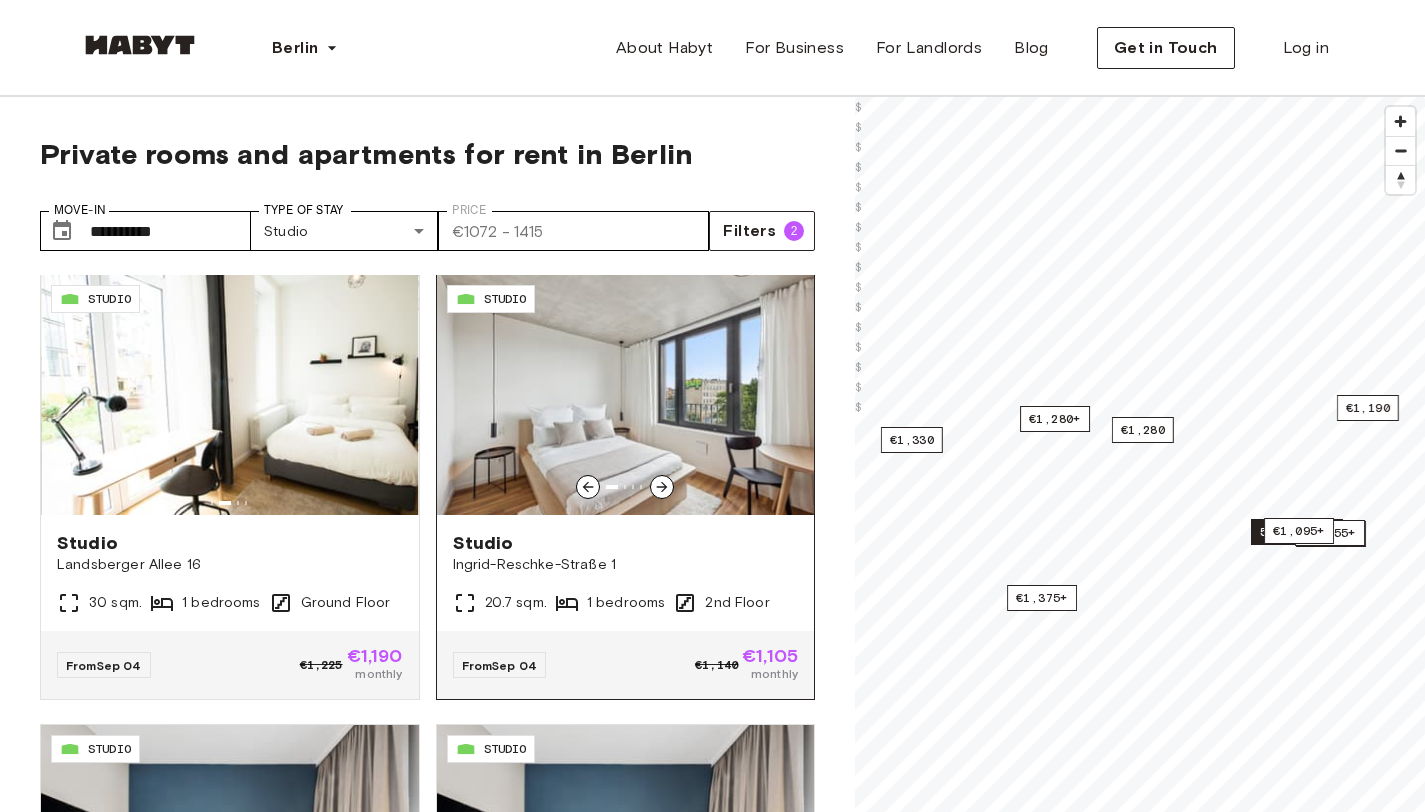 click at bounding box center [662, 487] 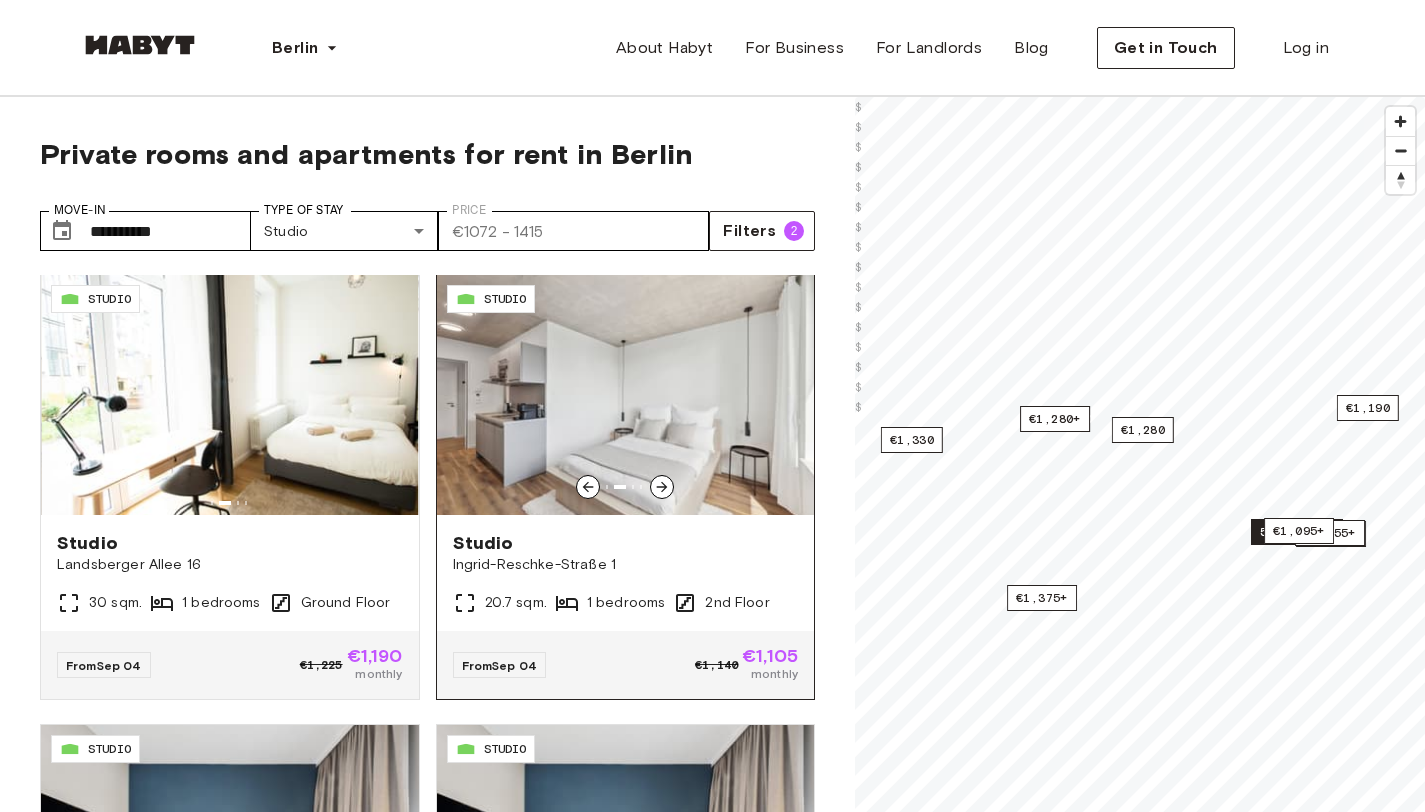 click 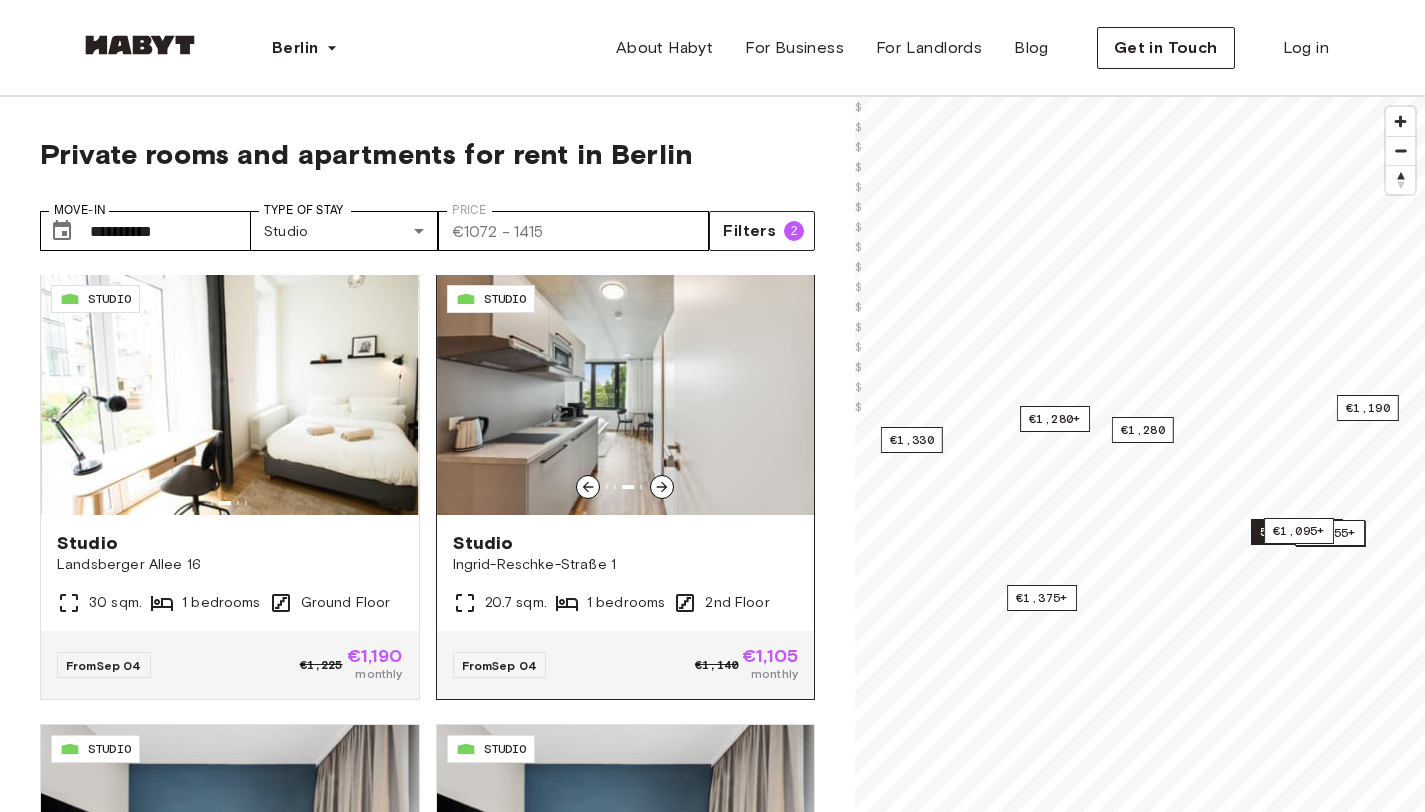 click 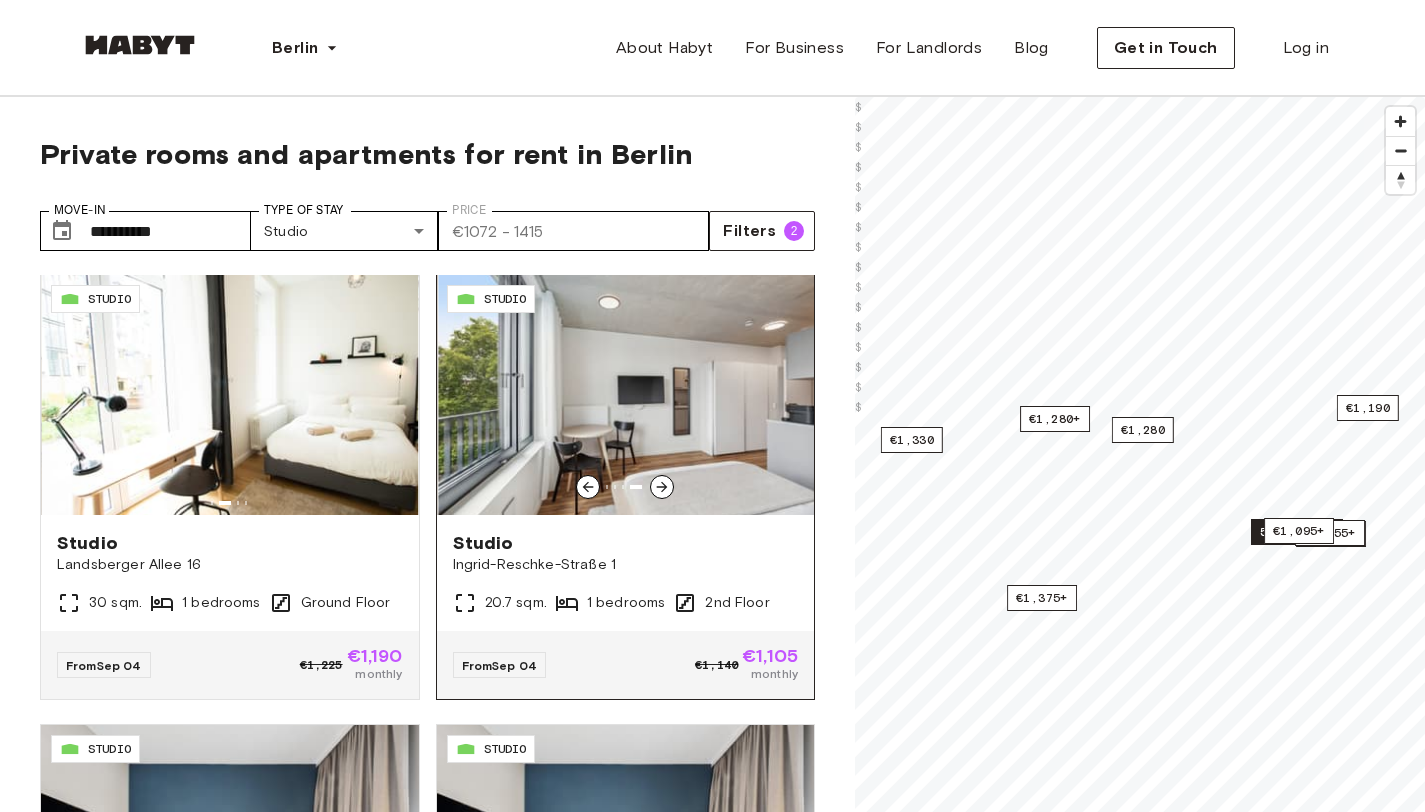 click 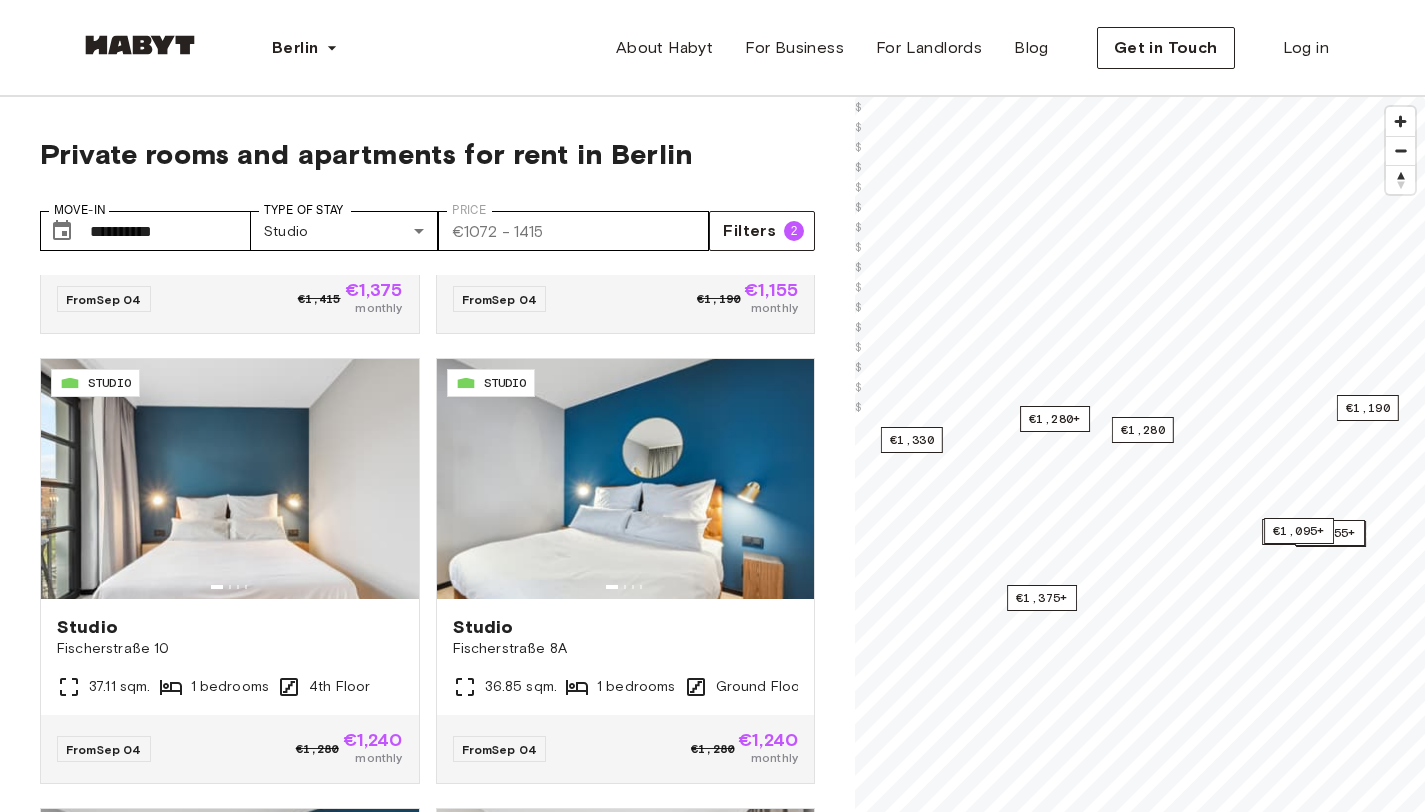 scroll, scrollTop: 3793, scrollLeft: 0, axis: vertical 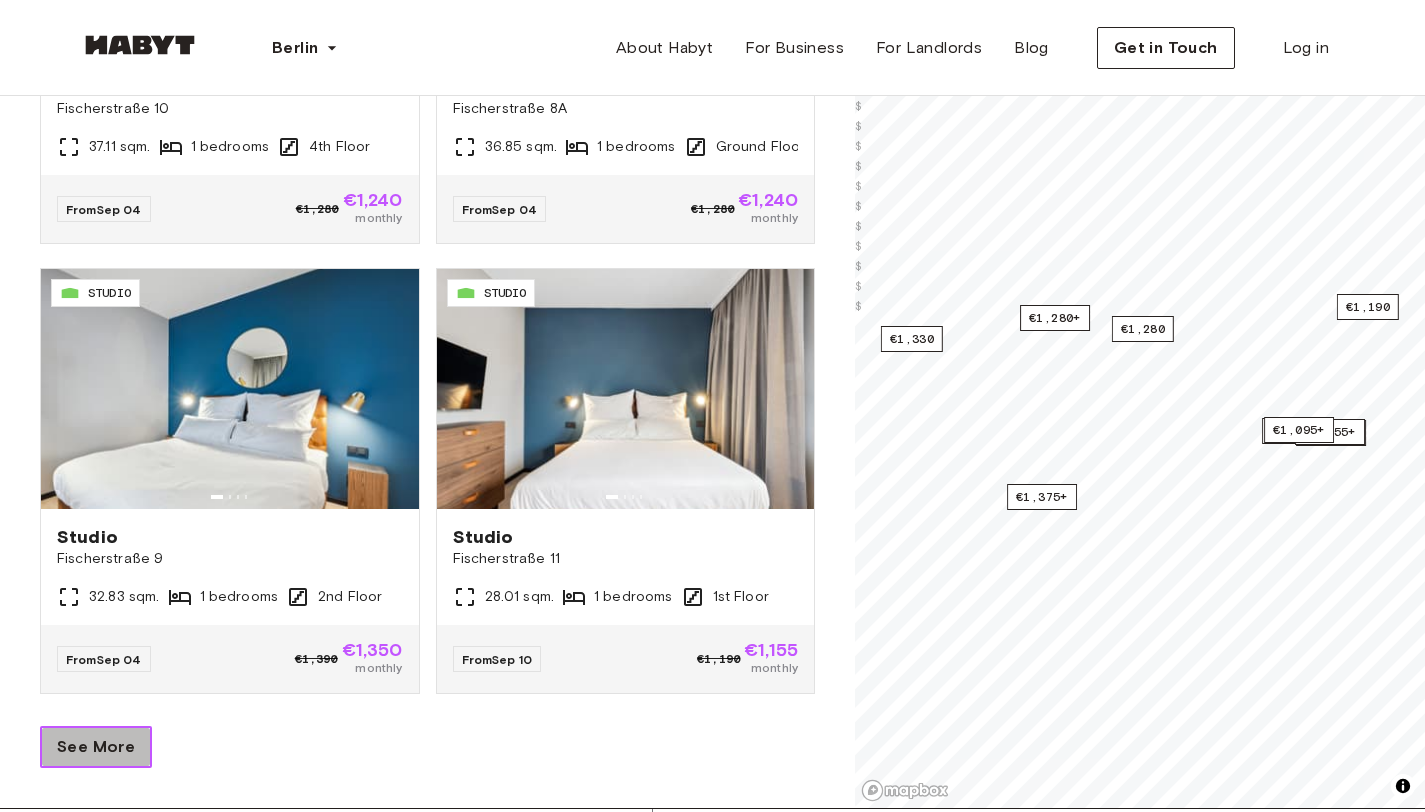 click on "See More" at bounding box center (96, 747) 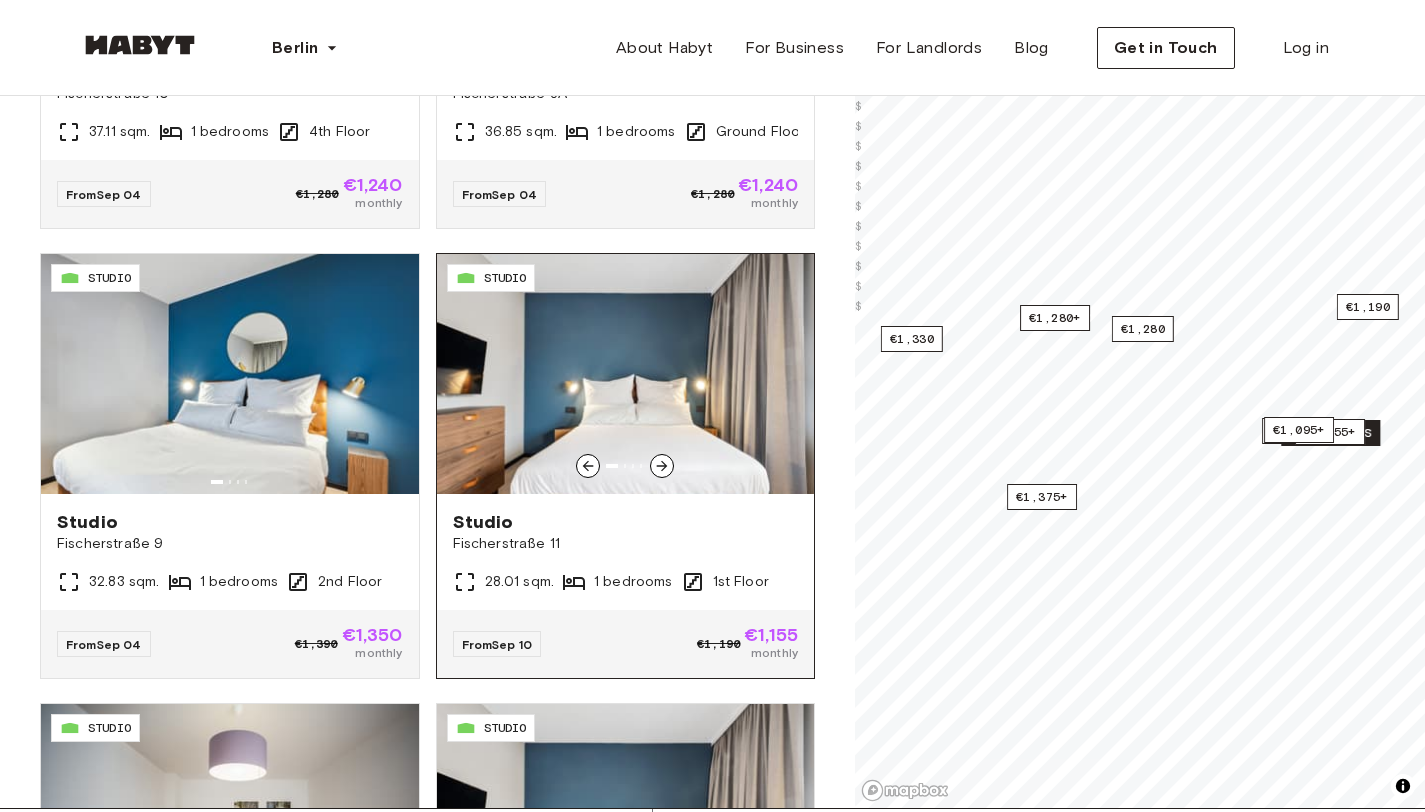 scroll, scrollTop: 3914, scrollLeft: 0, axis: vertical 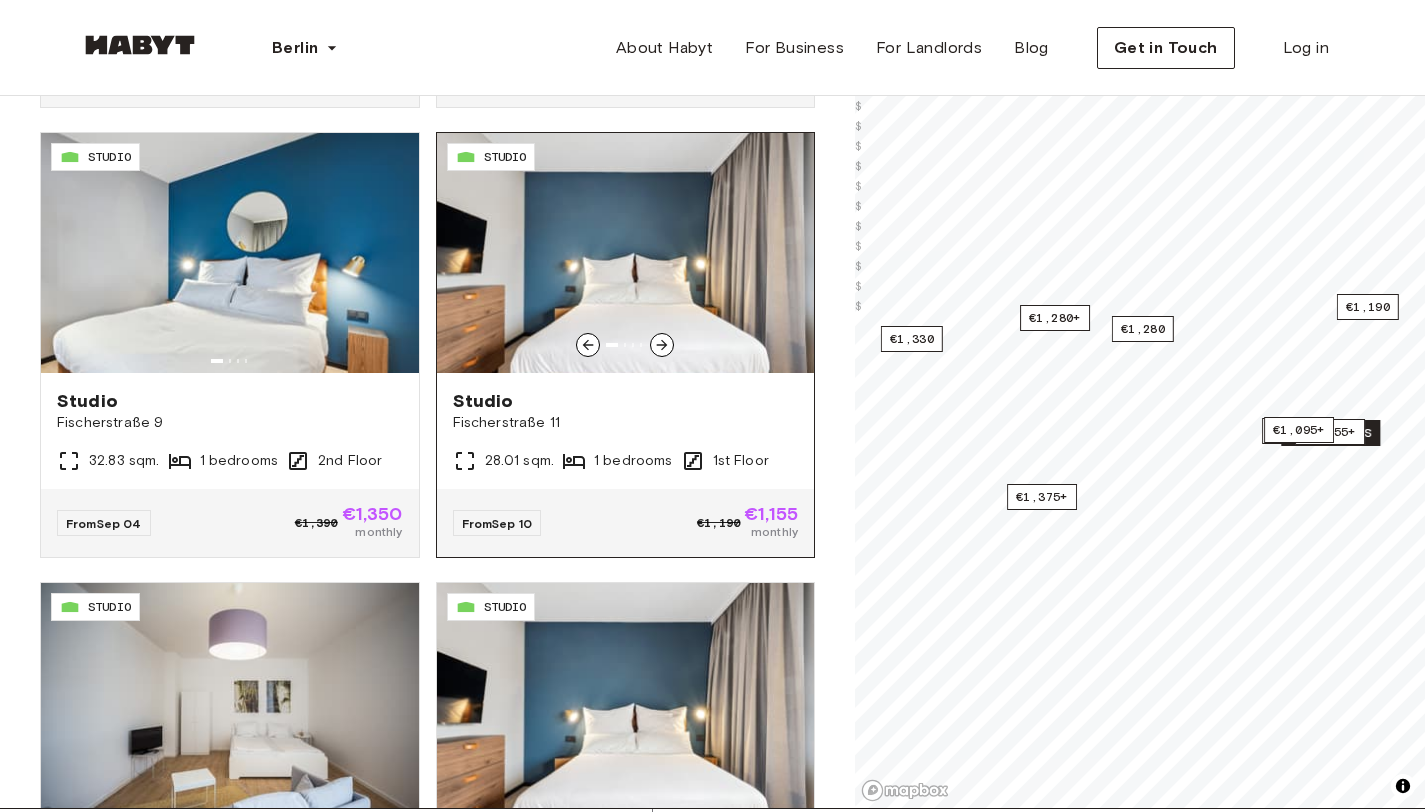 click 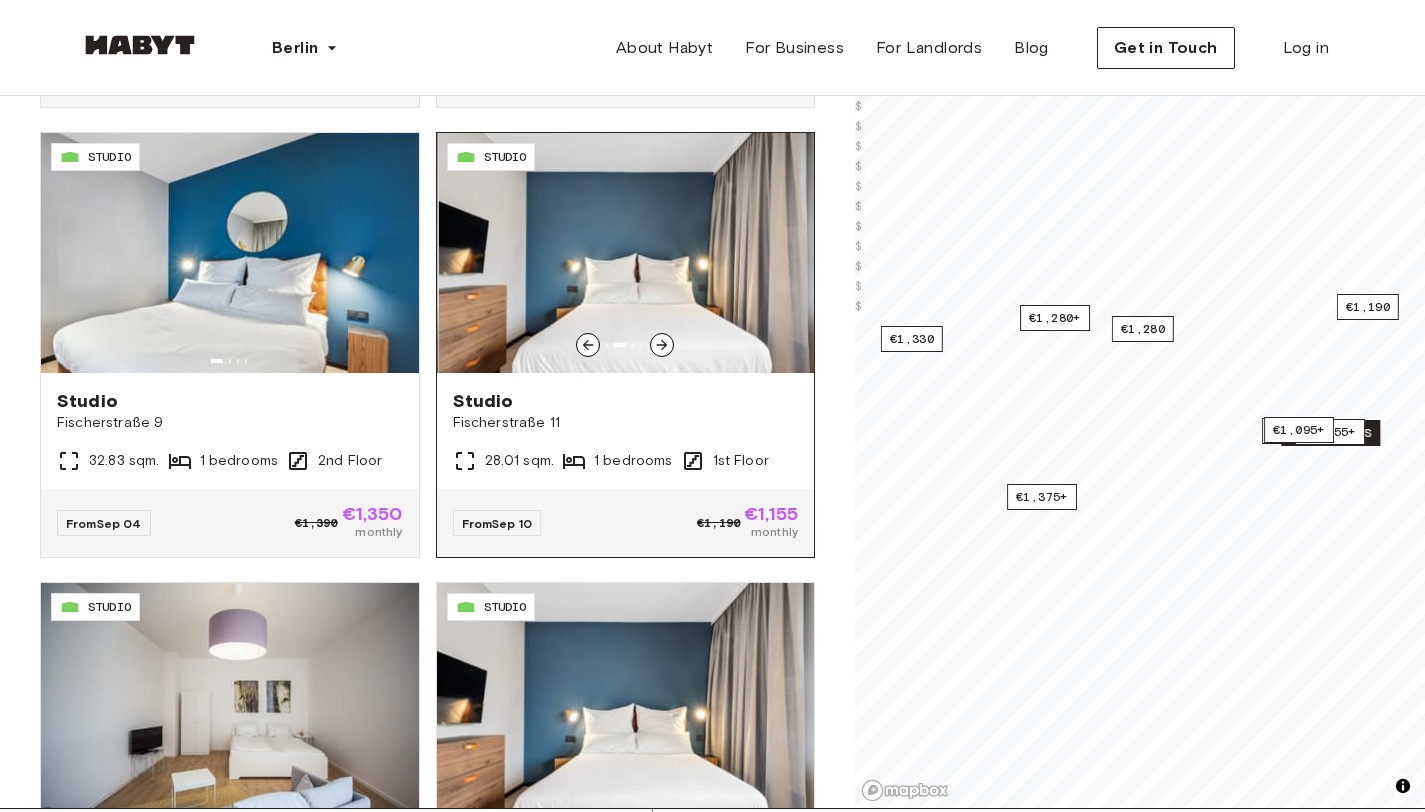 click 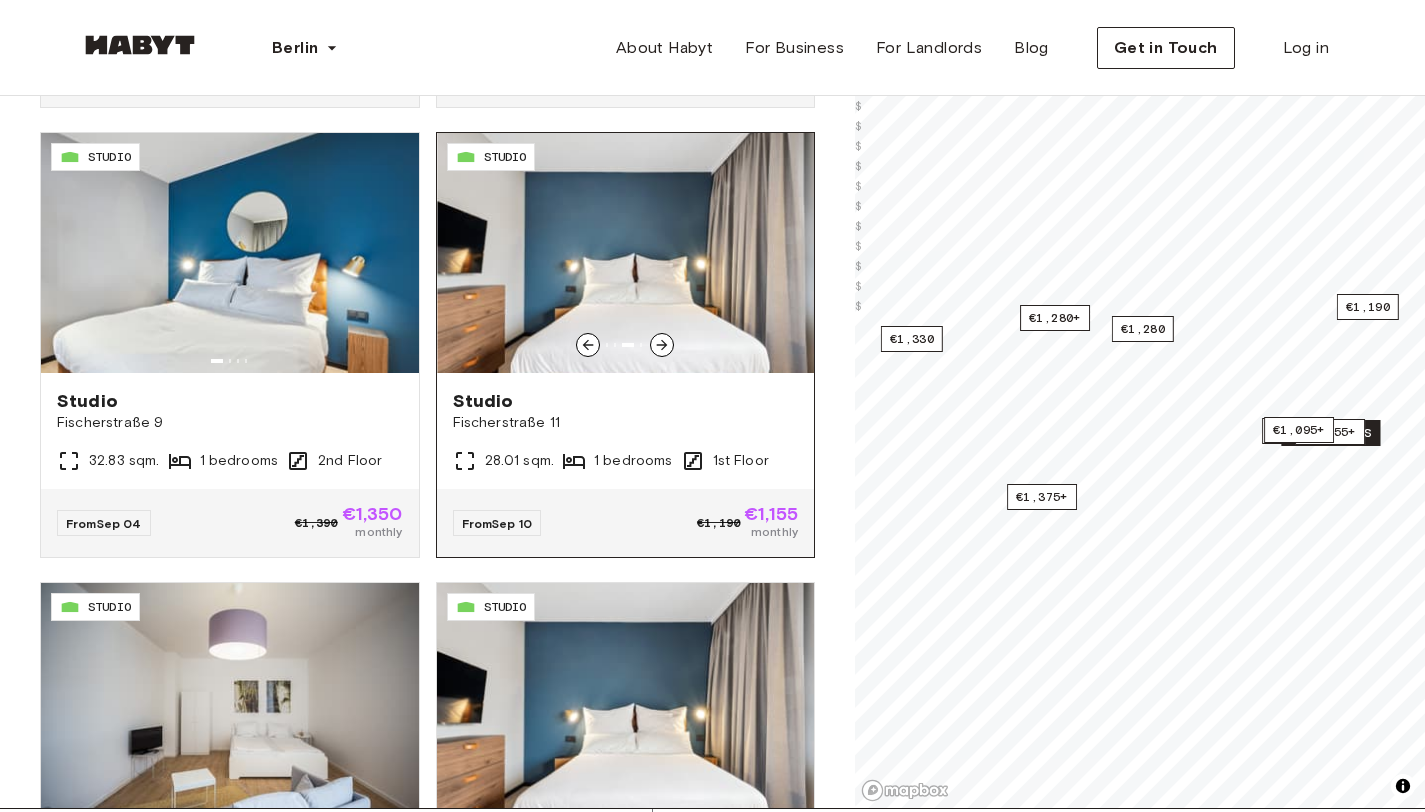 click at bounding box center (662, 345) 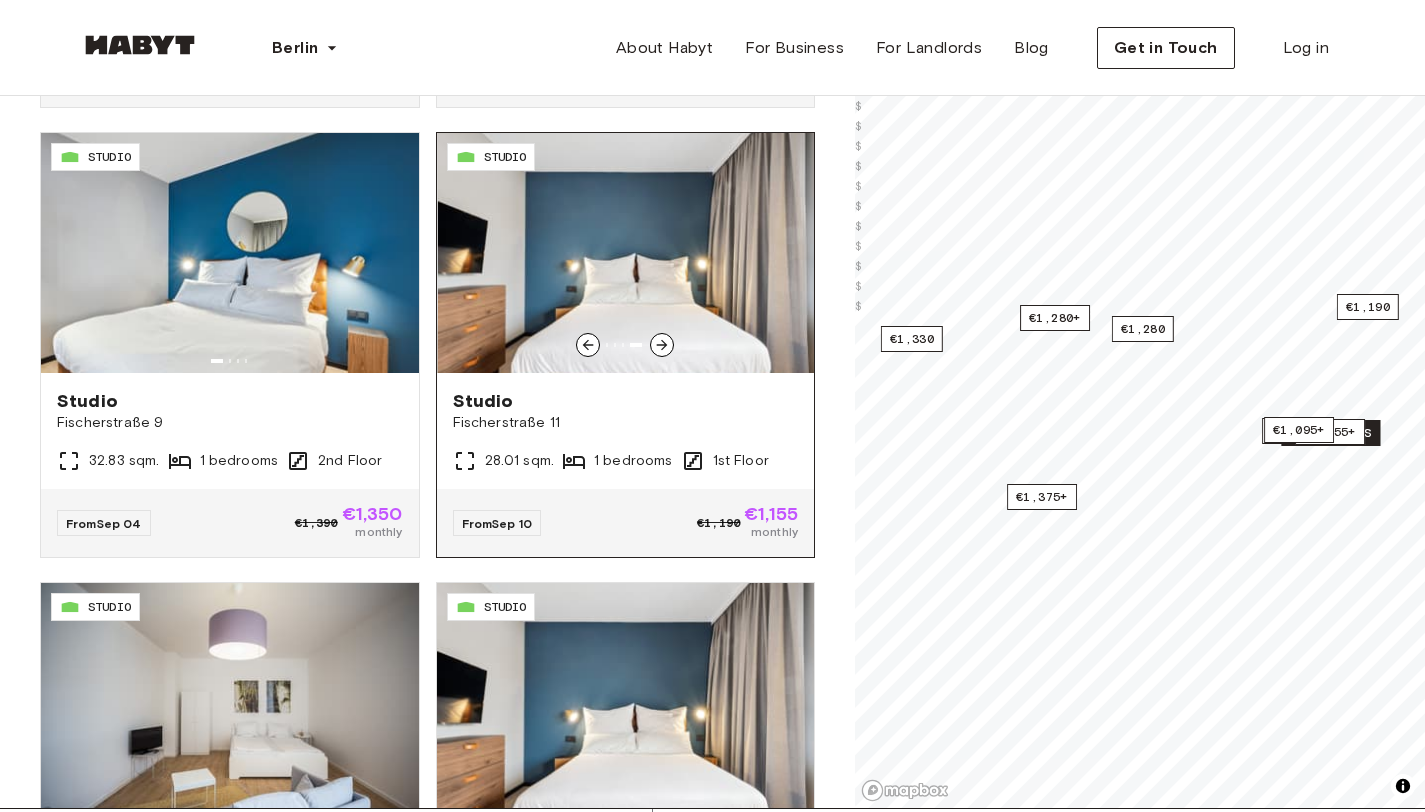 click at bounding box center (662, 345) 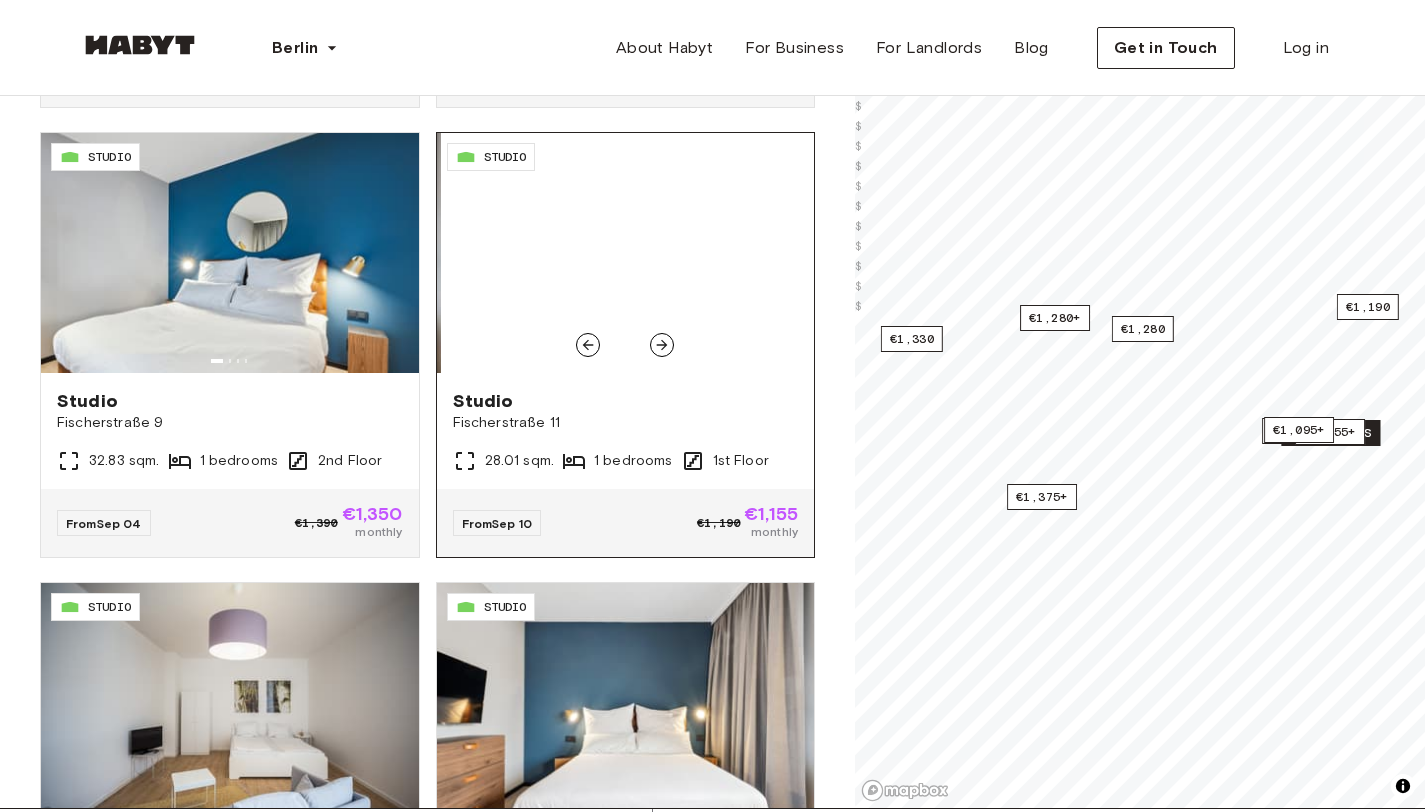 scroll, scrollTop: 4344, scrollLeft: 0, axis: vertical 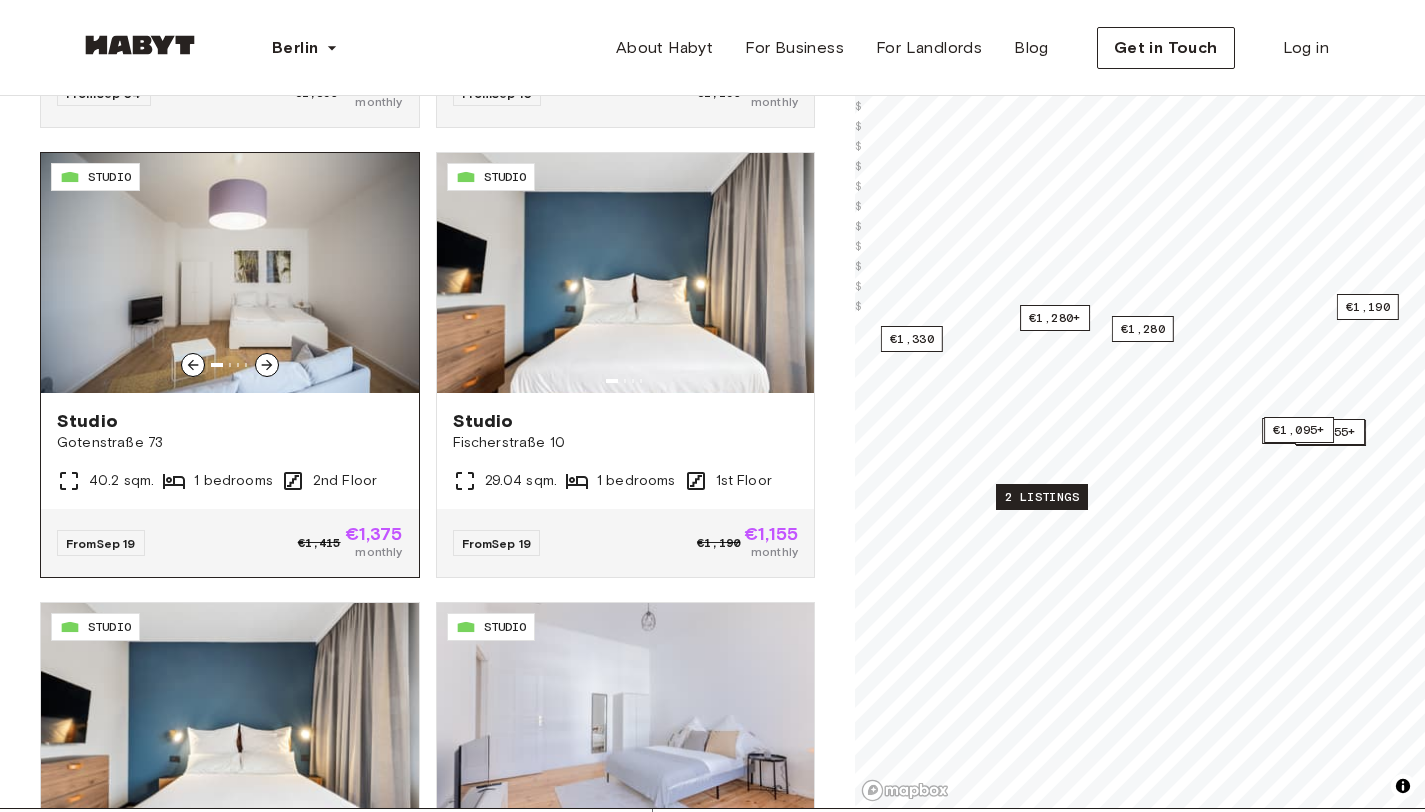 click at bounding box center (267, 365) 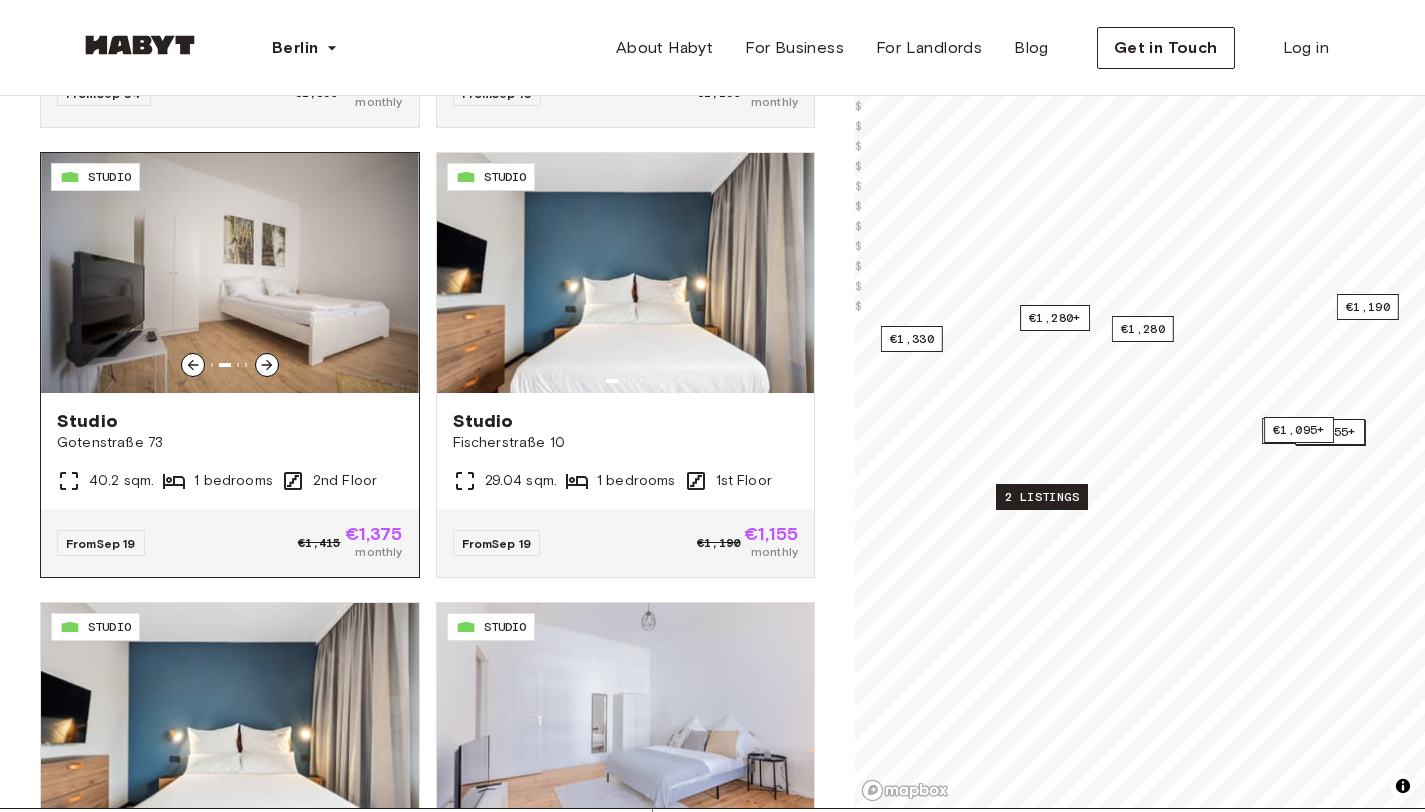 click at bounding box center [267, 365] 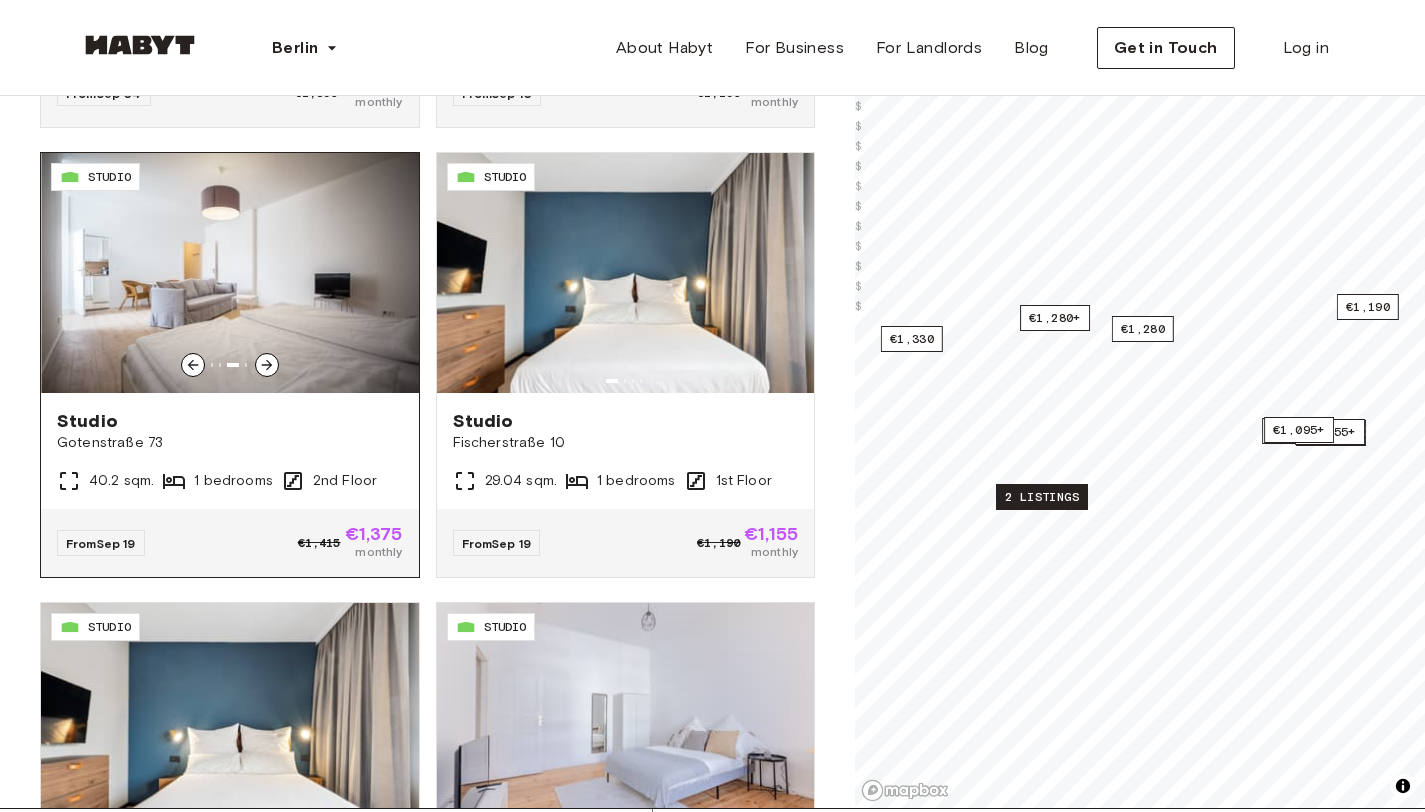click at bounding box center (267, 365) 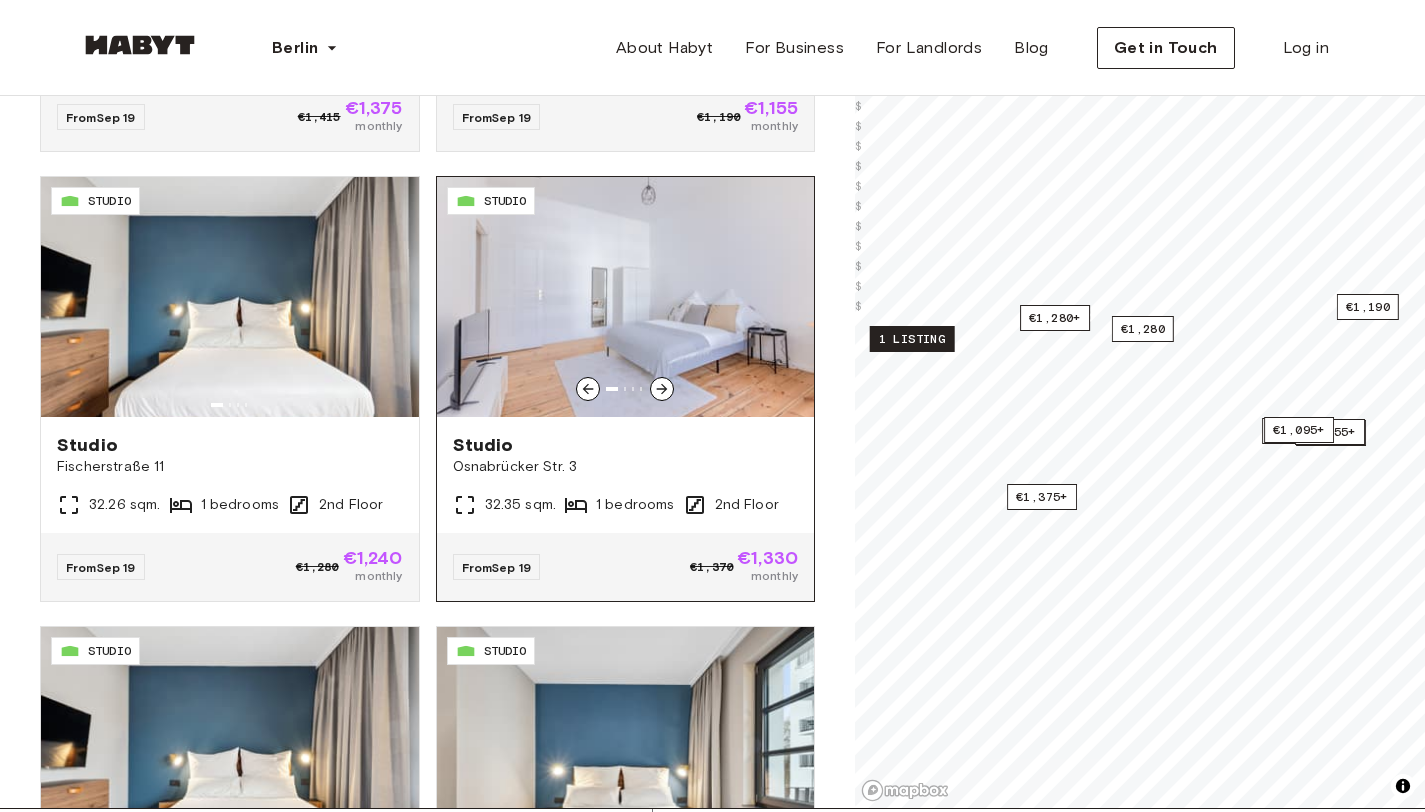scroll, scrollTop: 4767, scrollLeft: 0, axis: vertical 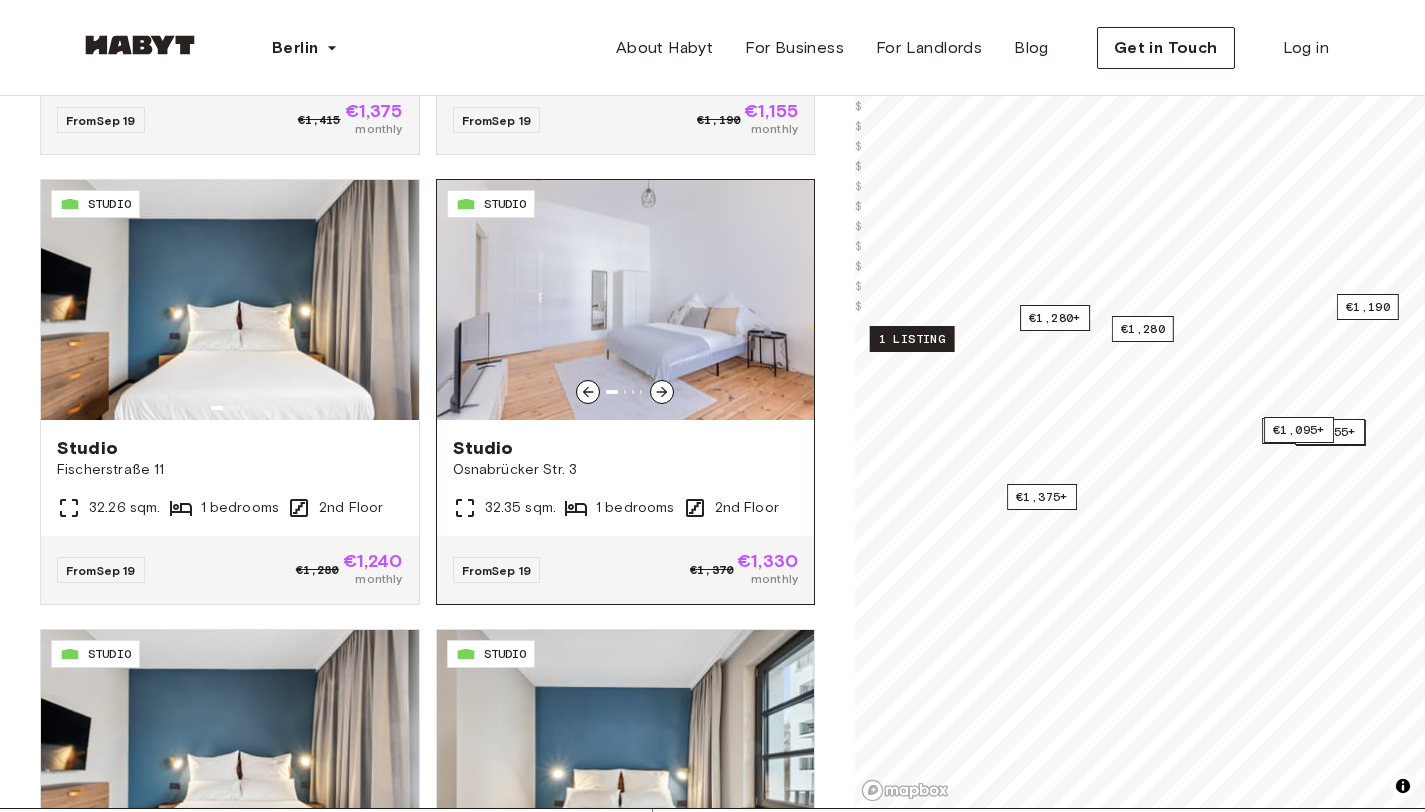 click 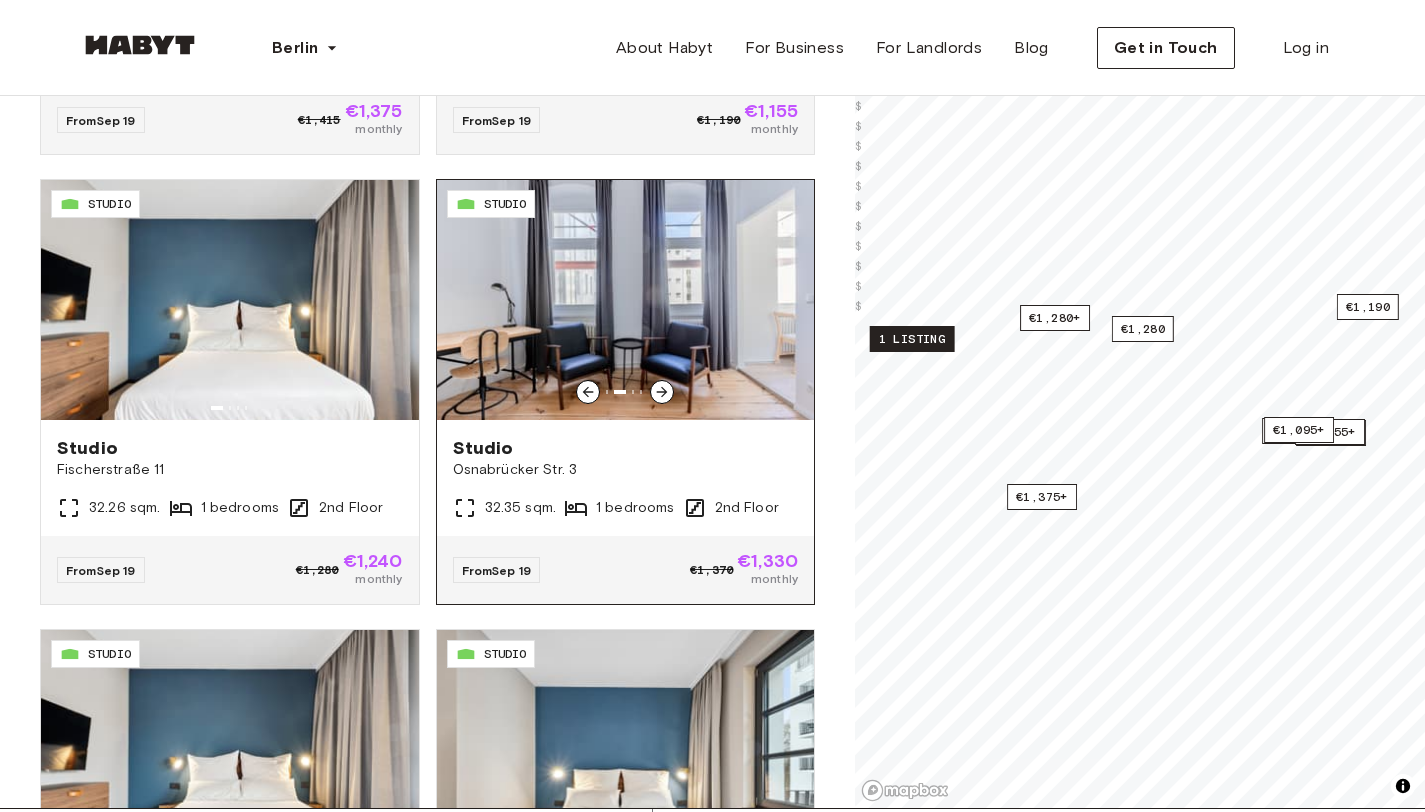 click 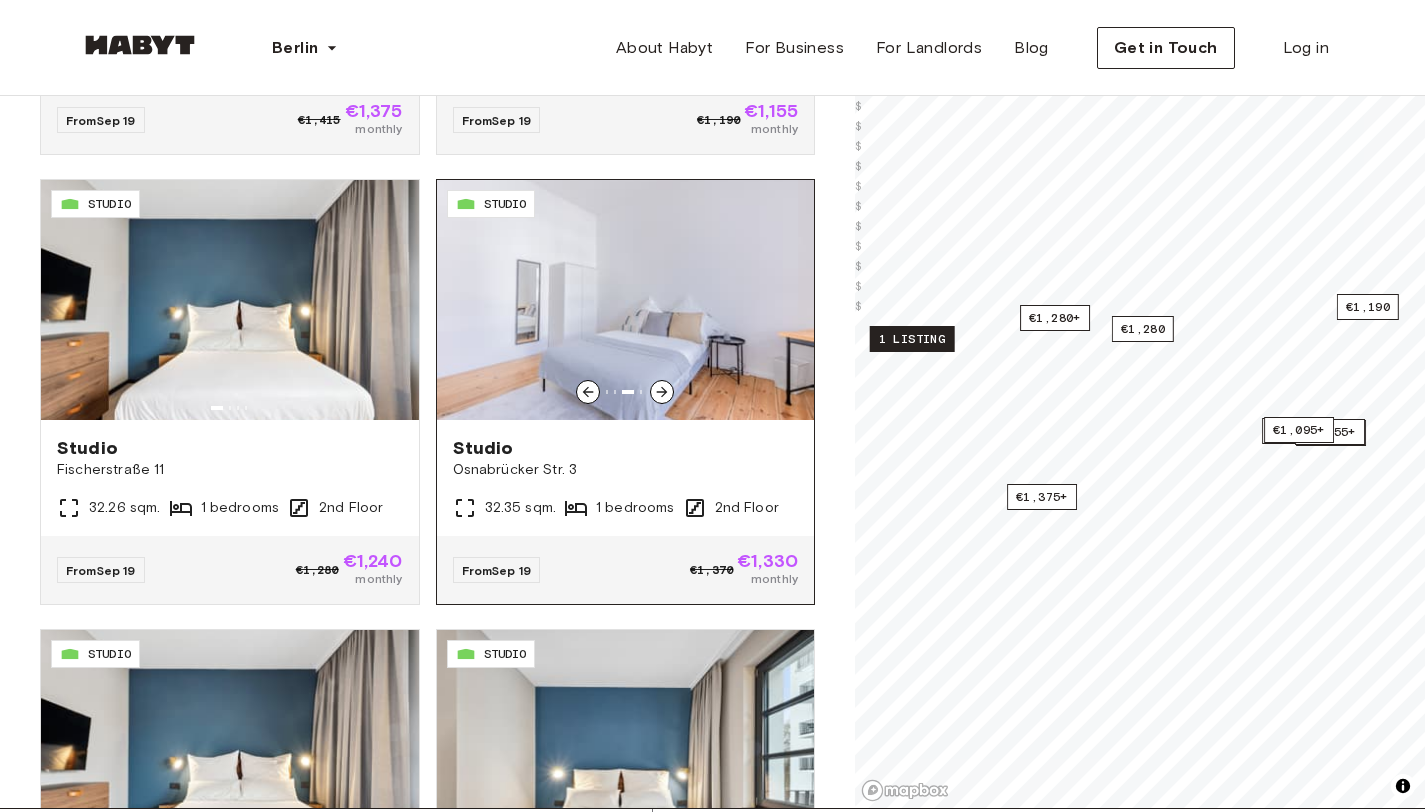 click 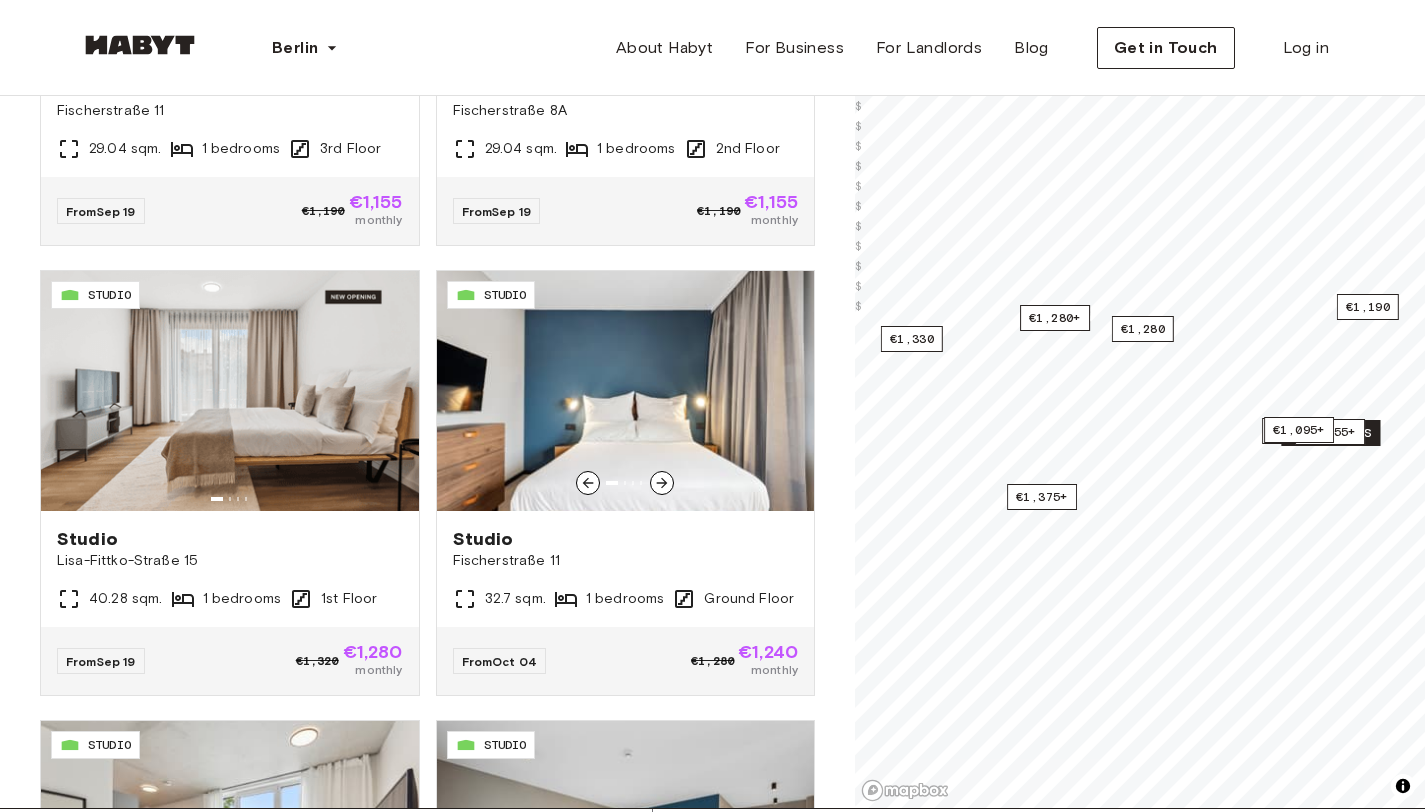 scroll, scrollTop: 5610, scrollLeft: 0, axis: vertical 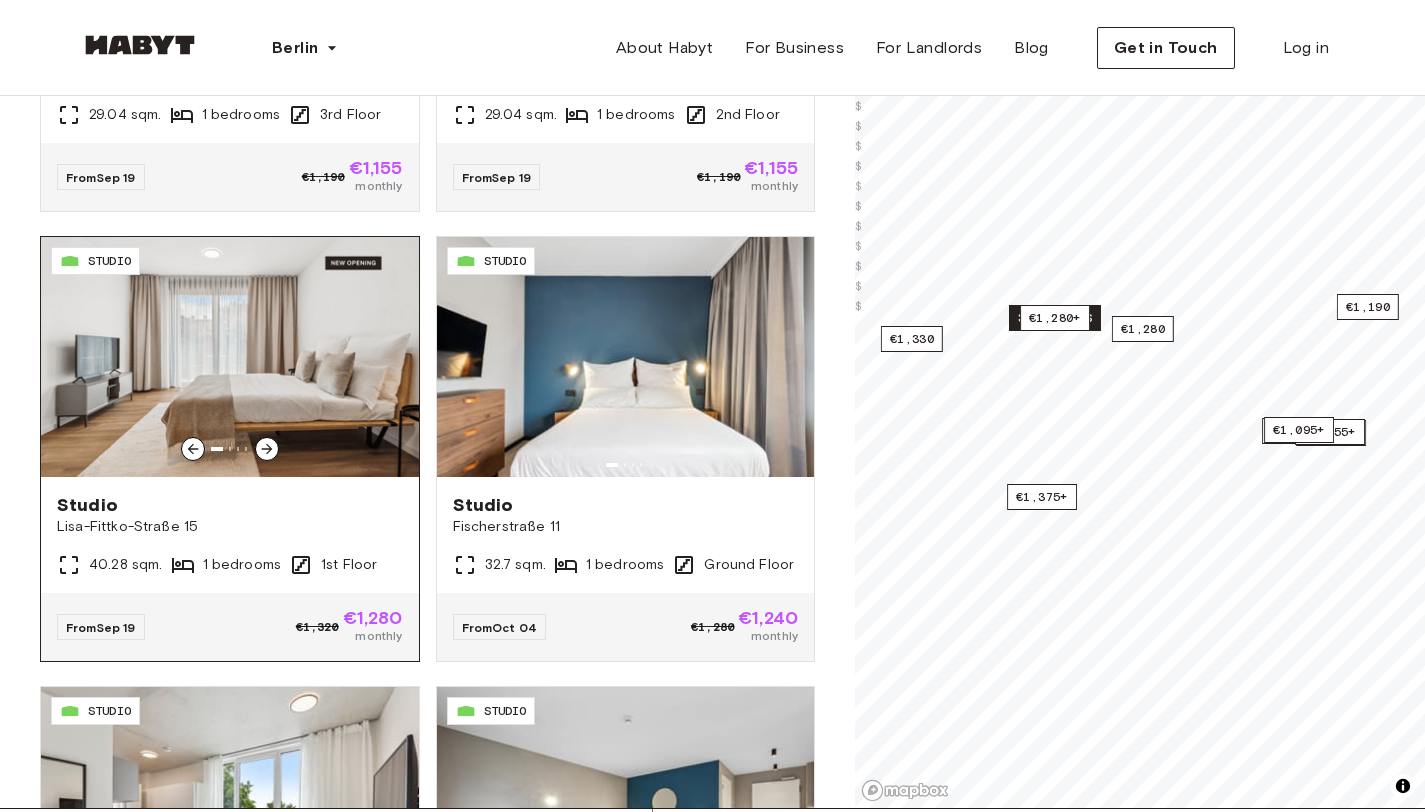 click 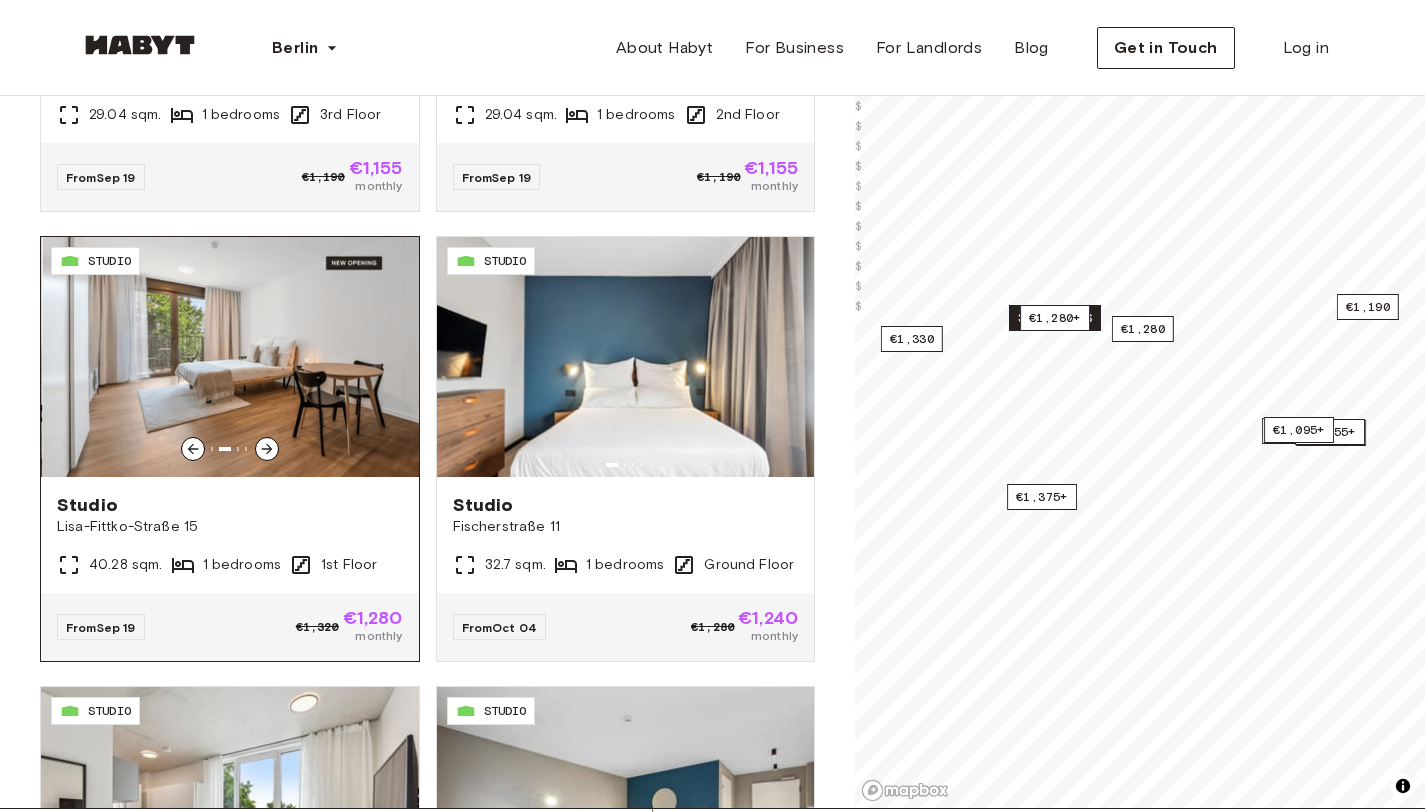 click 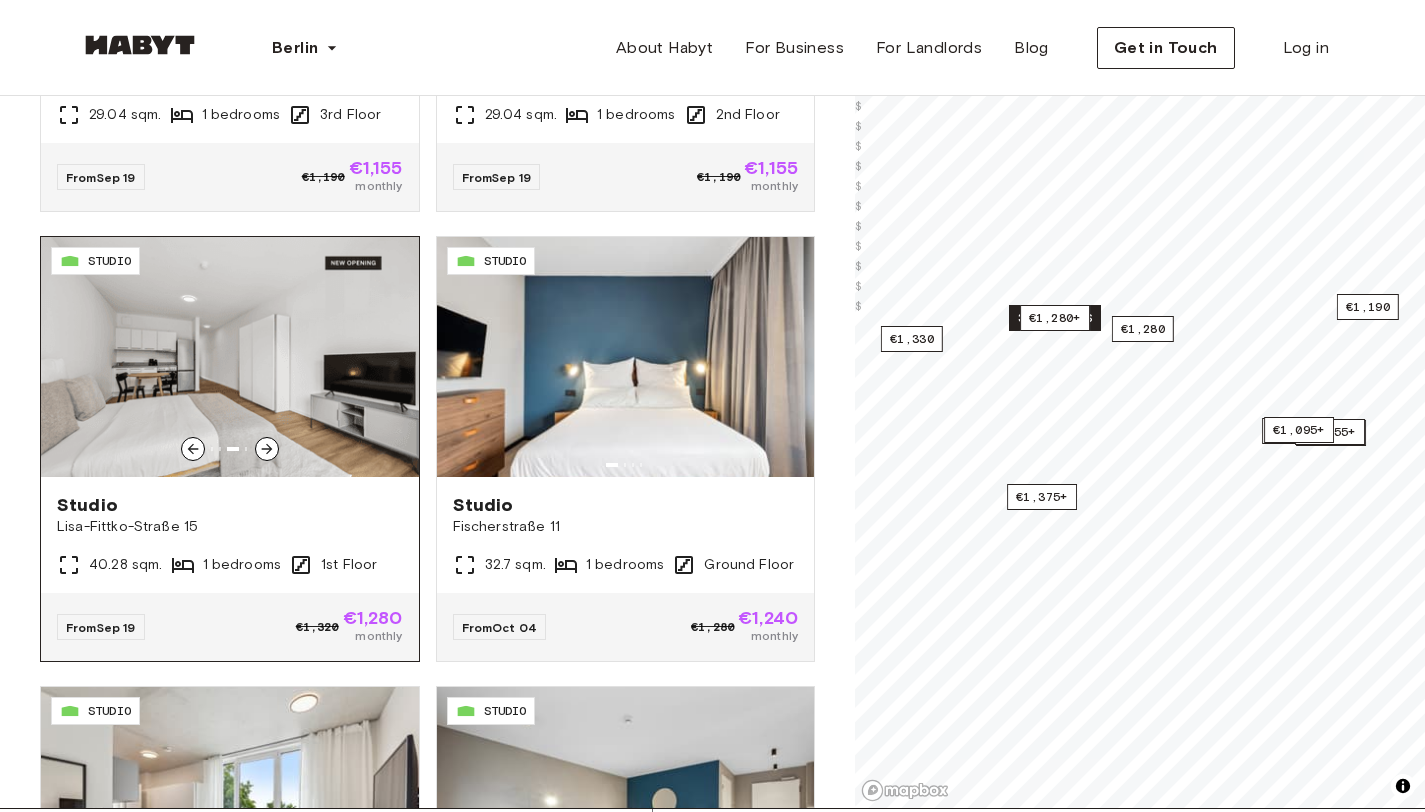 click 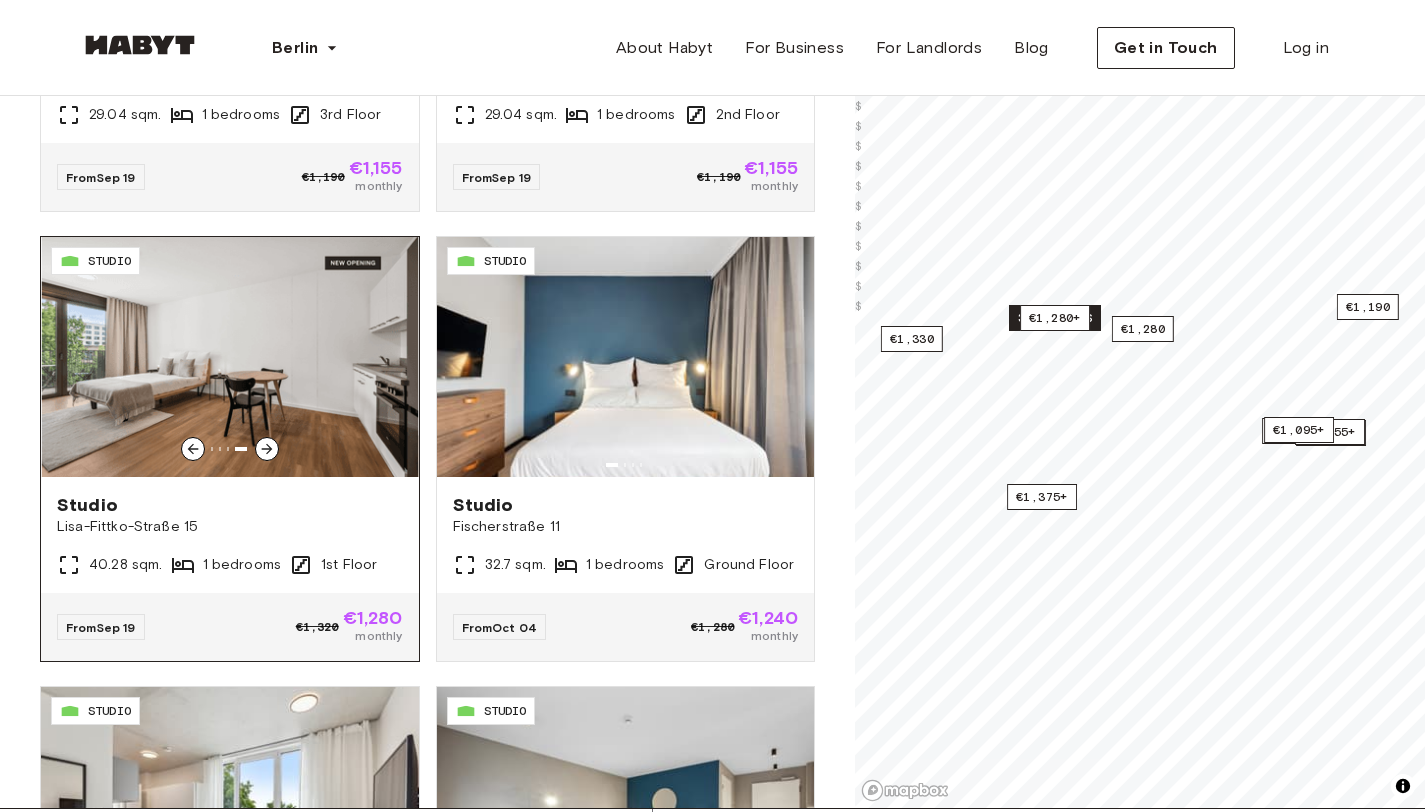 click 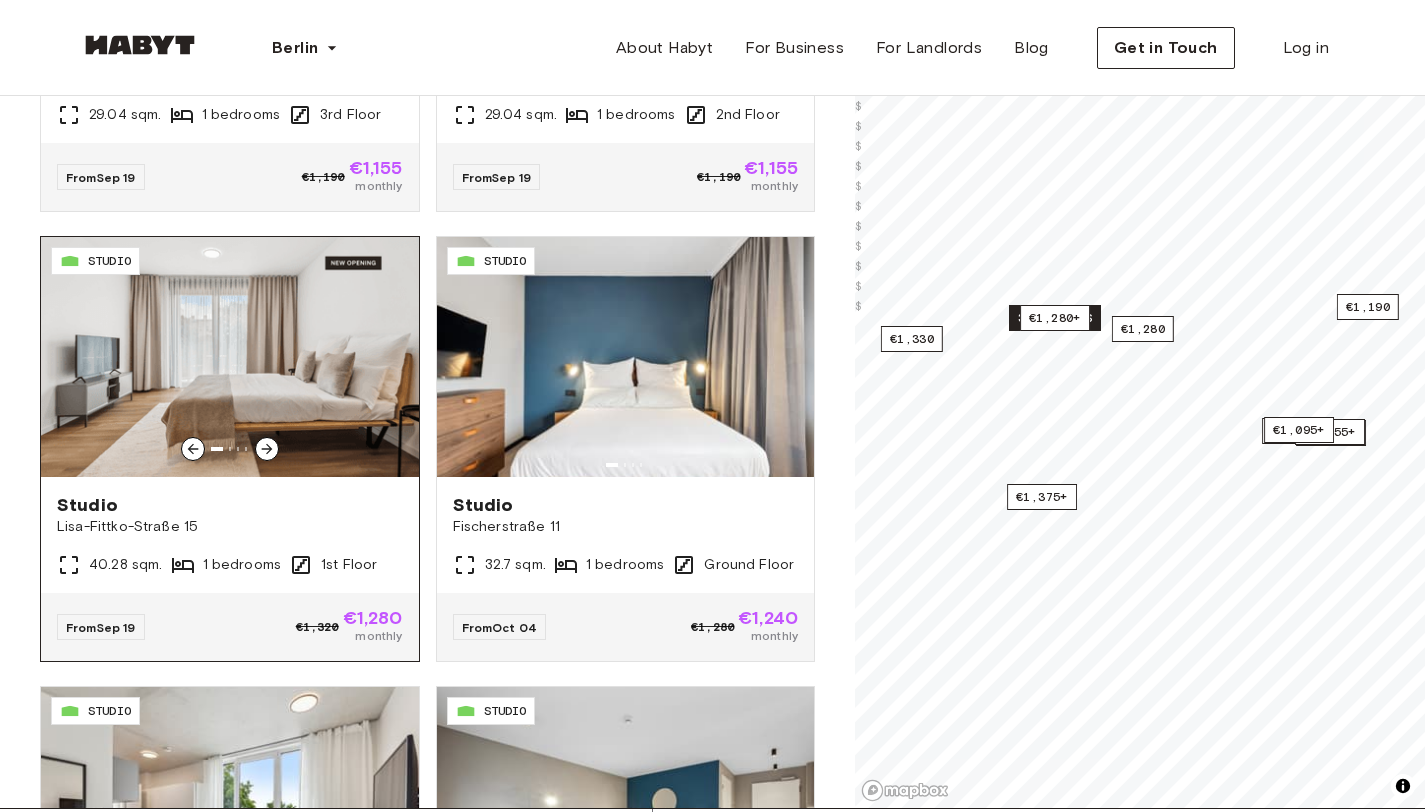 click at bounding box center [230, 357] 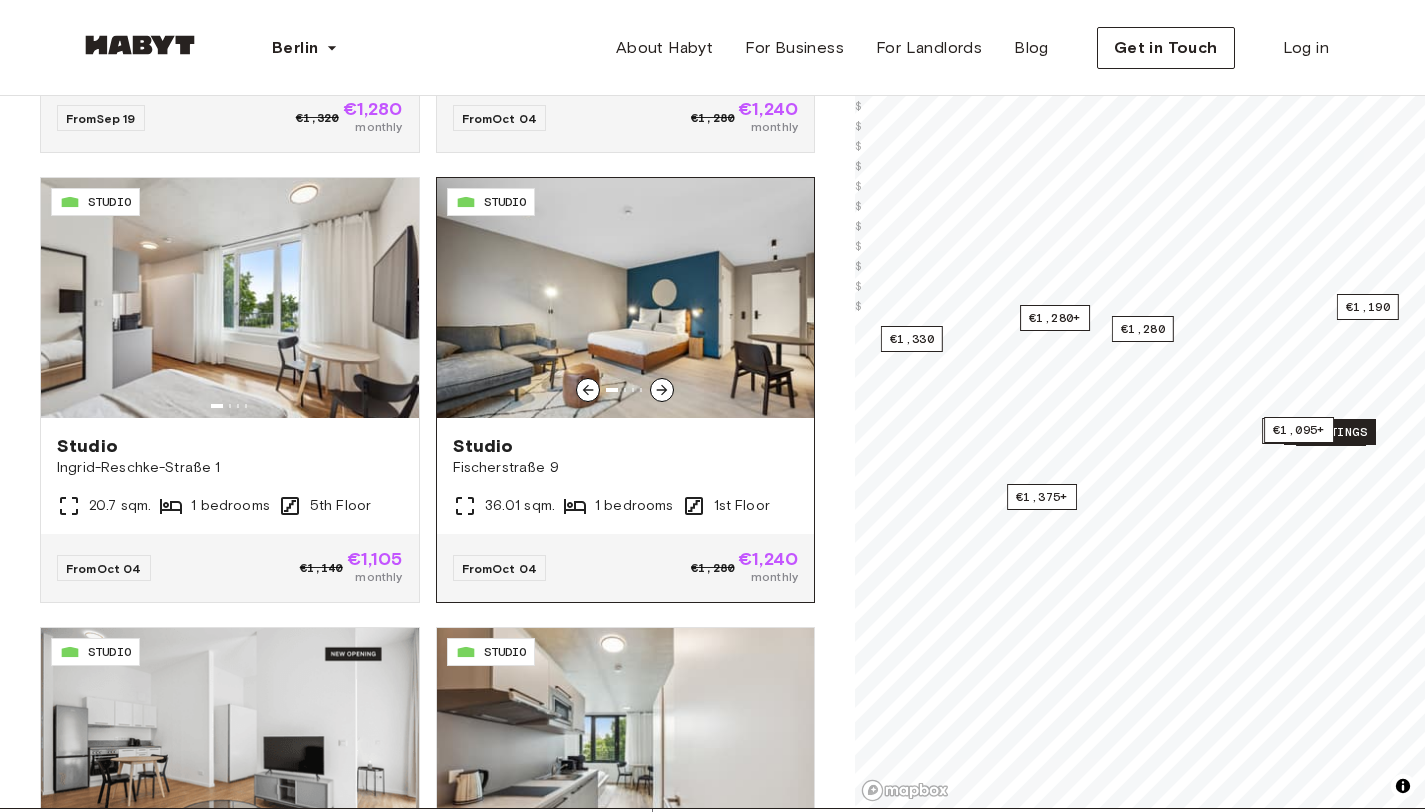 scroll, scrollTop: 6120, scrollLeft: 0, axis: vertical 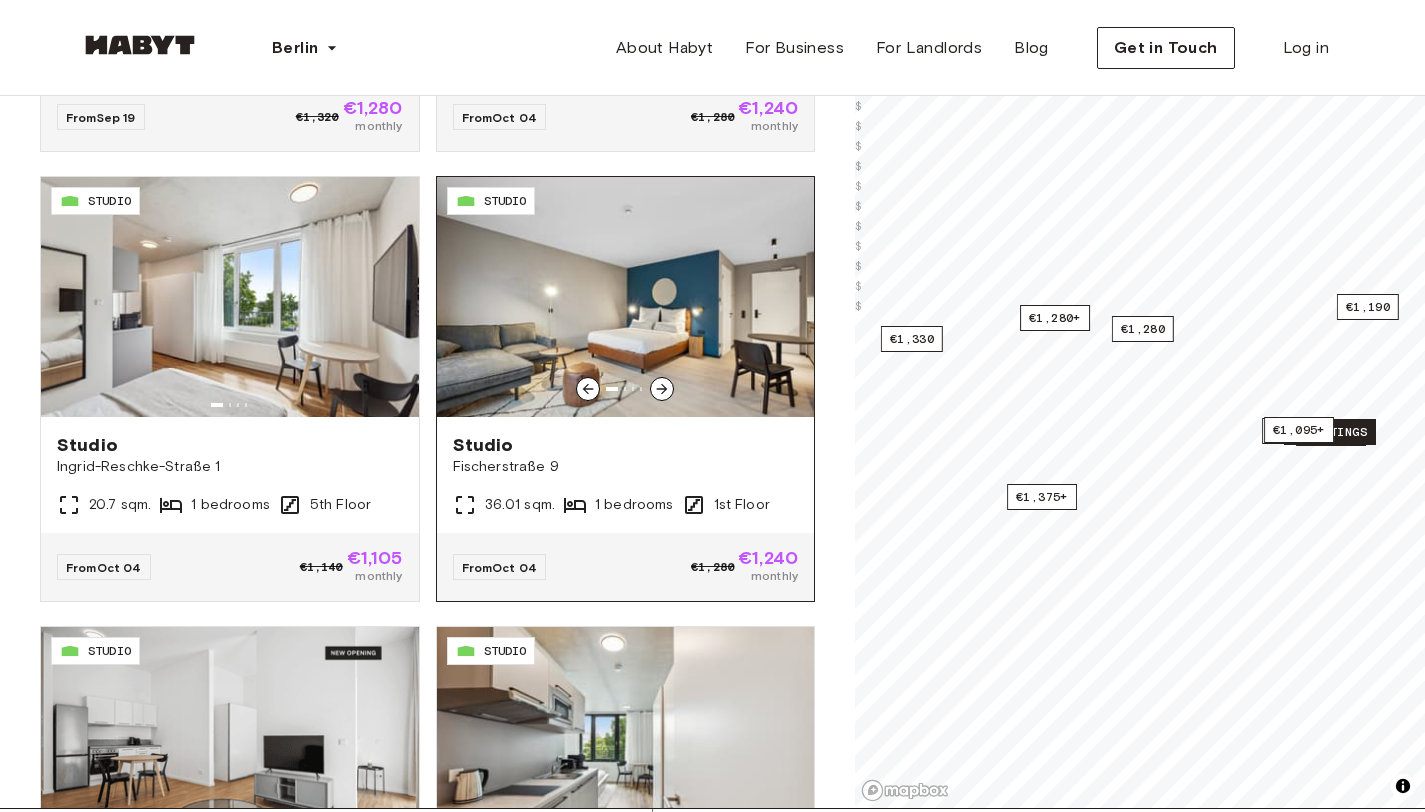 click 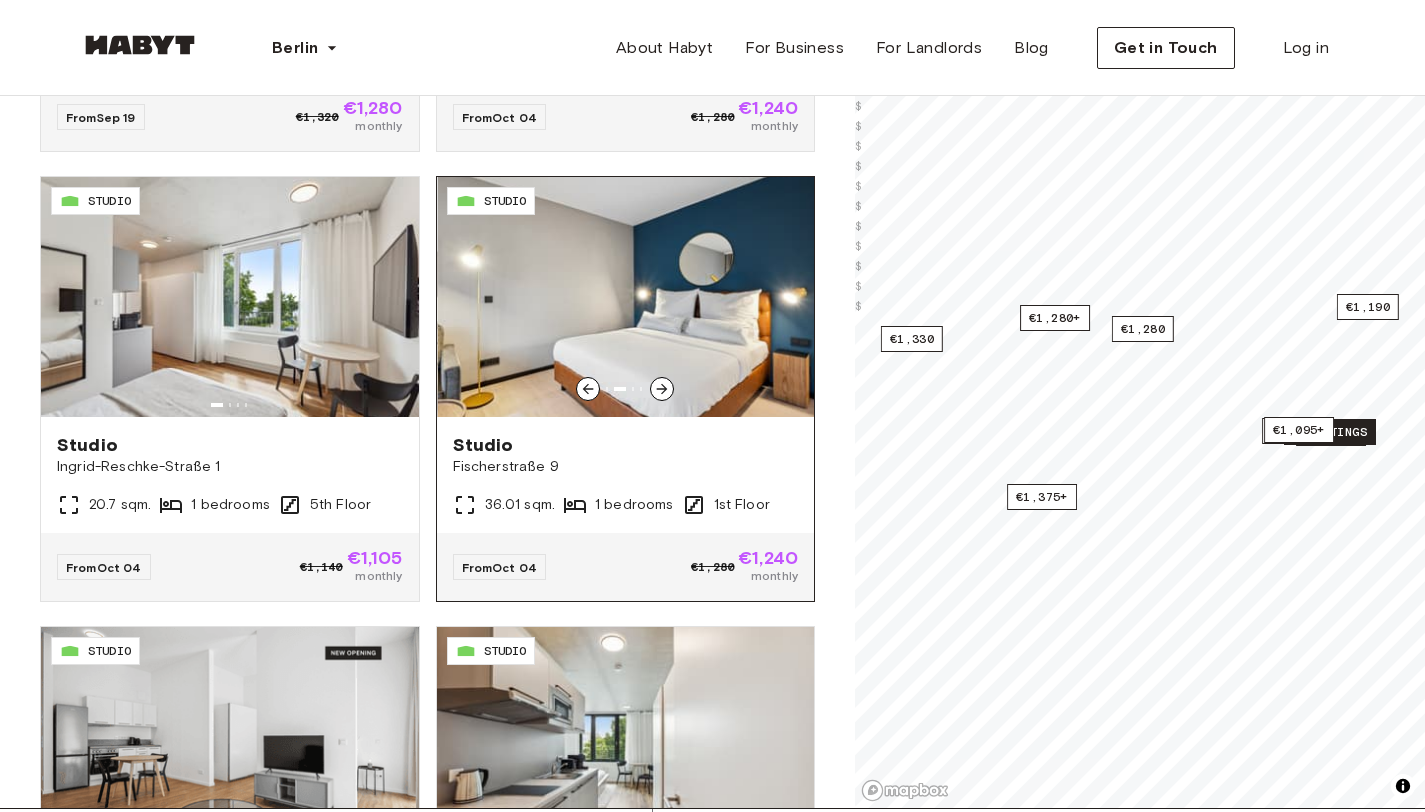 click 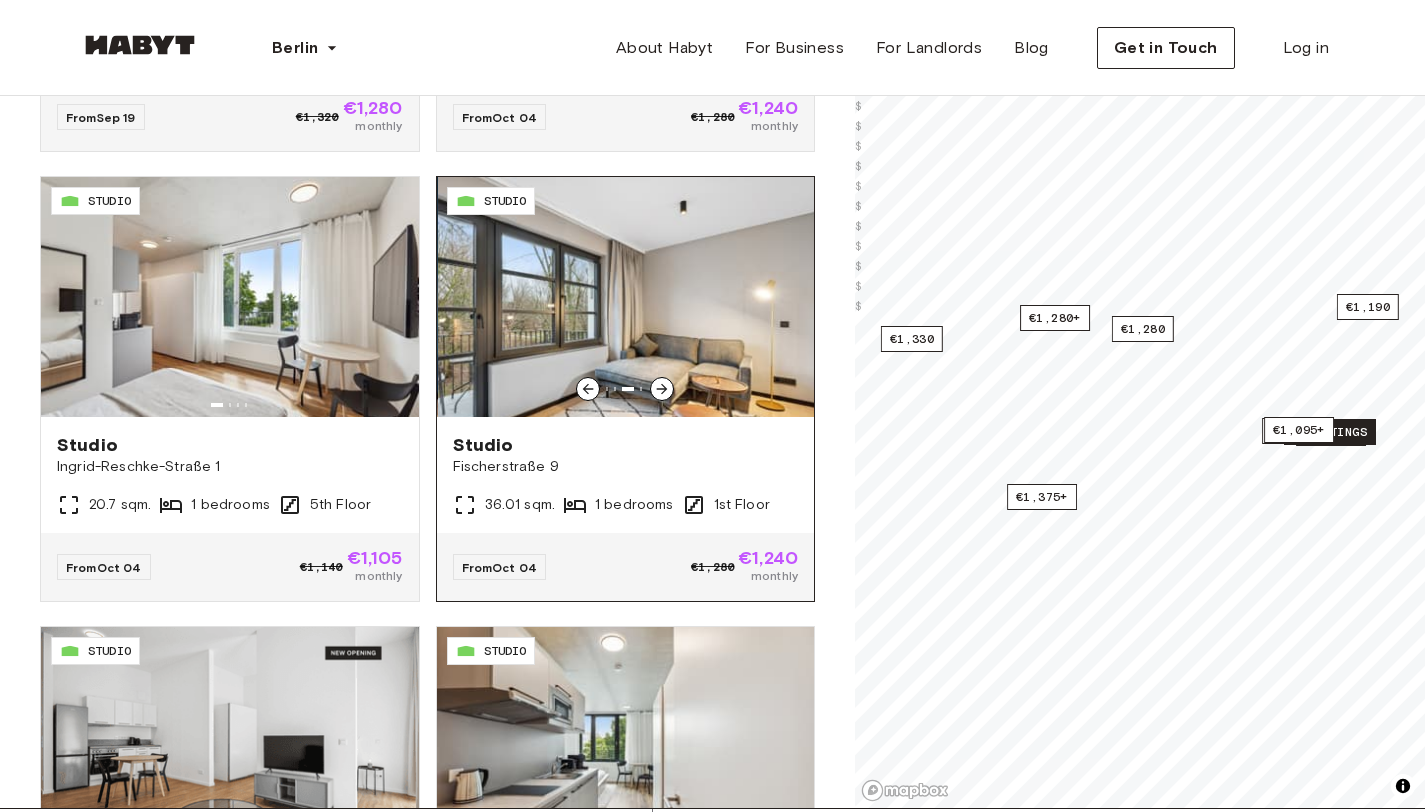 click 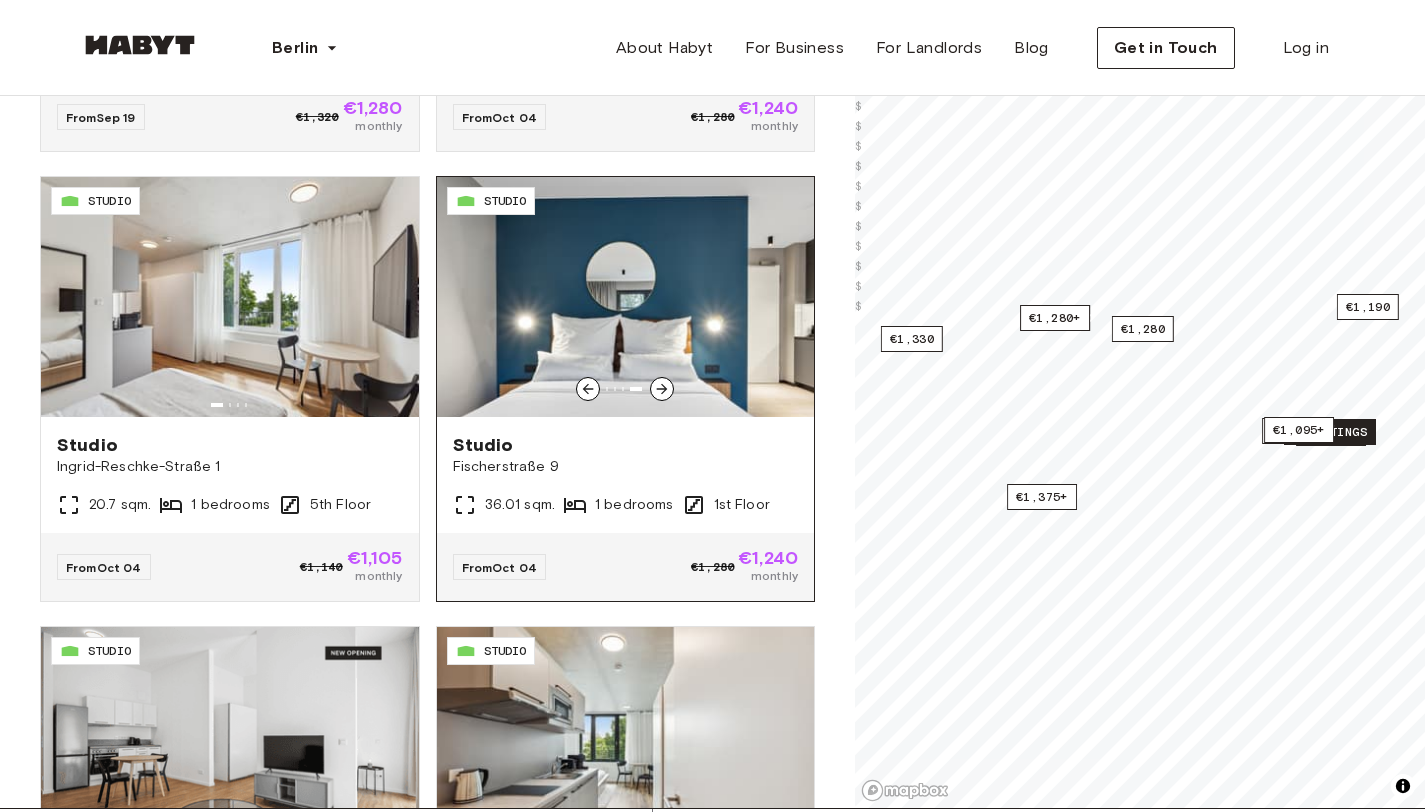 click 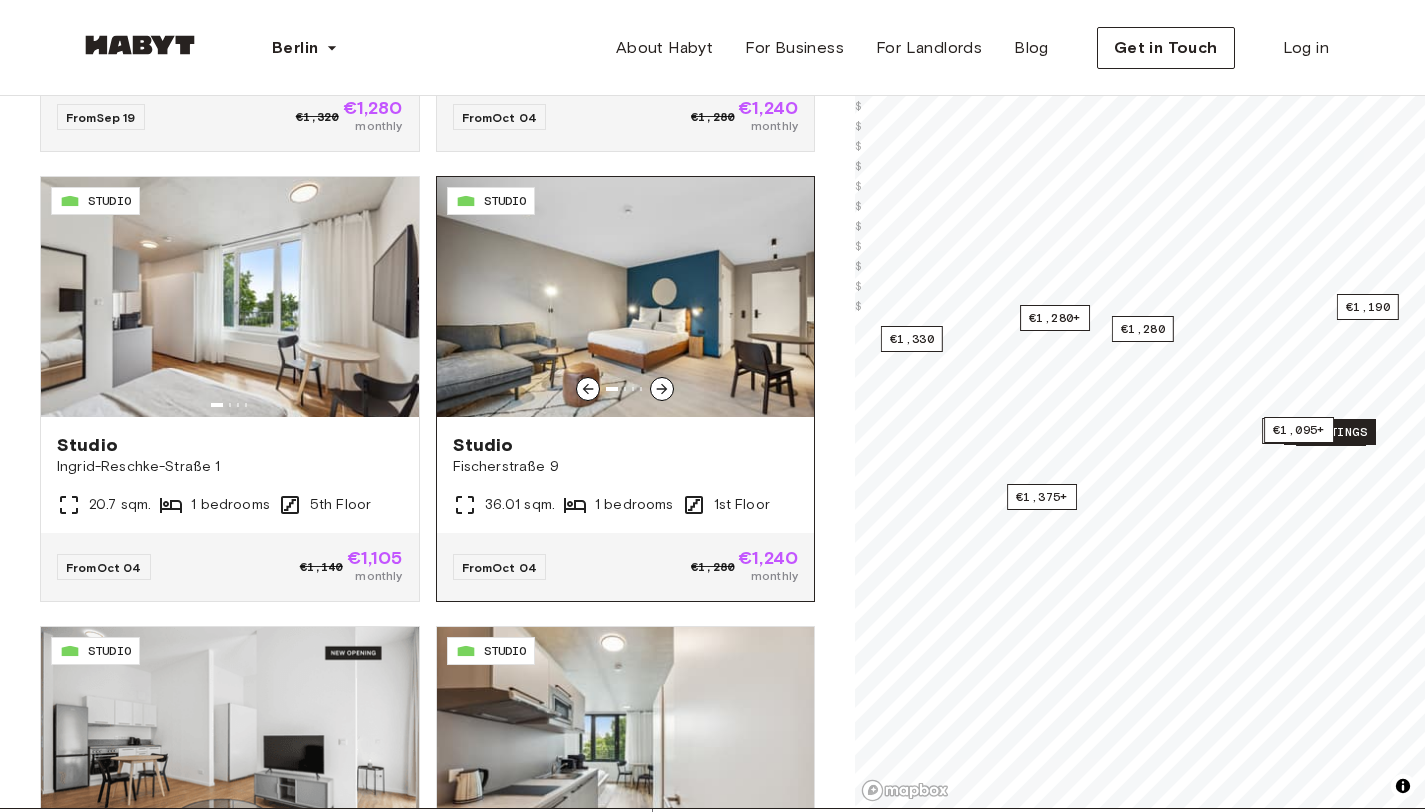 click 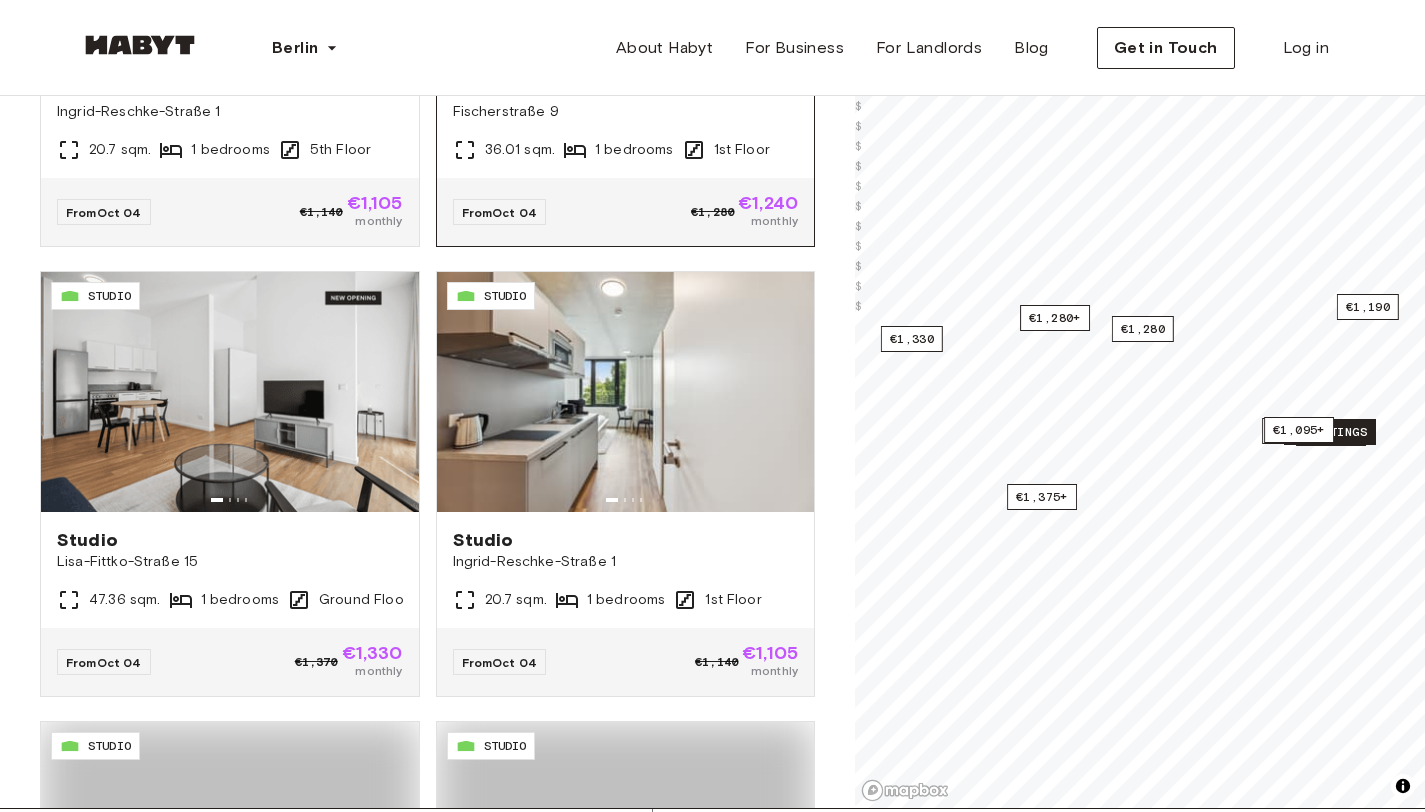 scroll, scrollTop: 6597, scrollLeft: 0, axis: vertical 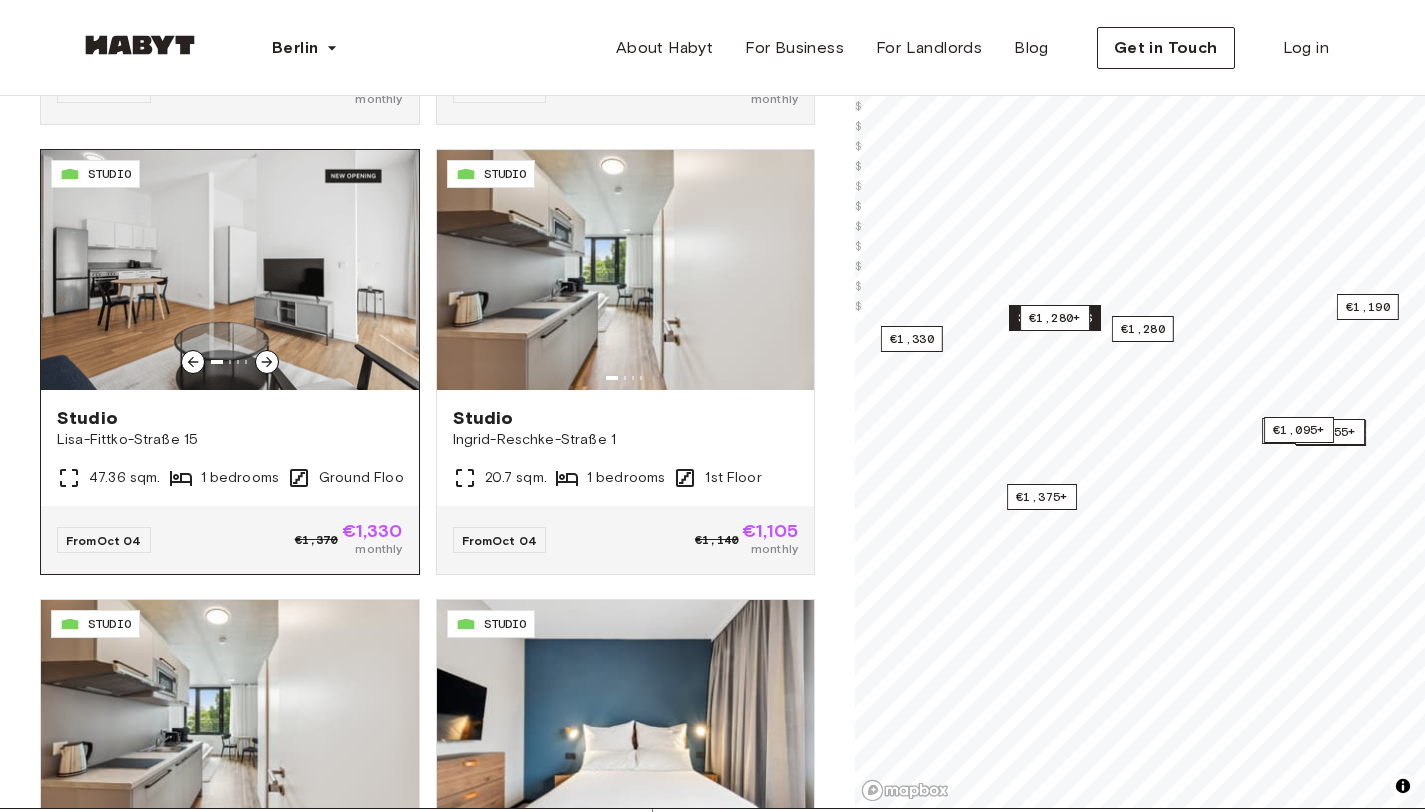 click 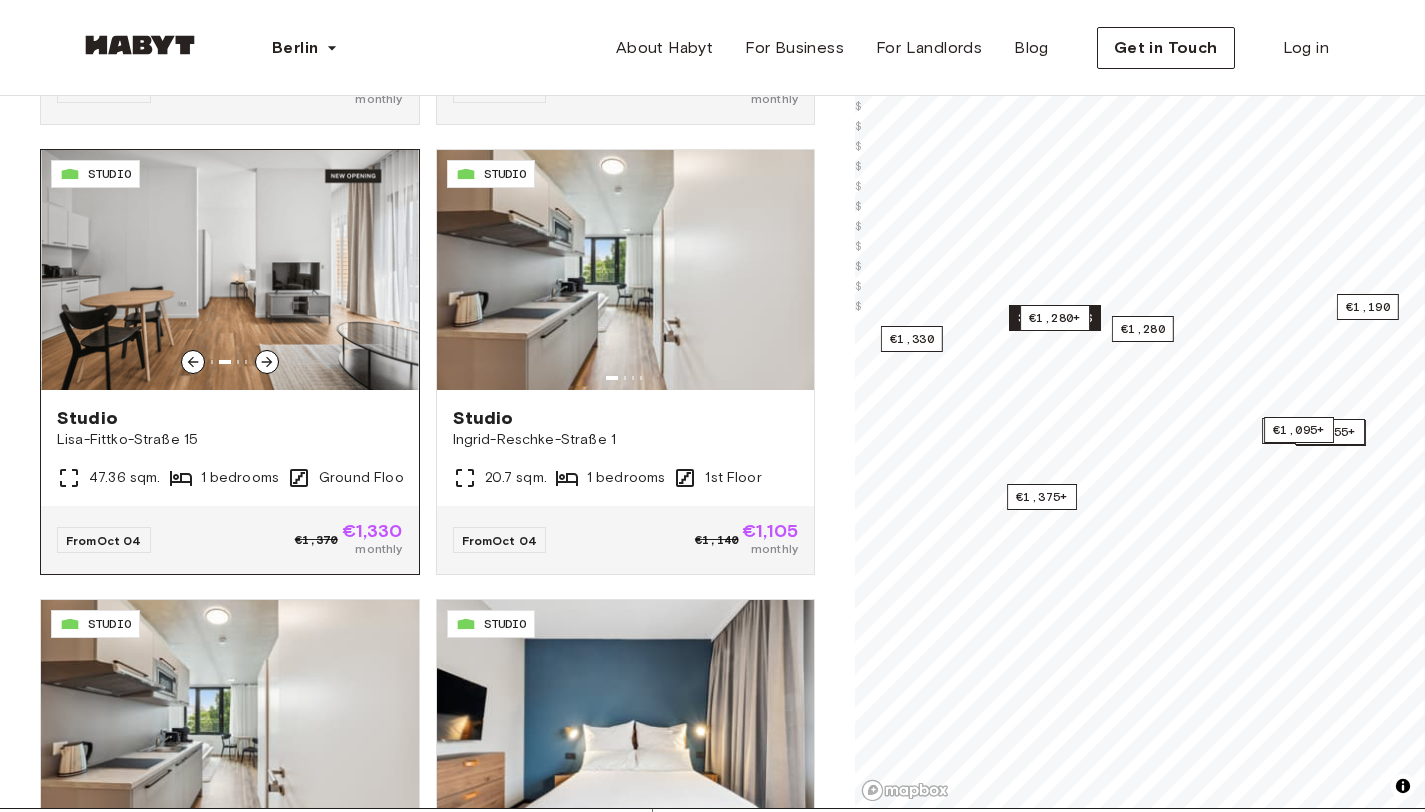 click 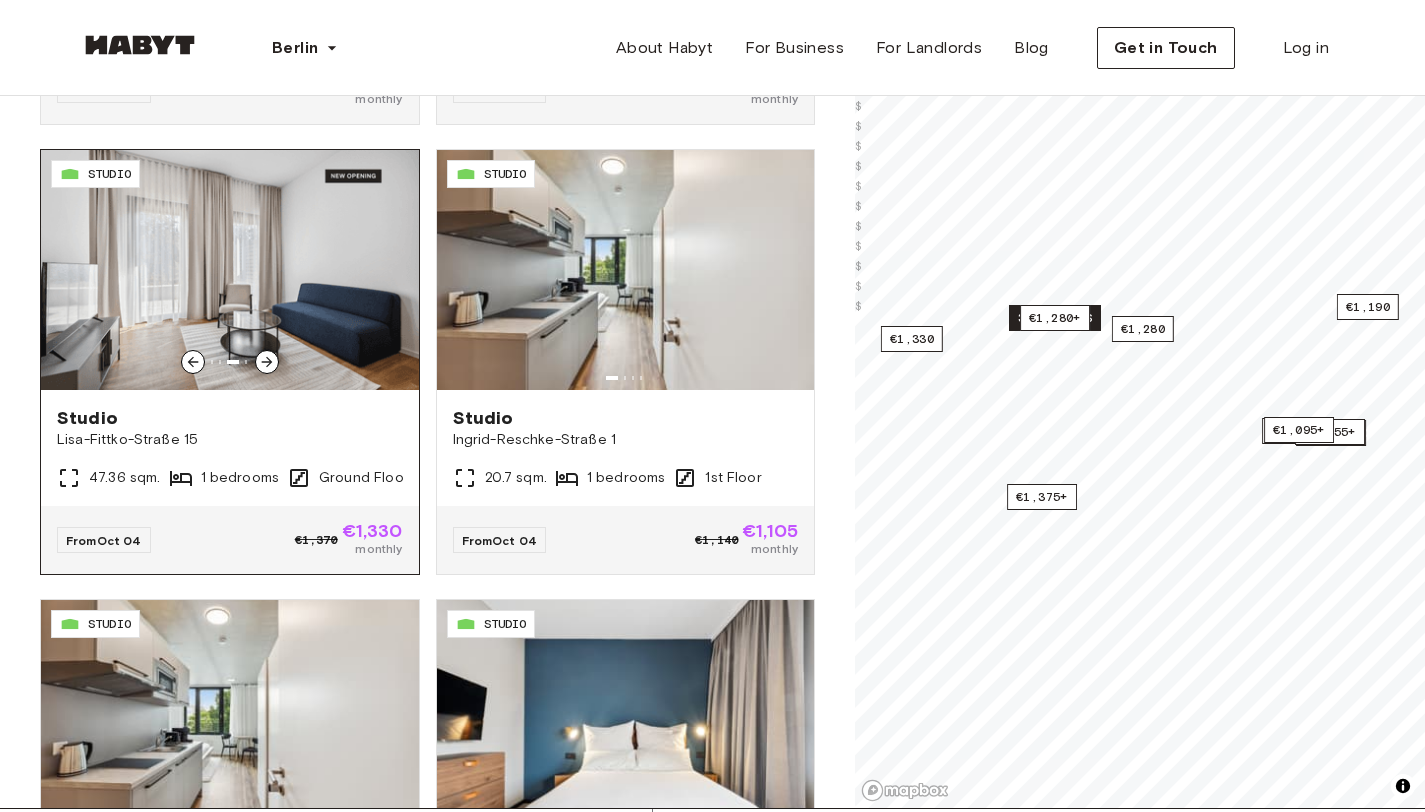 click at bounding box center [230, 270] 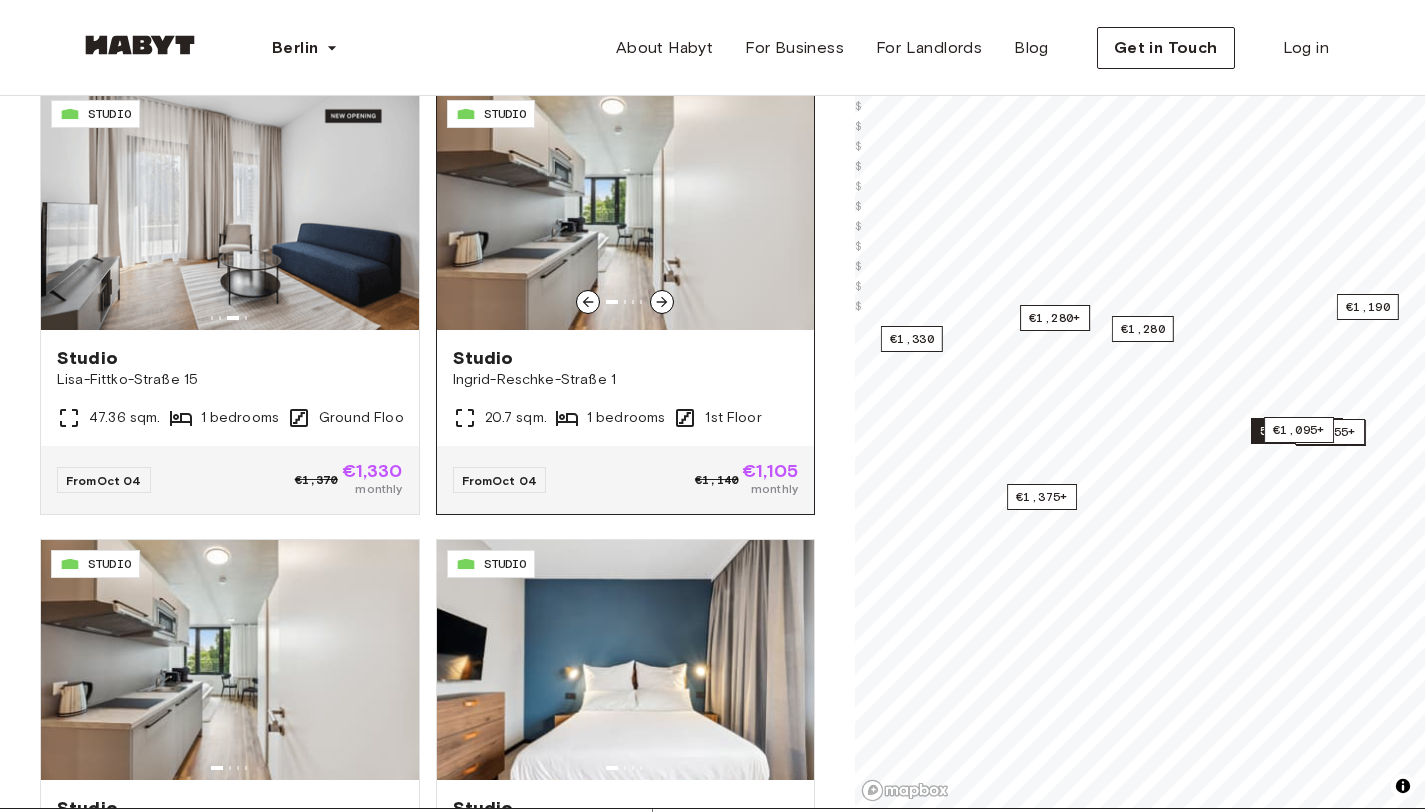 scroll, scrollTop: 6670, scrollLeft: 0, axis: vertical 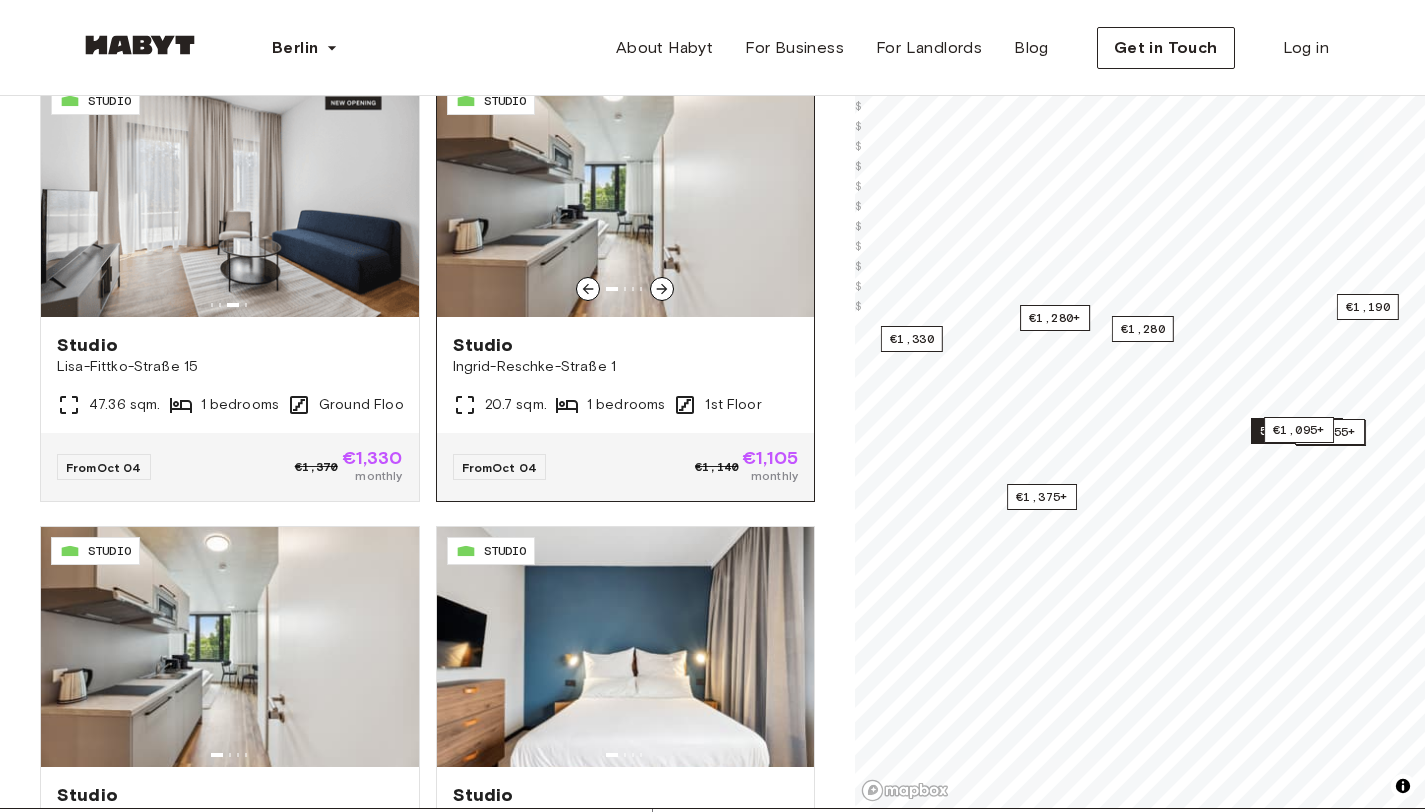 click 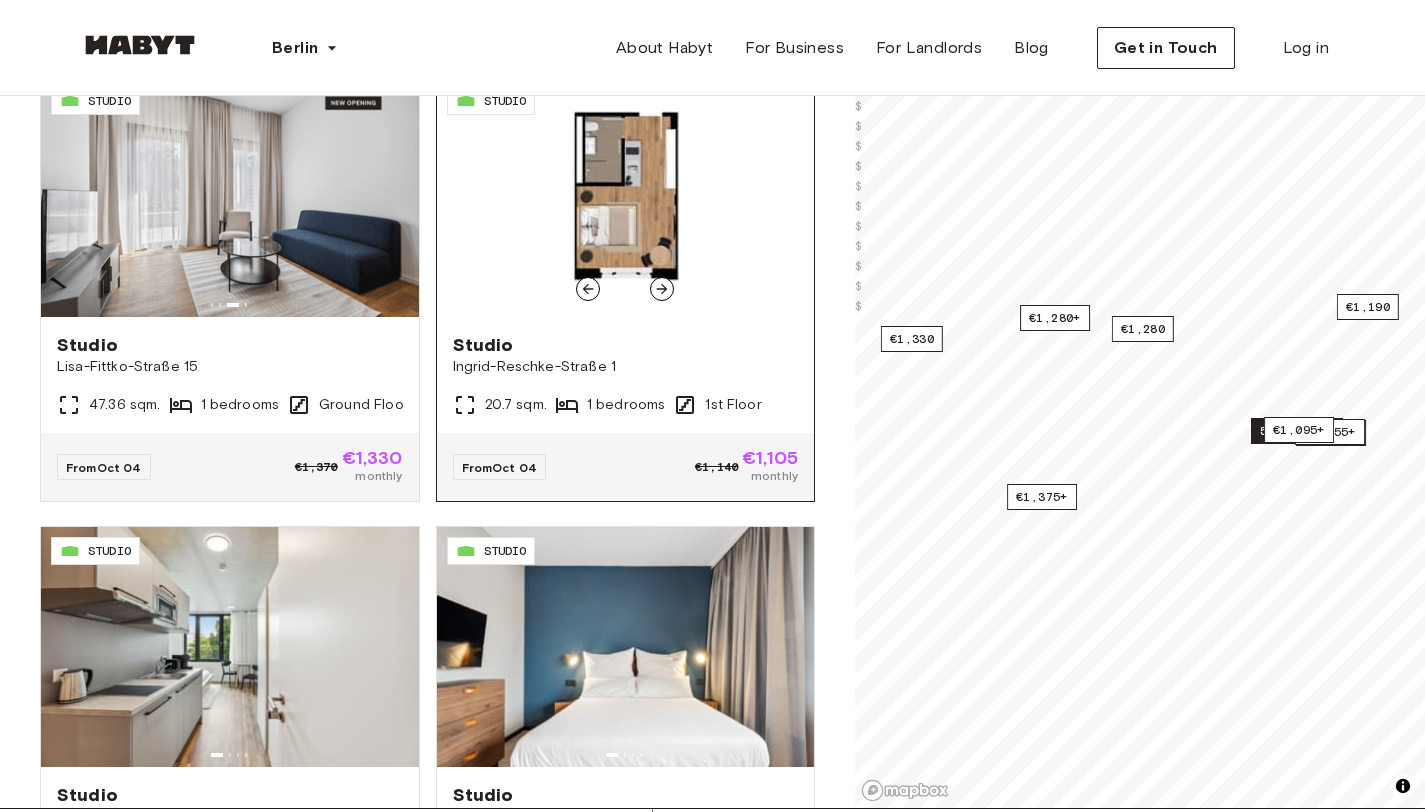 click 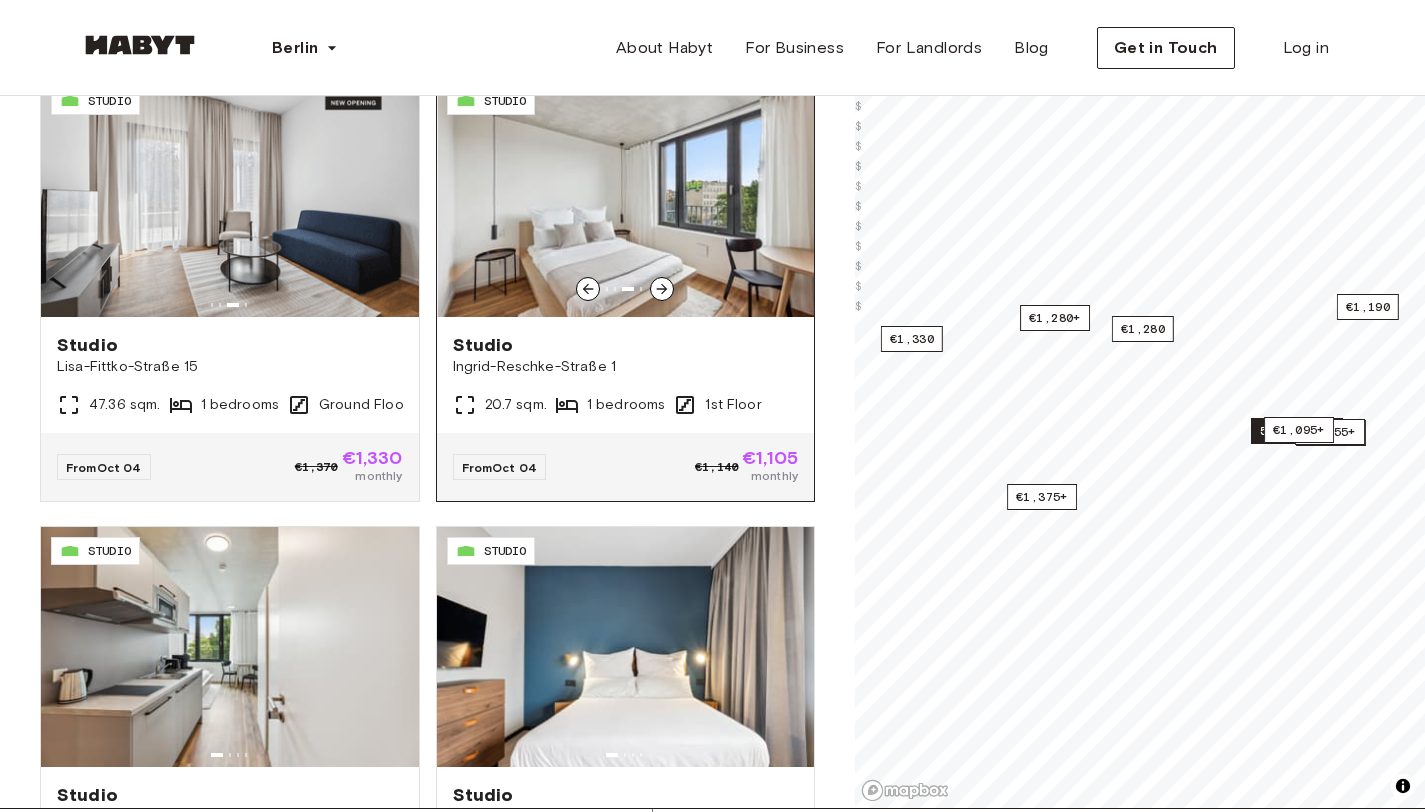 click 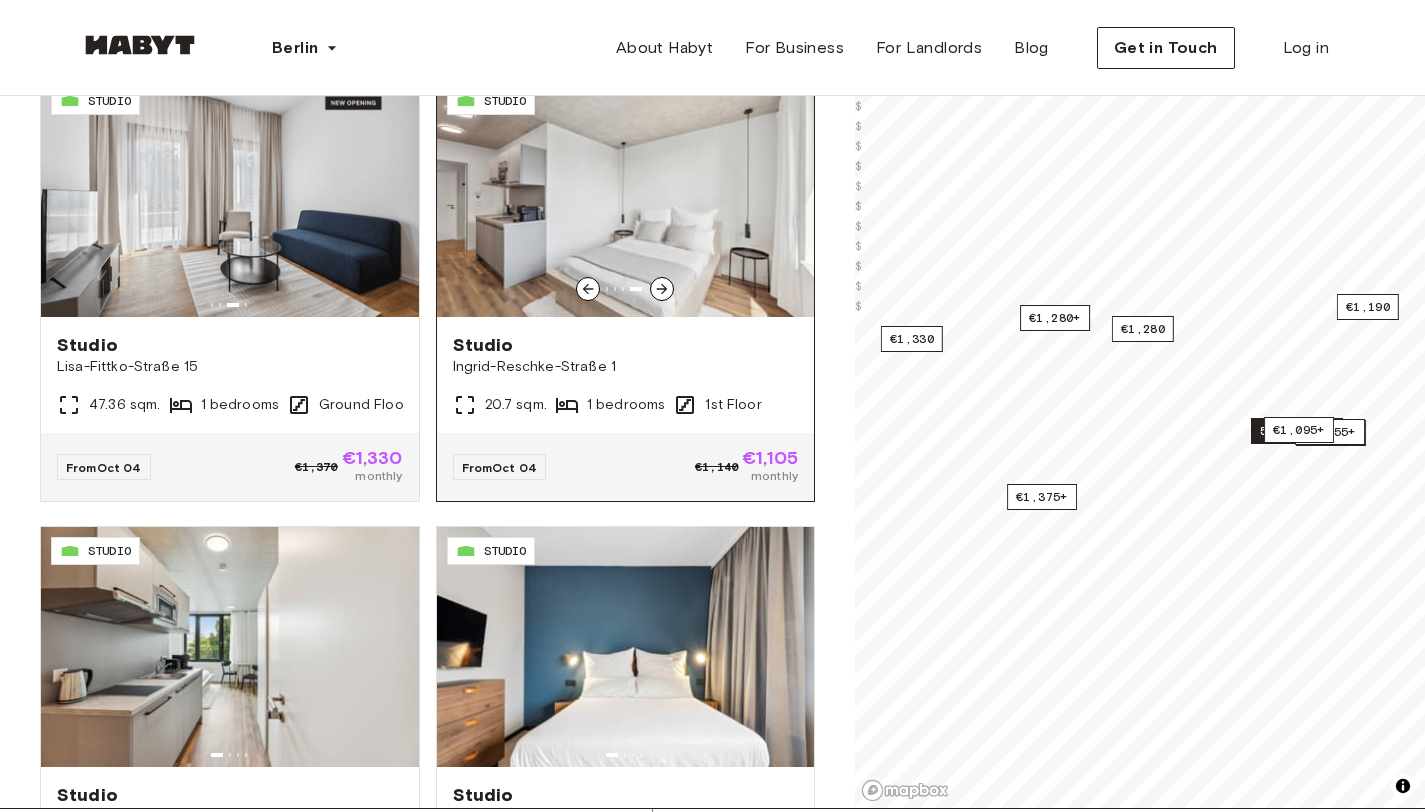 scroll, scrollTop: 6999, scrollLeft: 0, axis: vertical 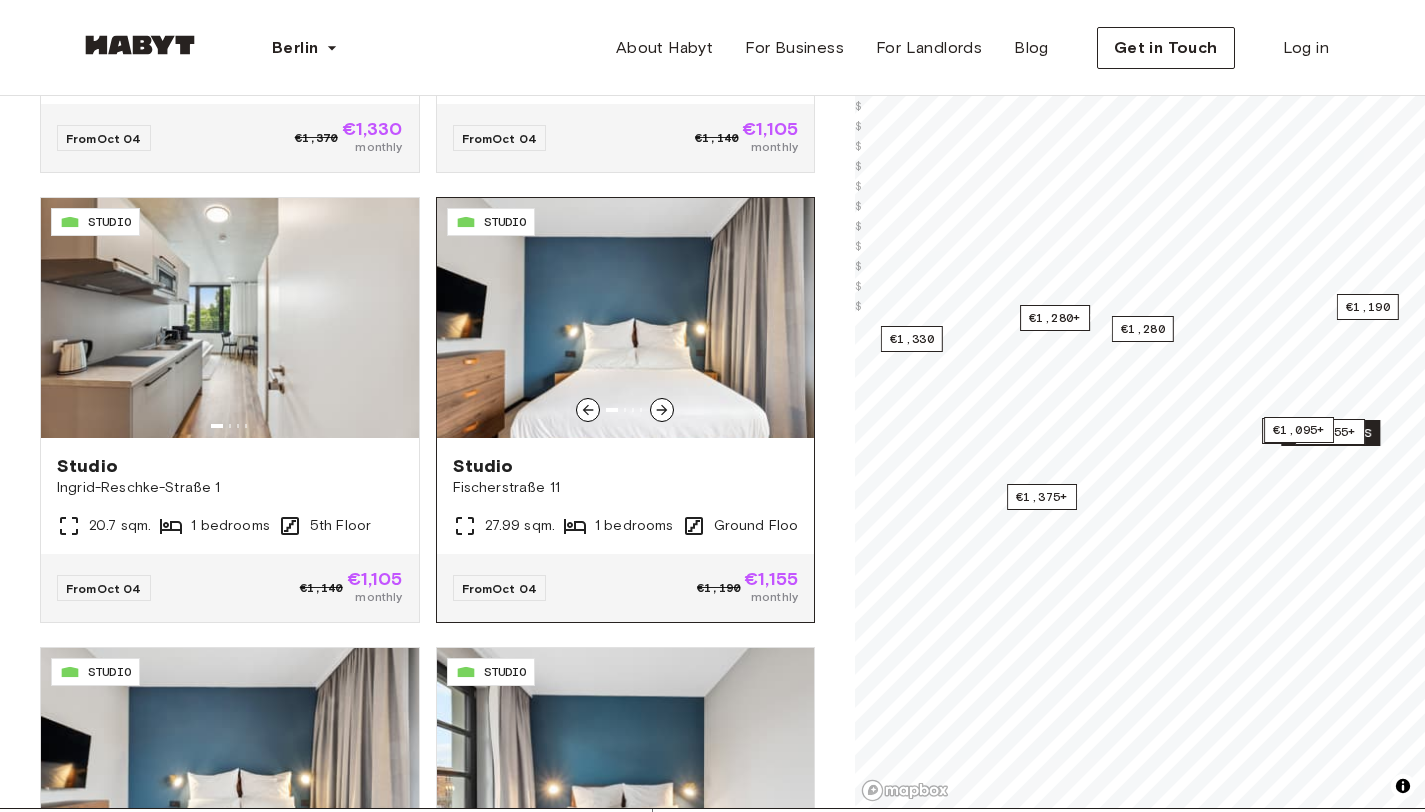 click 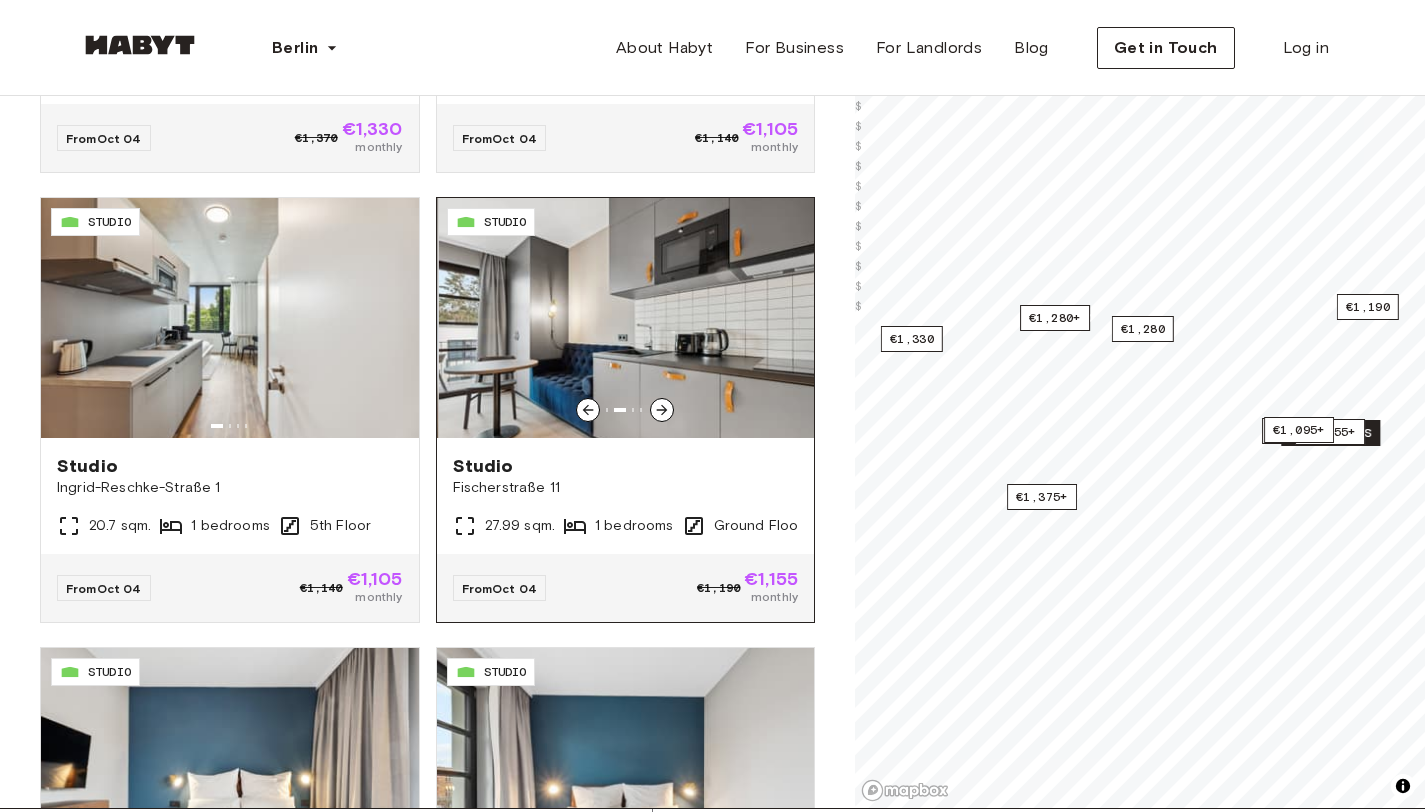 click 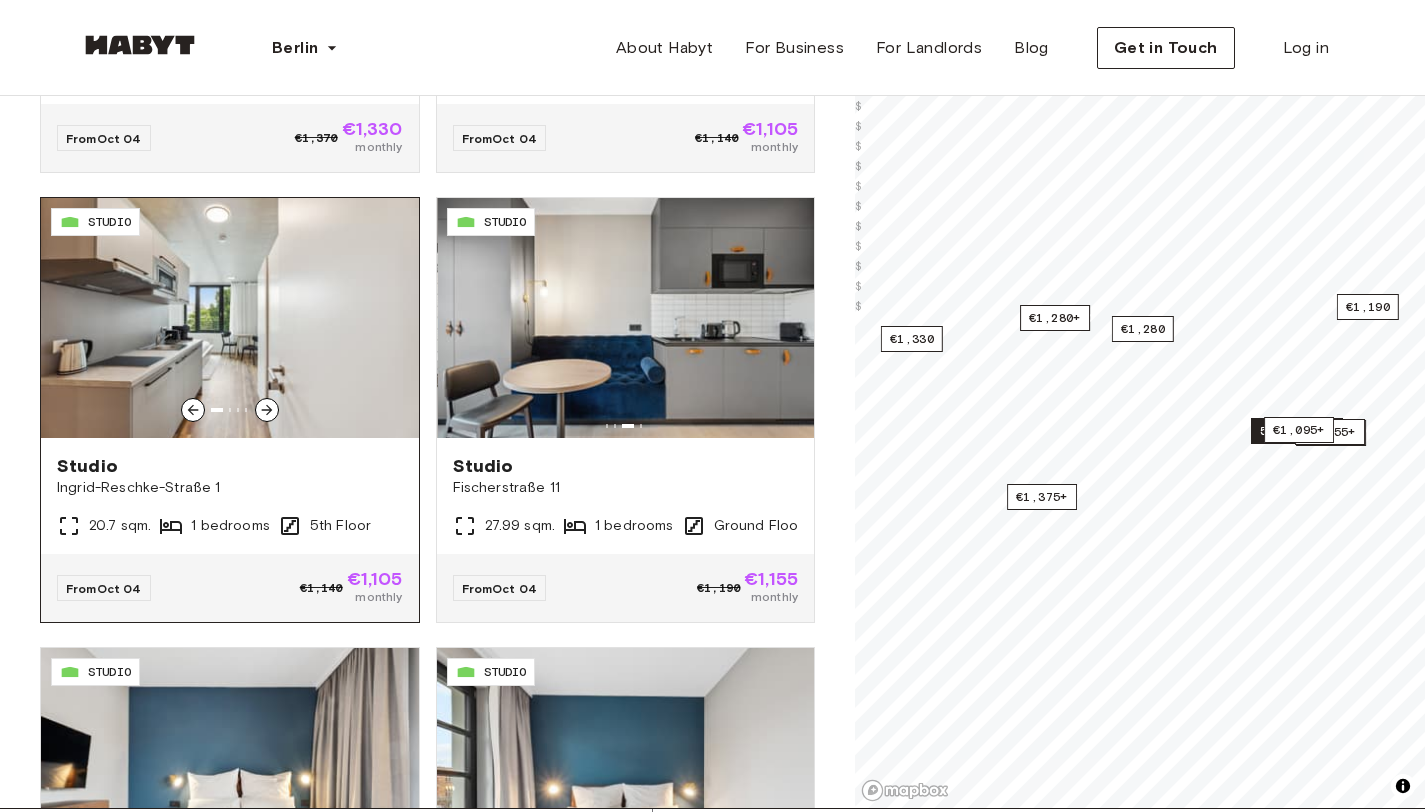 click 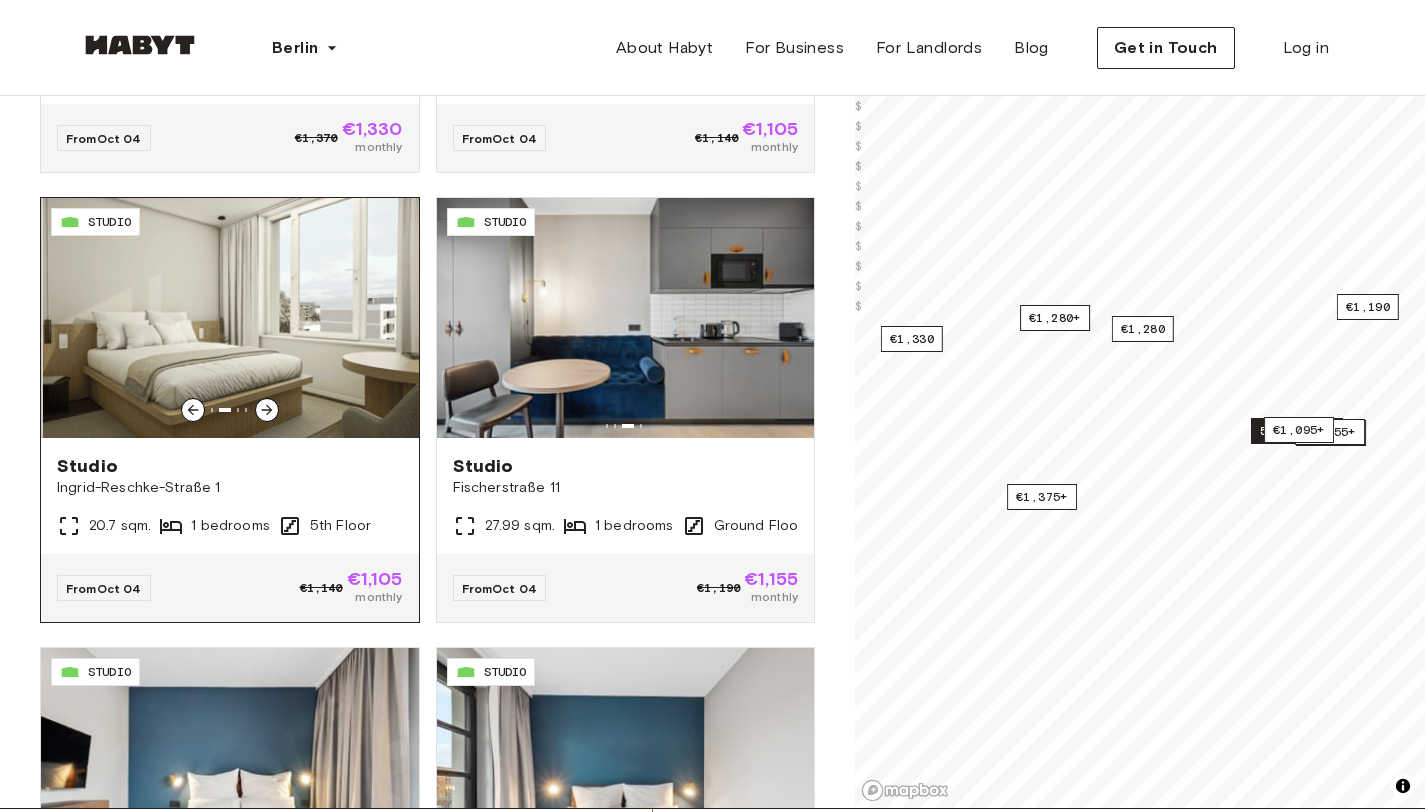 click 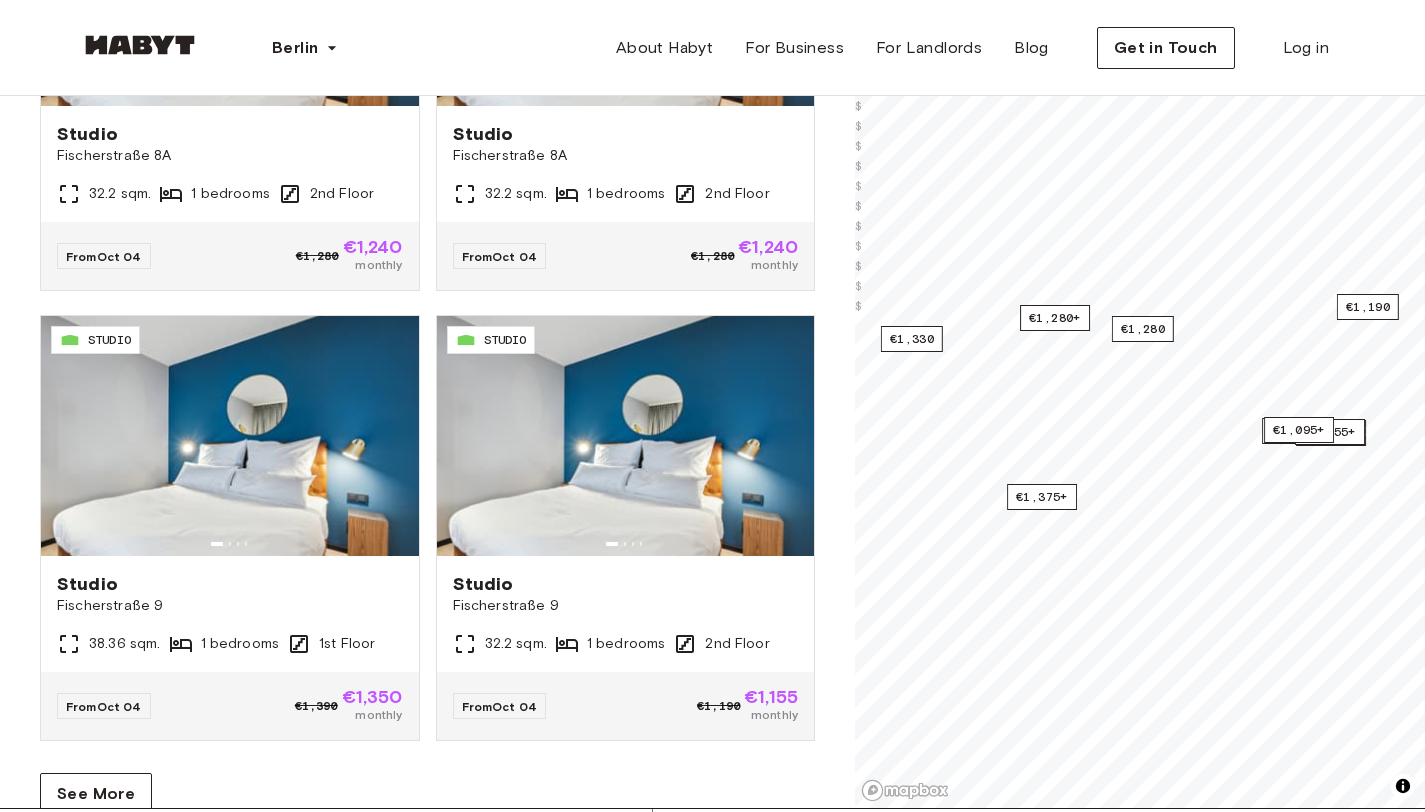 scroll, scrollTop: 8293, scrollLeft: 0, axis: vertical 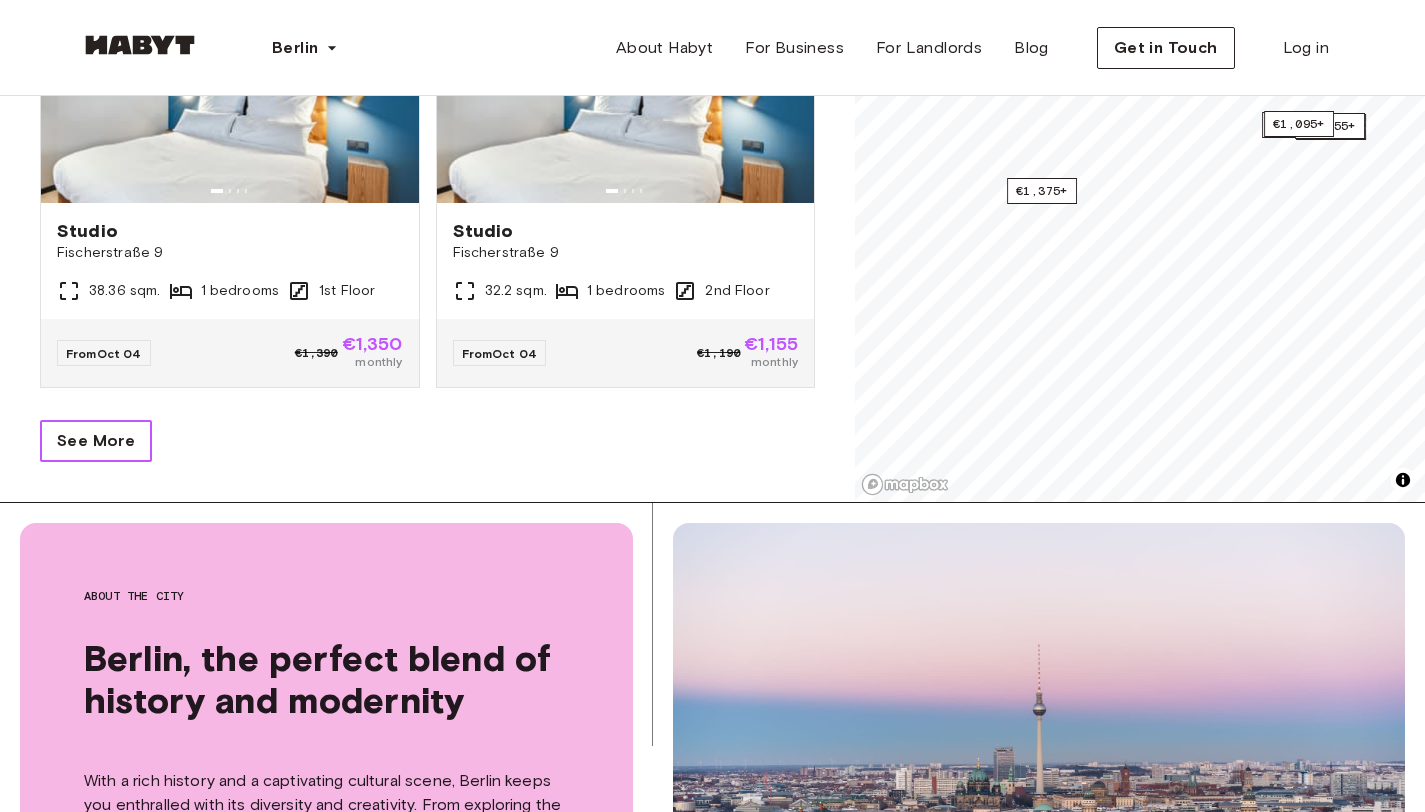 click on "See More" at bounding box center [96, 441] 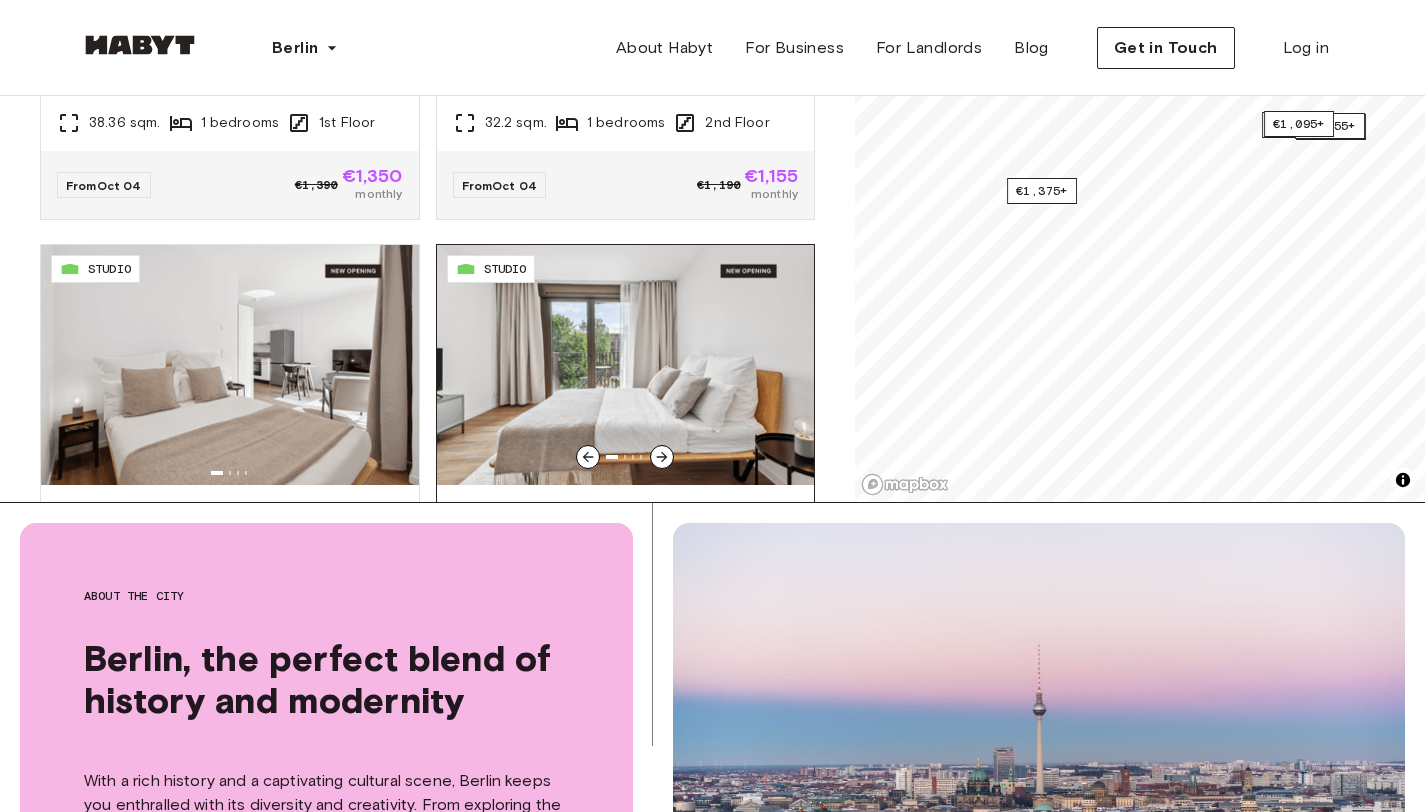scroll, scrollTop: 8451, scrollLeft: 0, axis: vertical 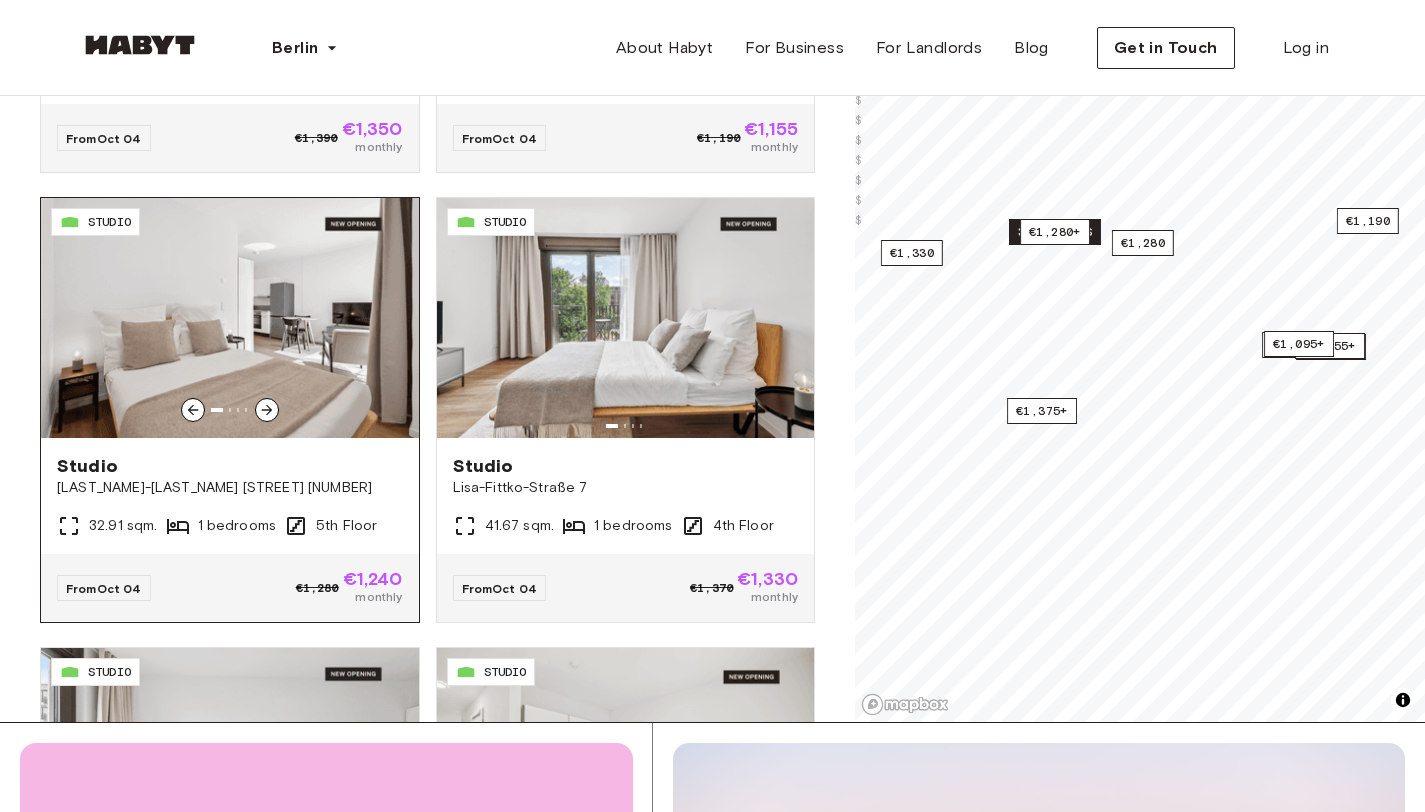 click 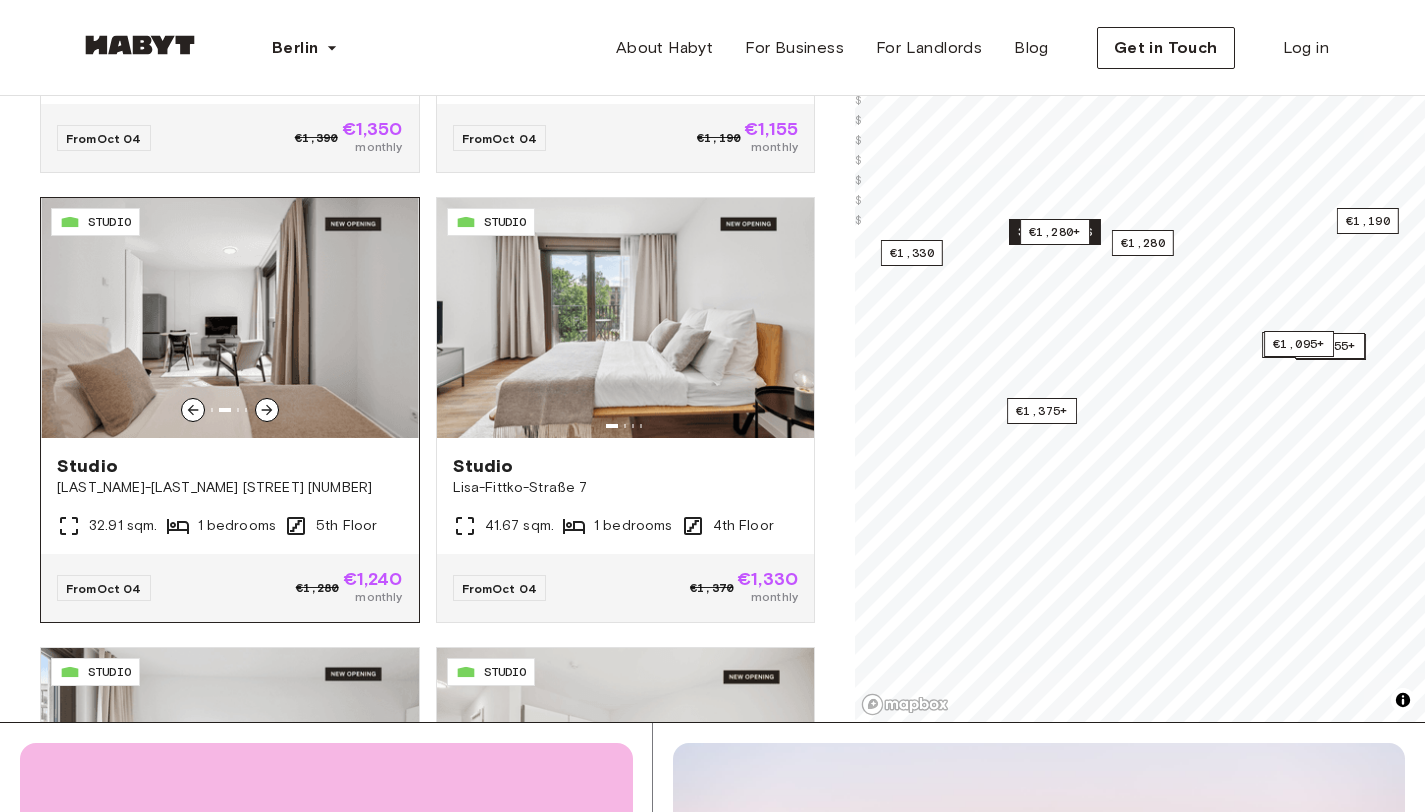 click 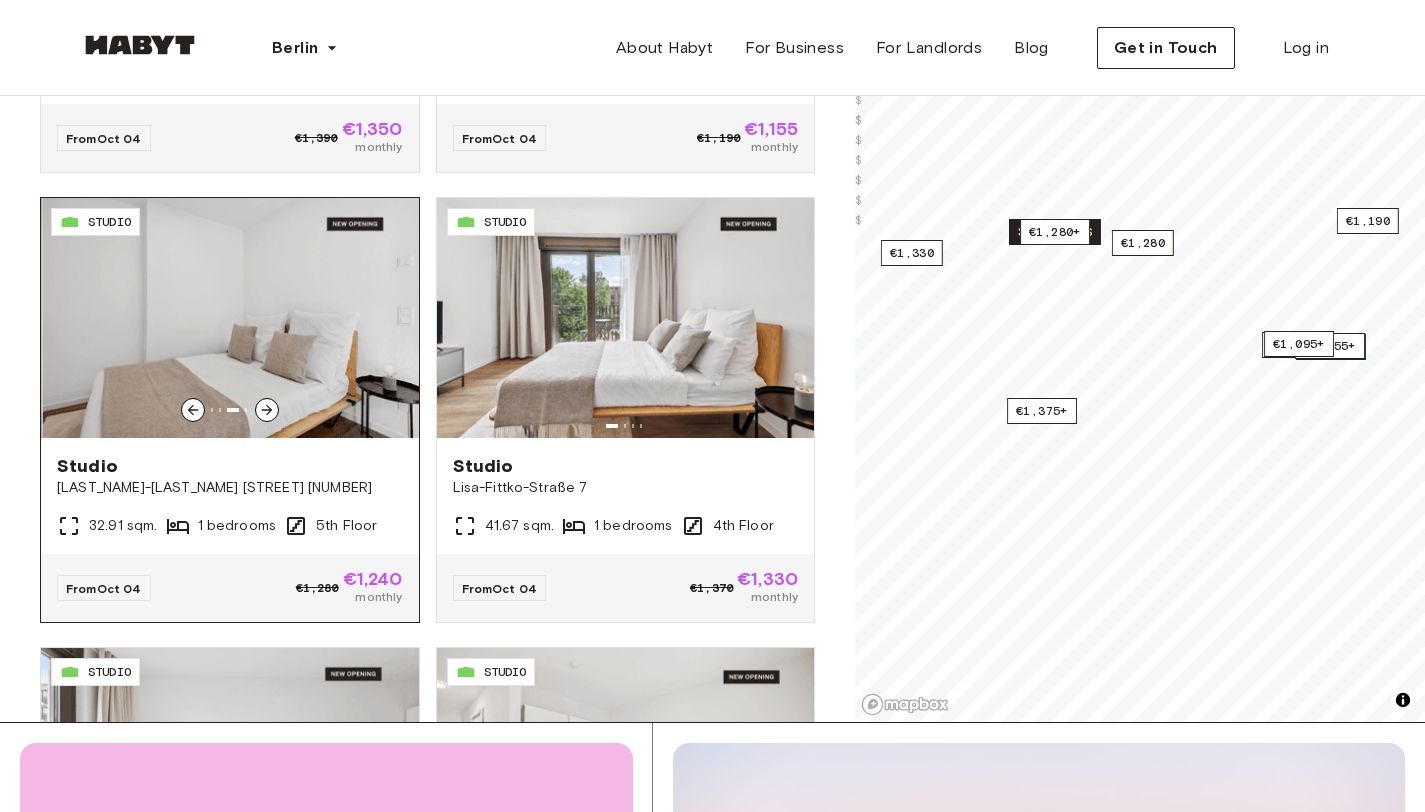 click 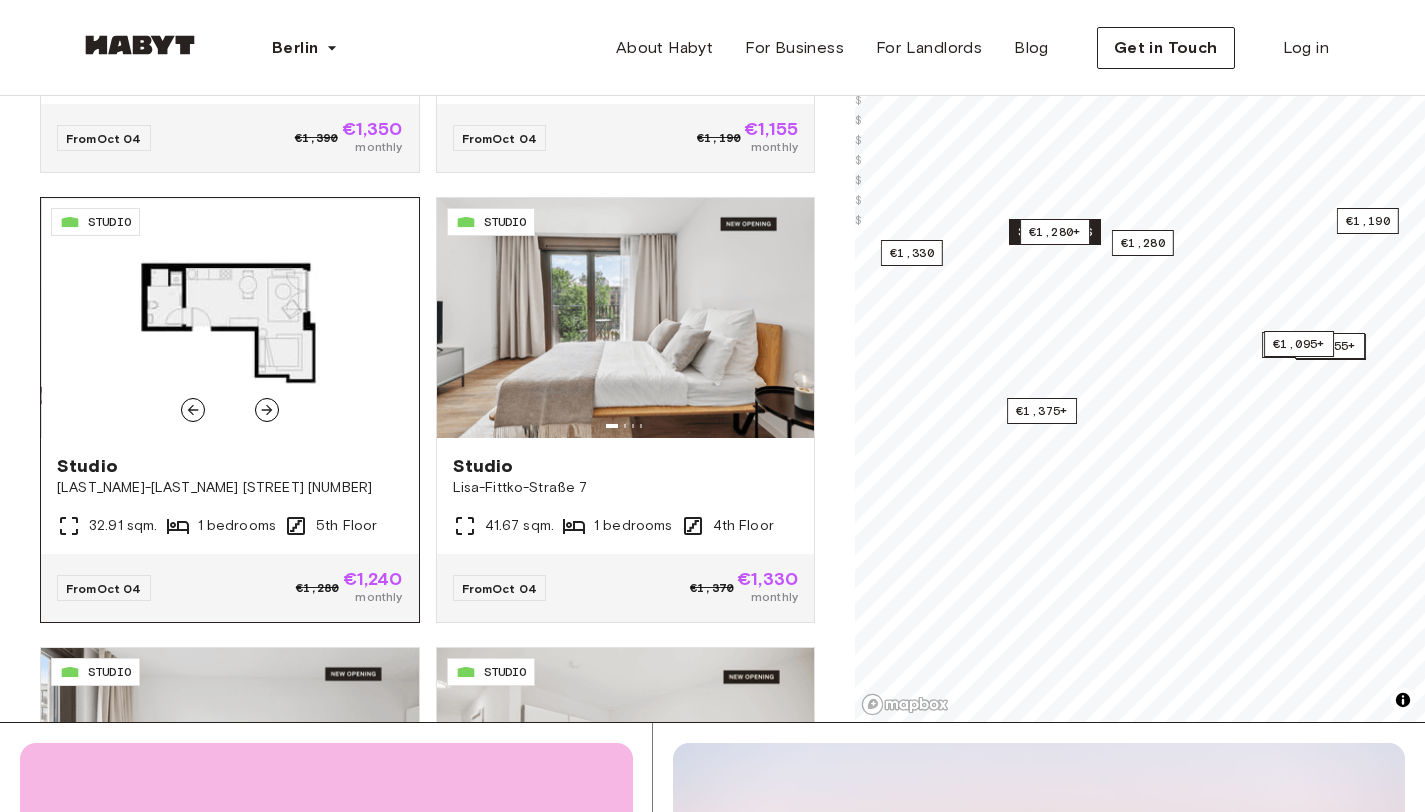 click 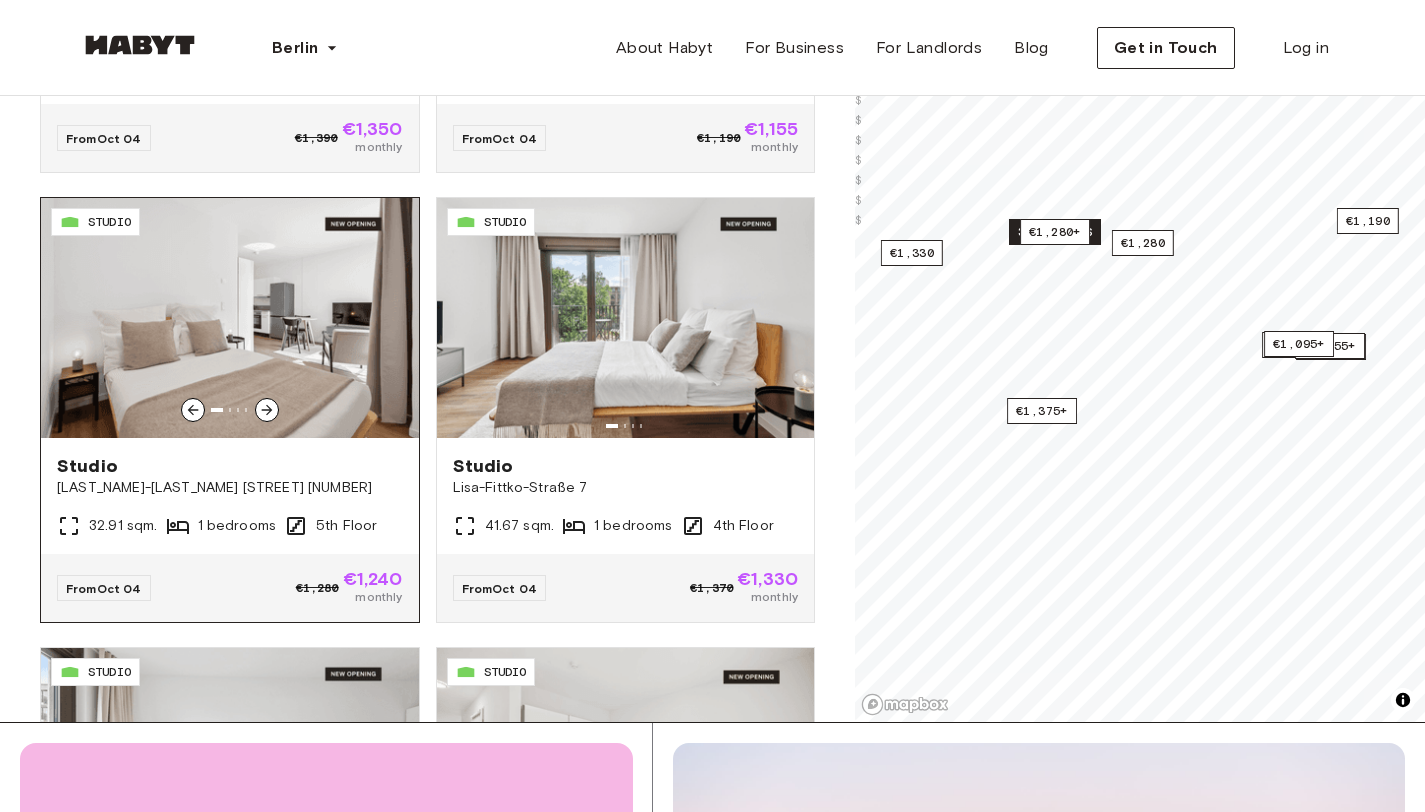 click 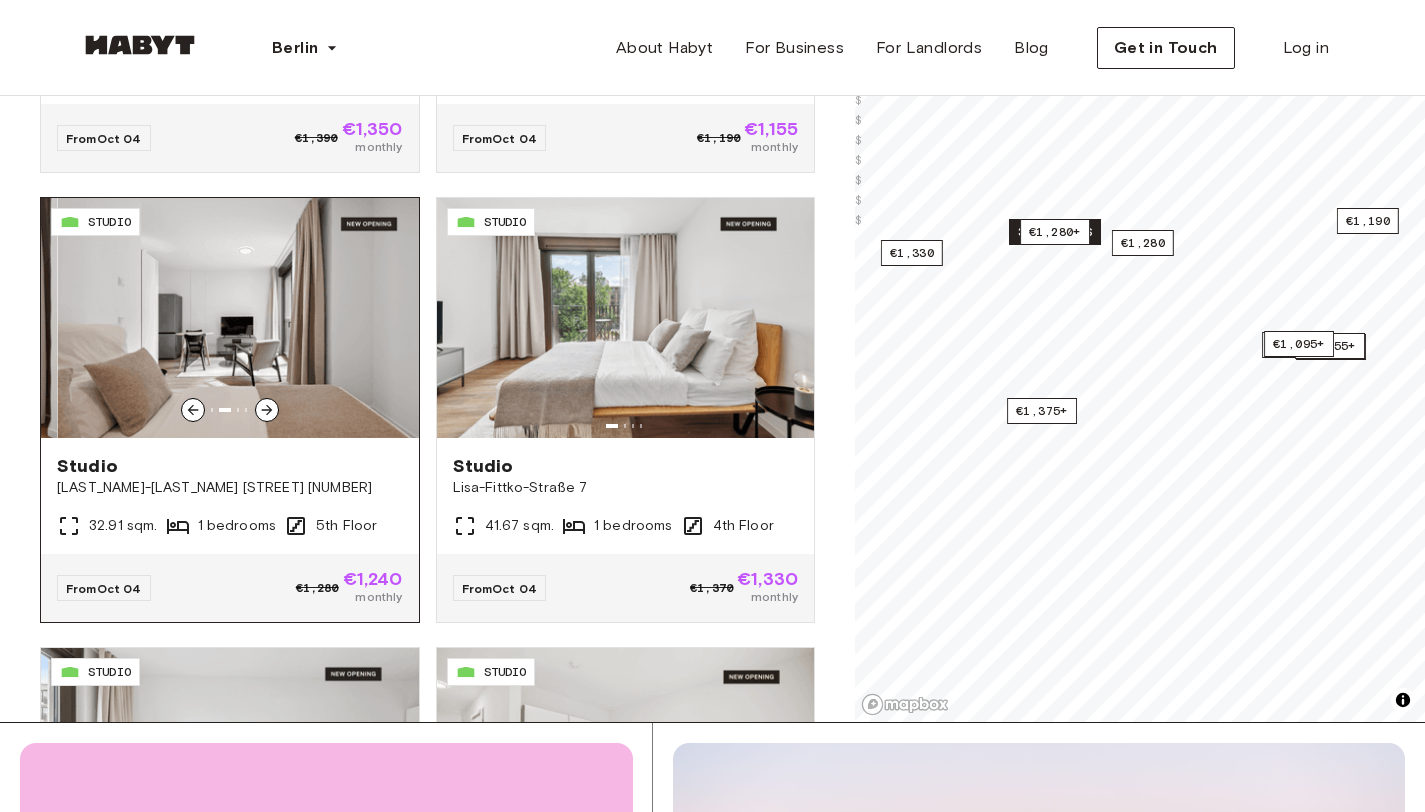click 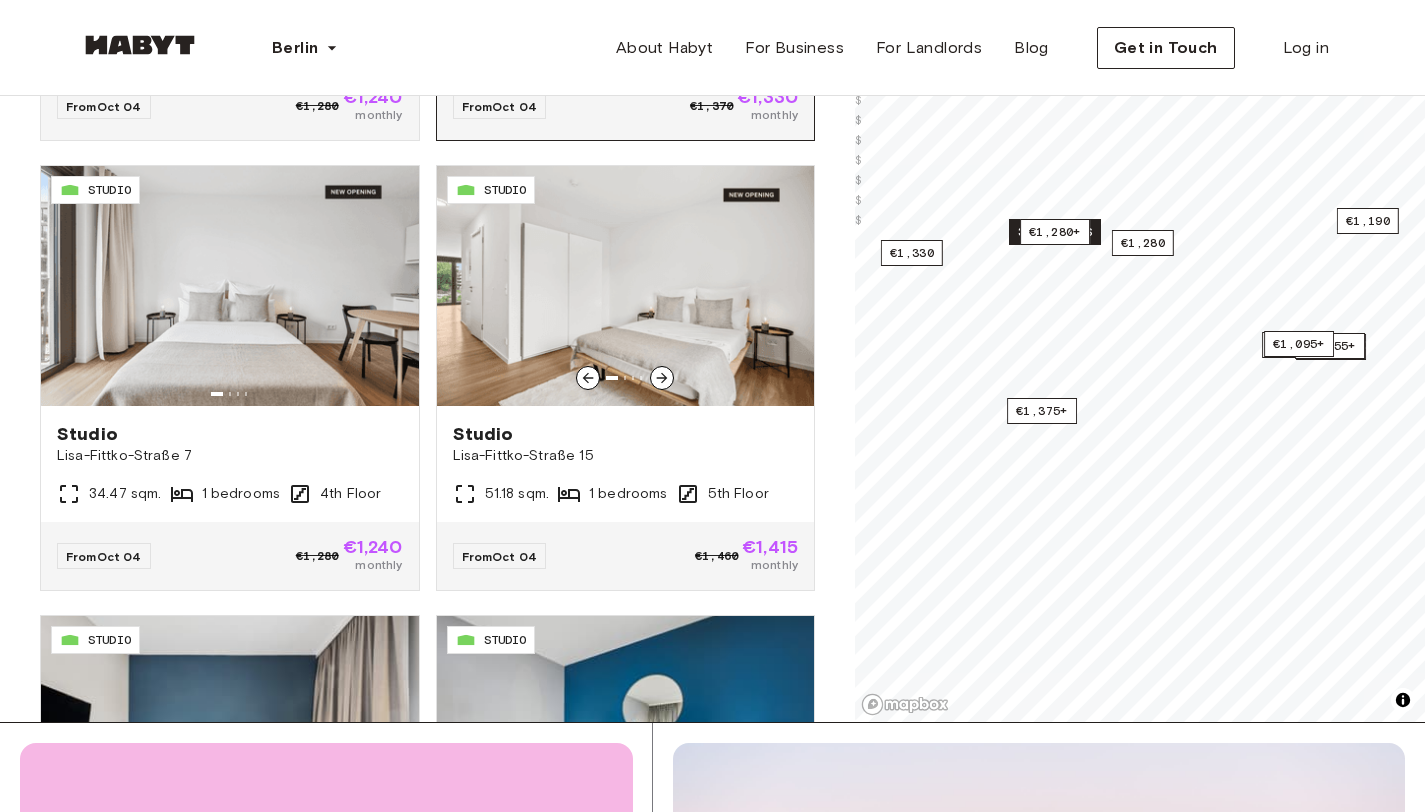 scroll, scrollTop: 9219, scrollLeft: 0, axis: vertical 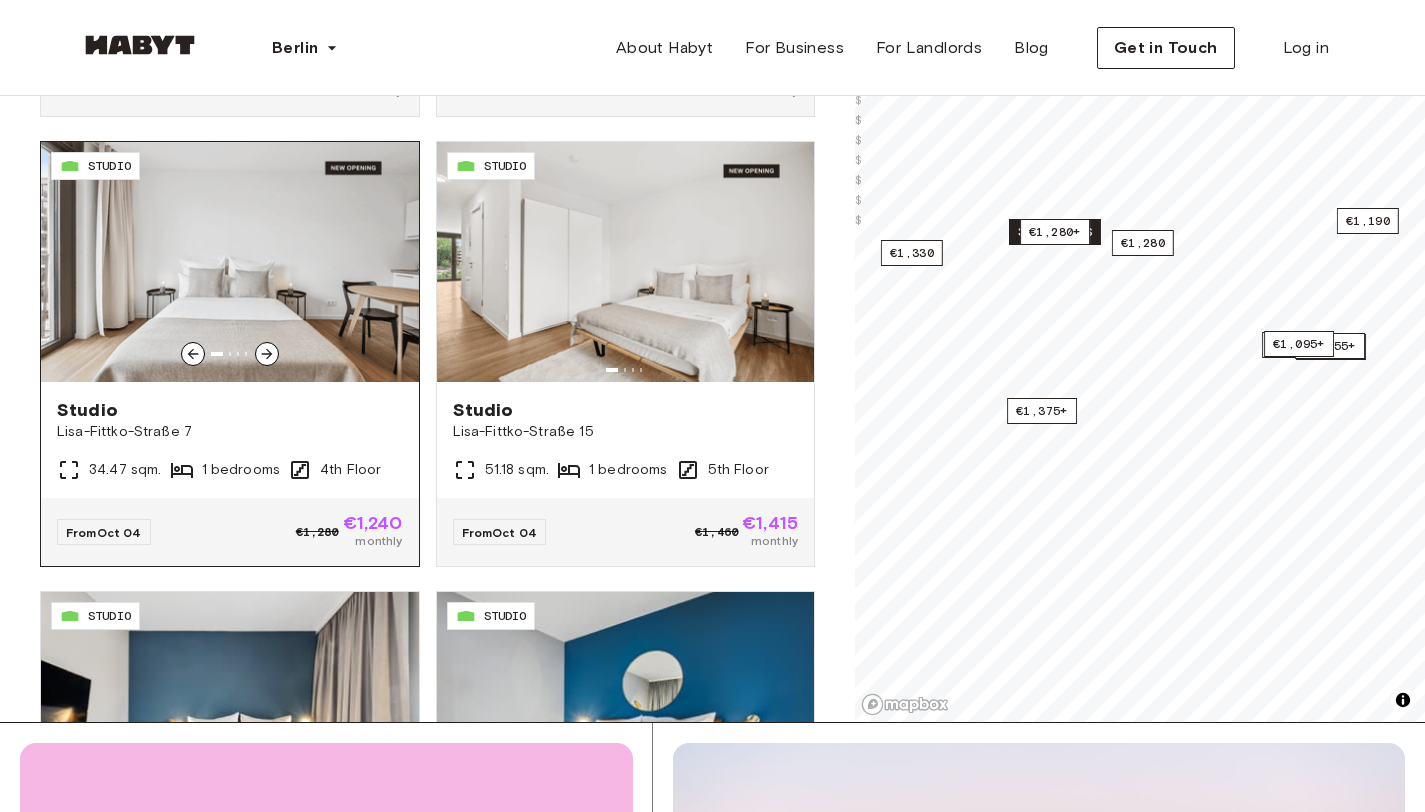 click 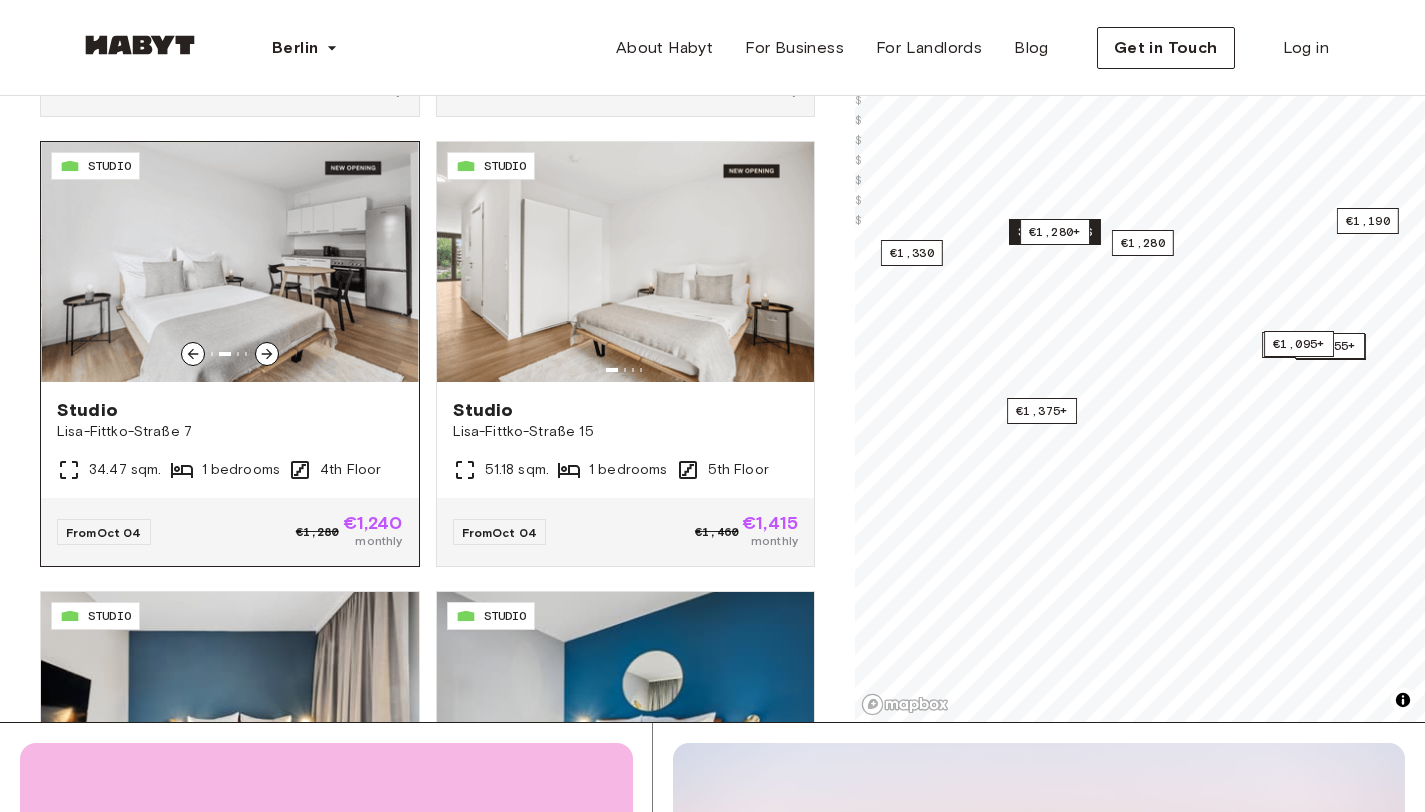 click 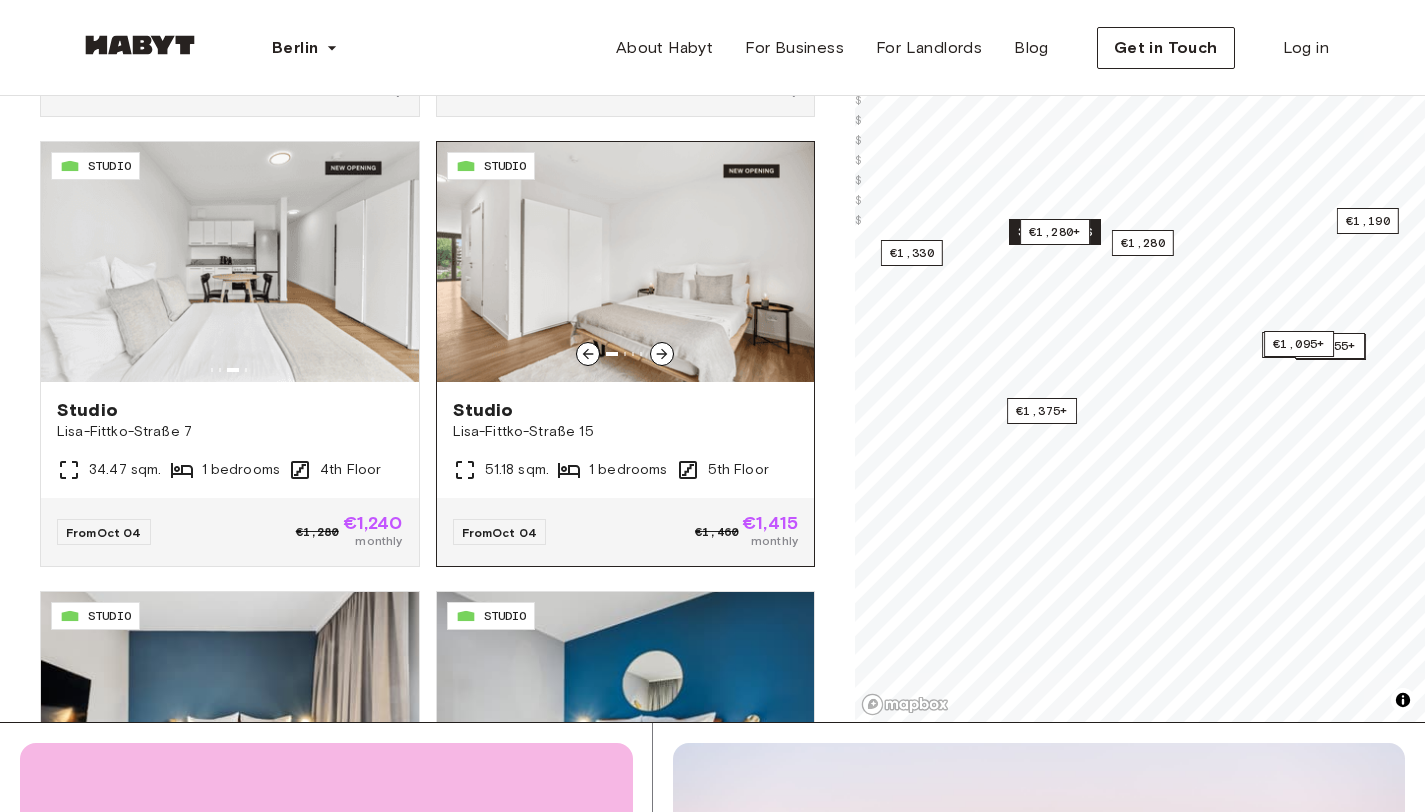 click 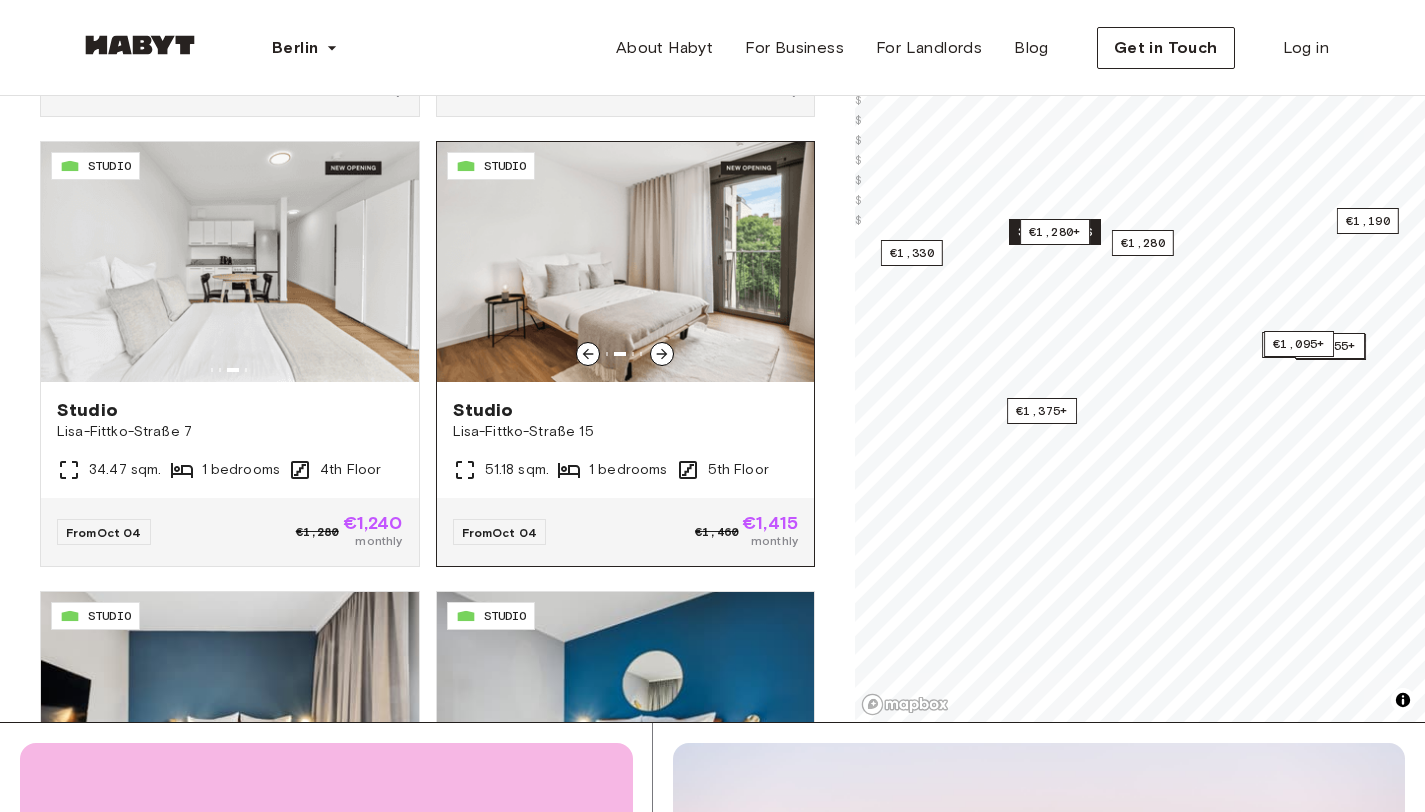 click 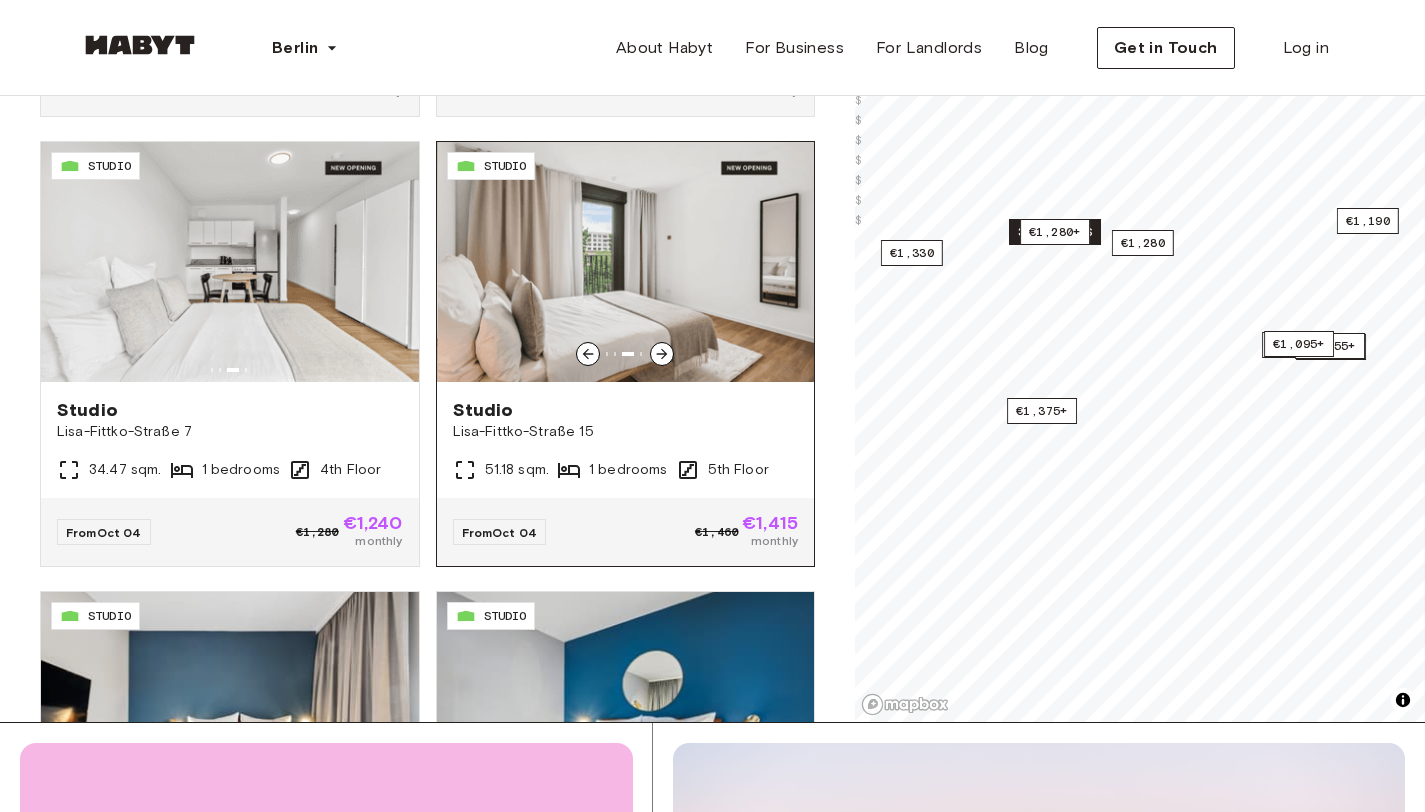 click 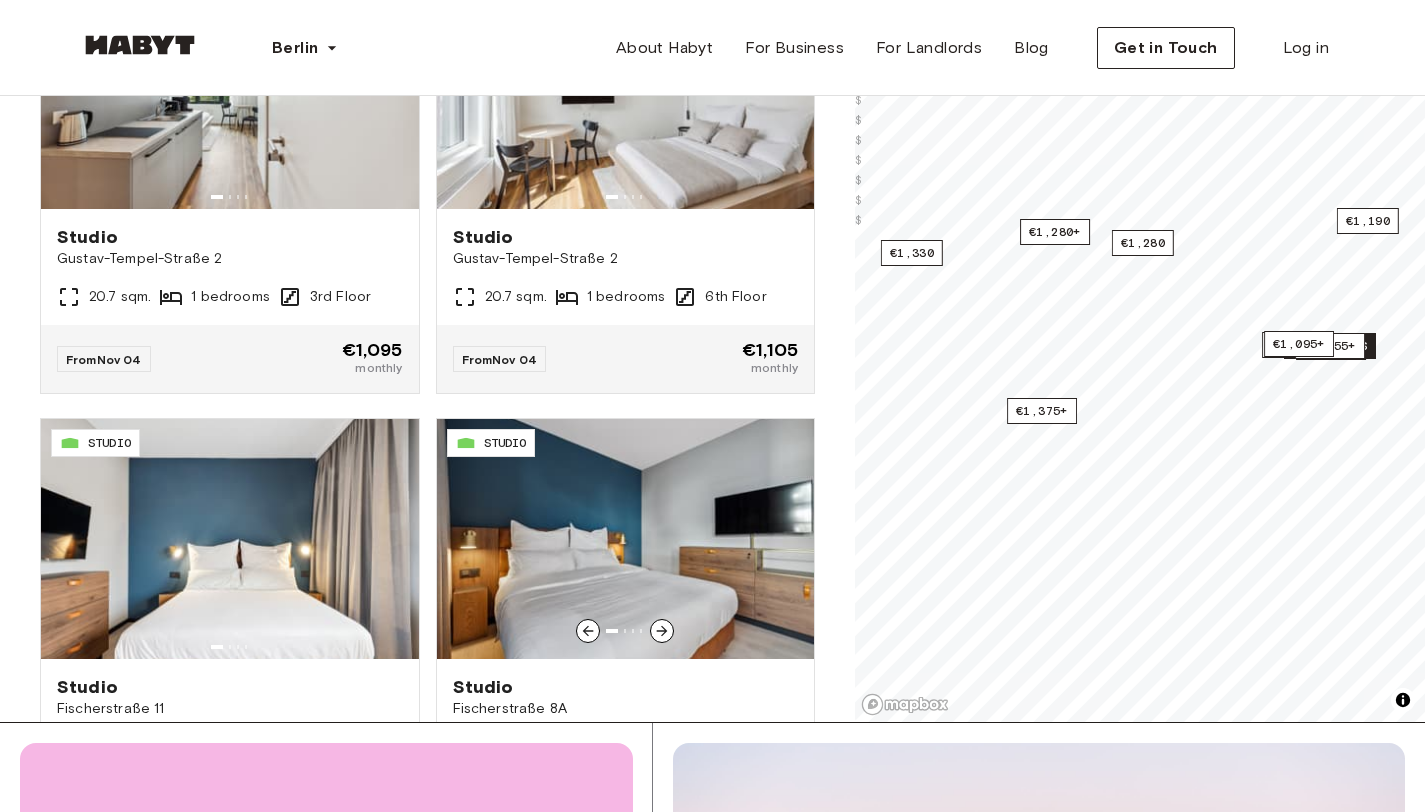 scroll, scrollTop: 11989, scrollLeft: 0, axis: vertical 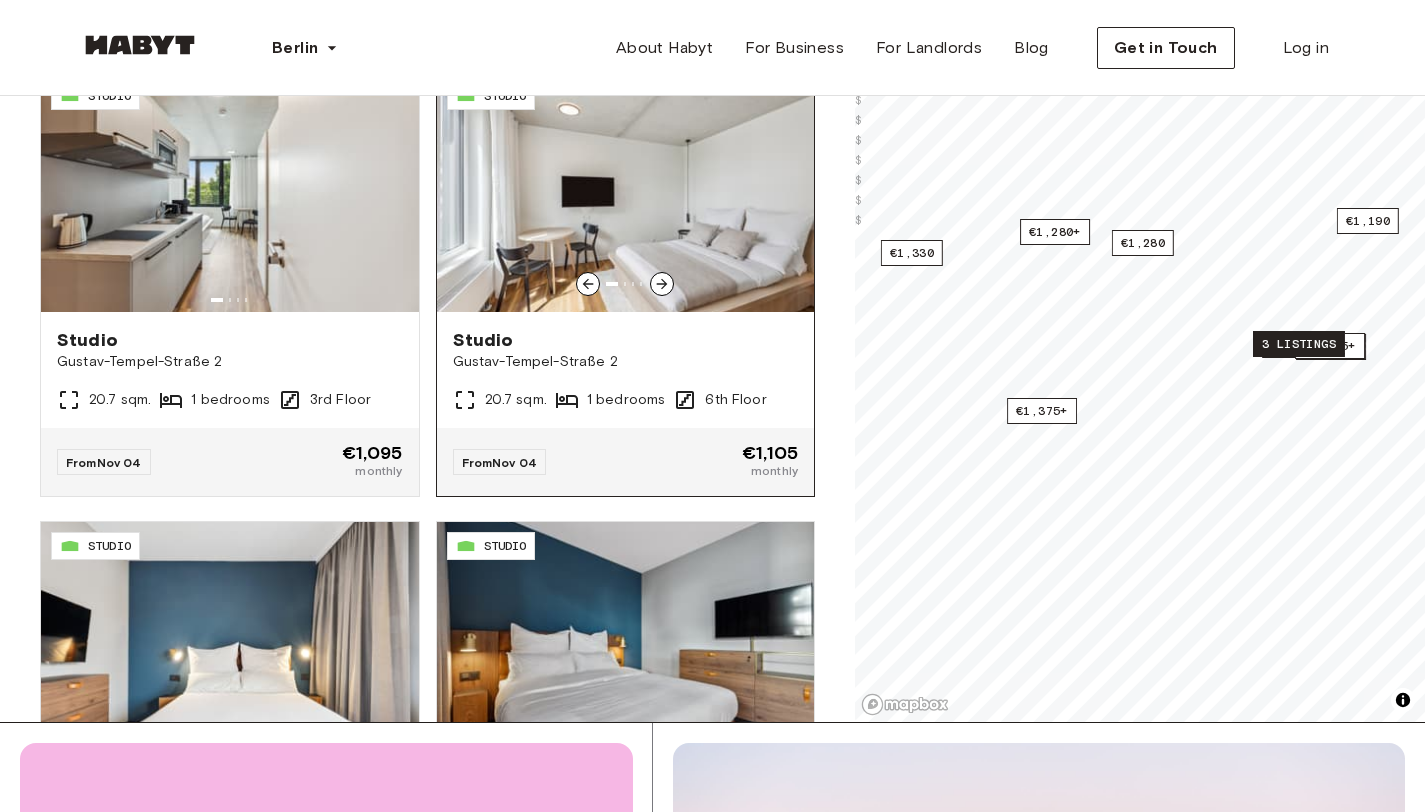 click 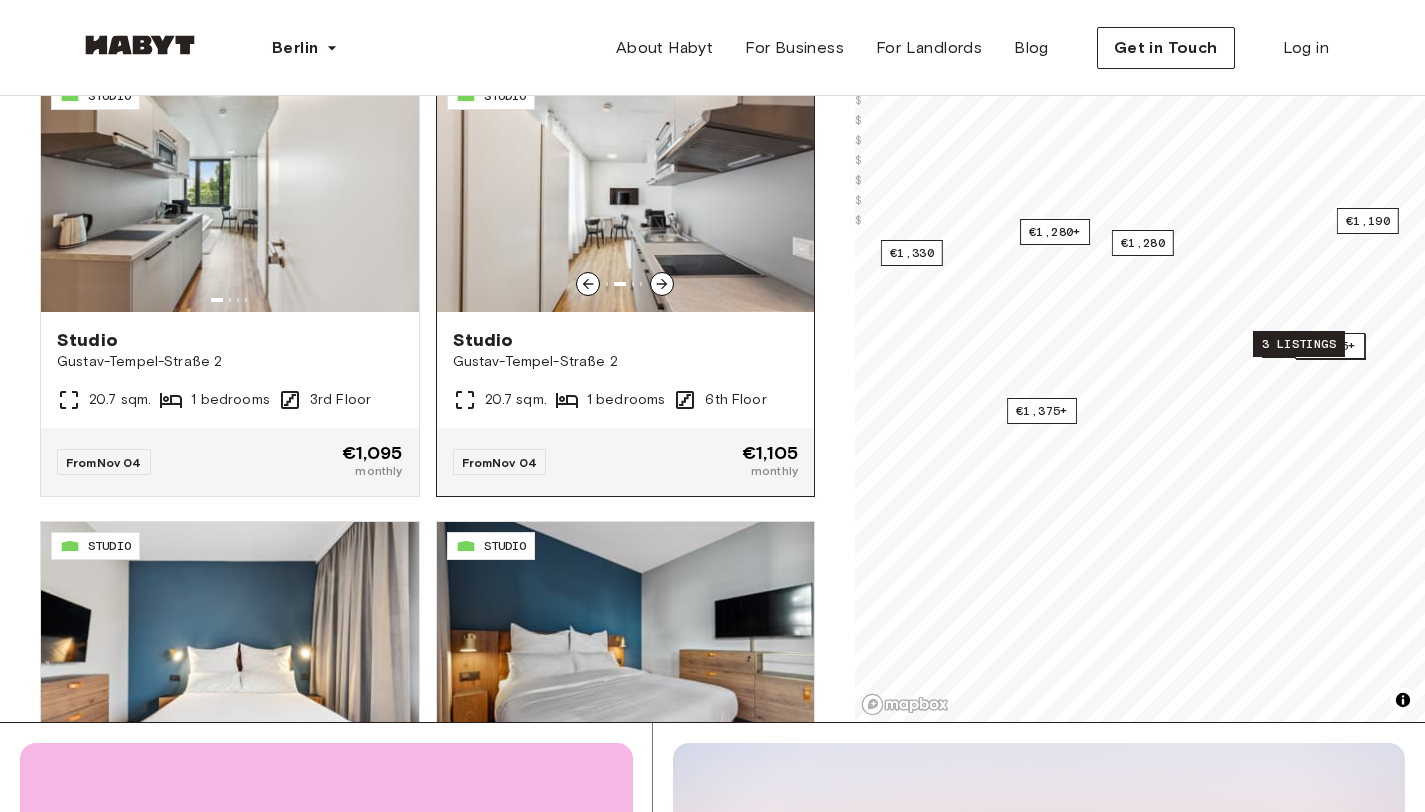 click 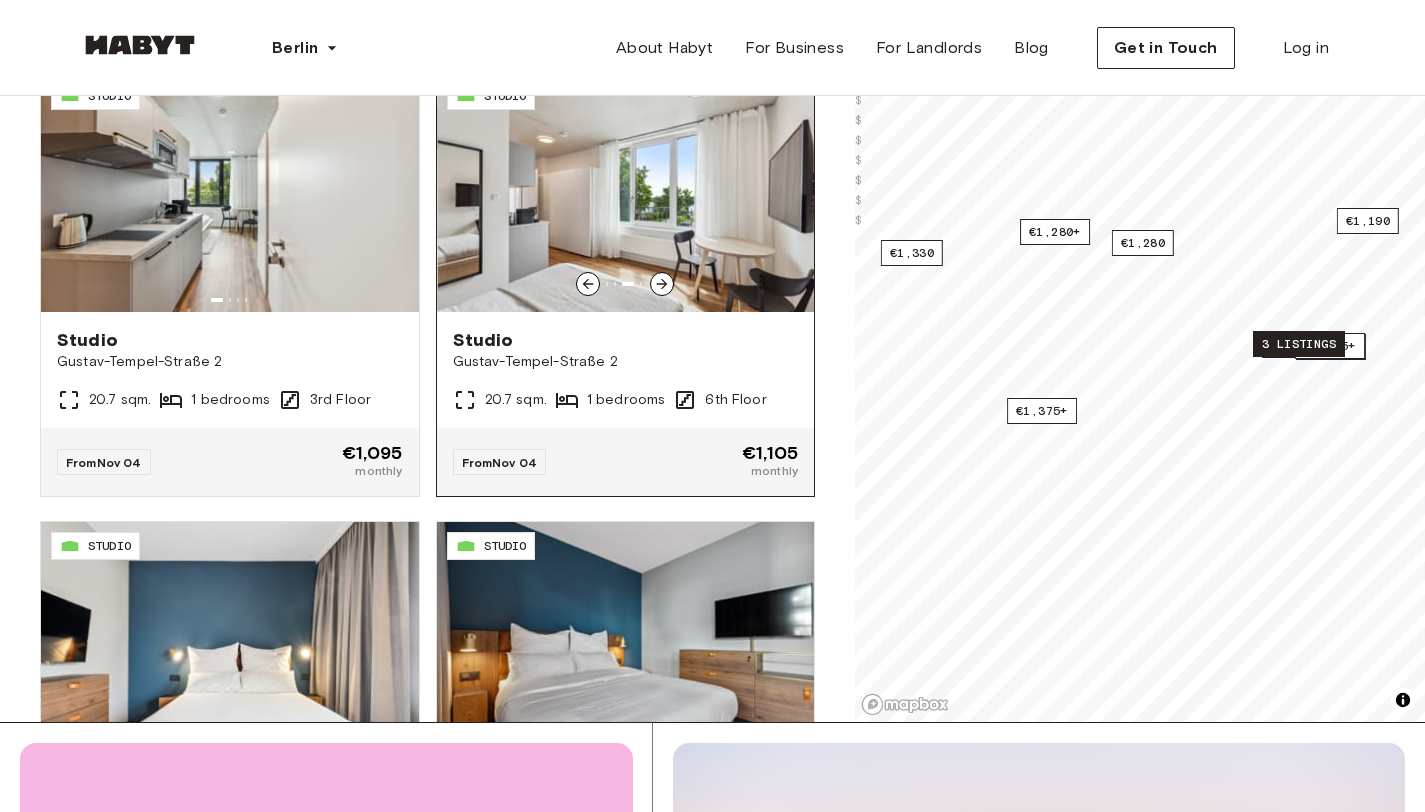 click 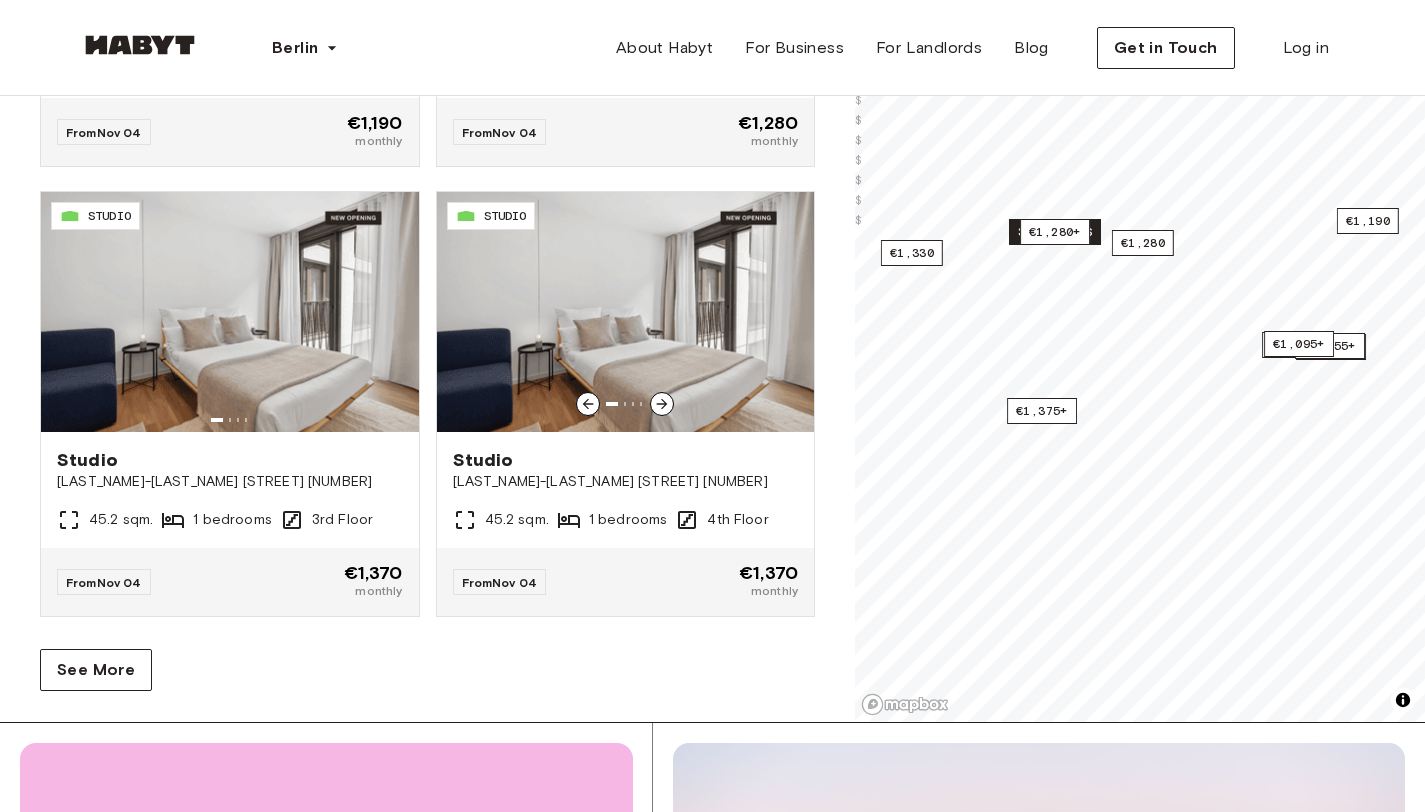 scroll, scrollTop: 12793, scrollLeft: 0, axis: vertical 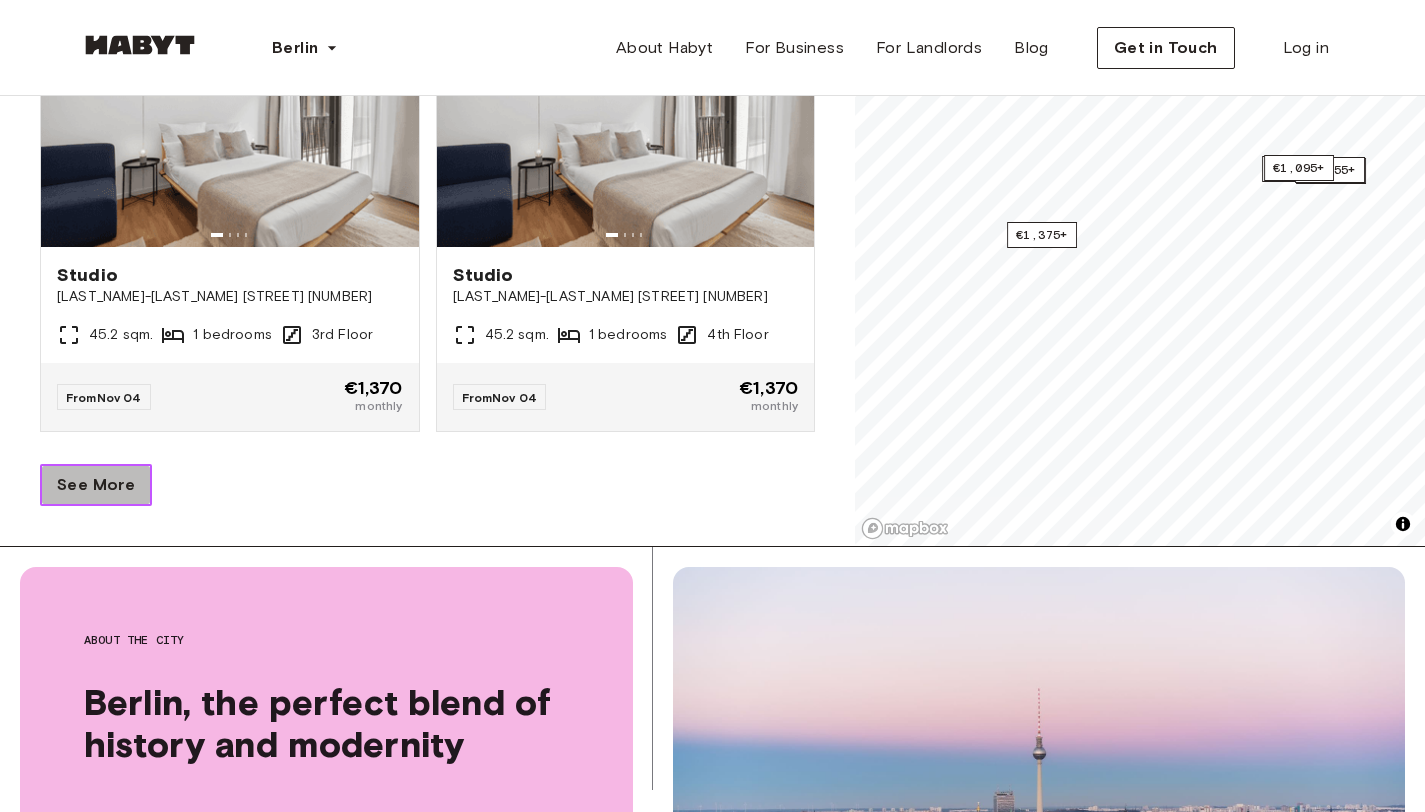 click on "See More" at bounding box center [96, 485] 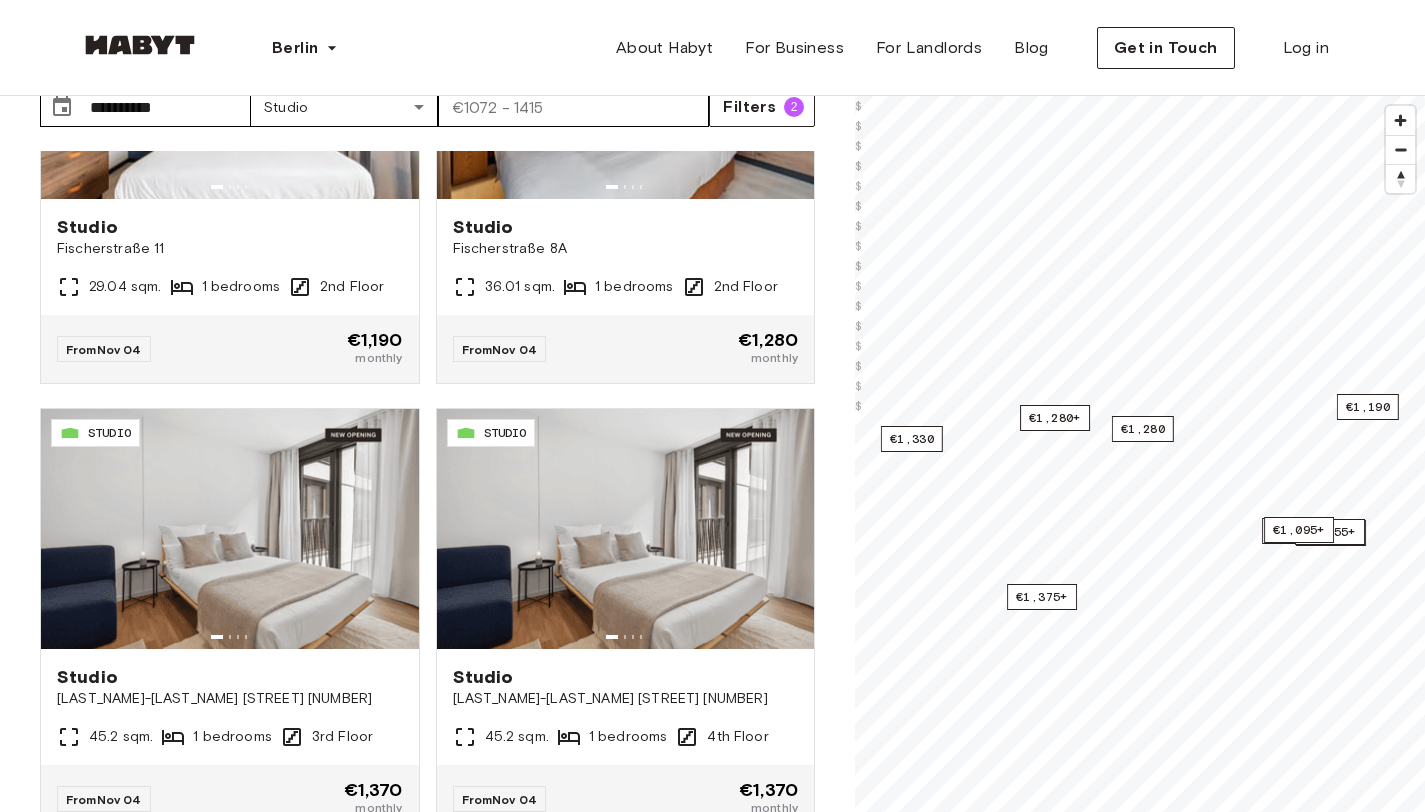 scroll, scrollTop: 85, scrollLeft: 0, axis: vertical 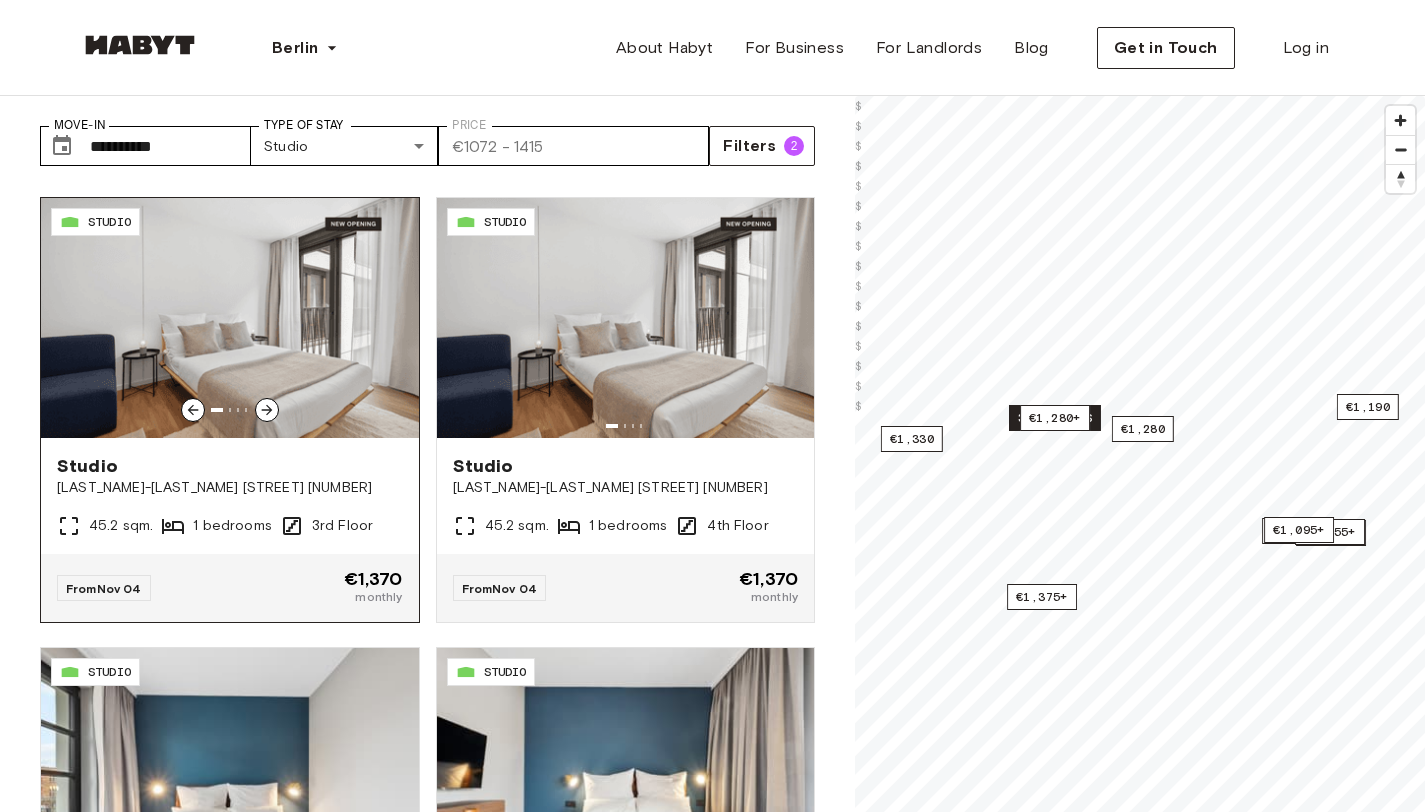 click 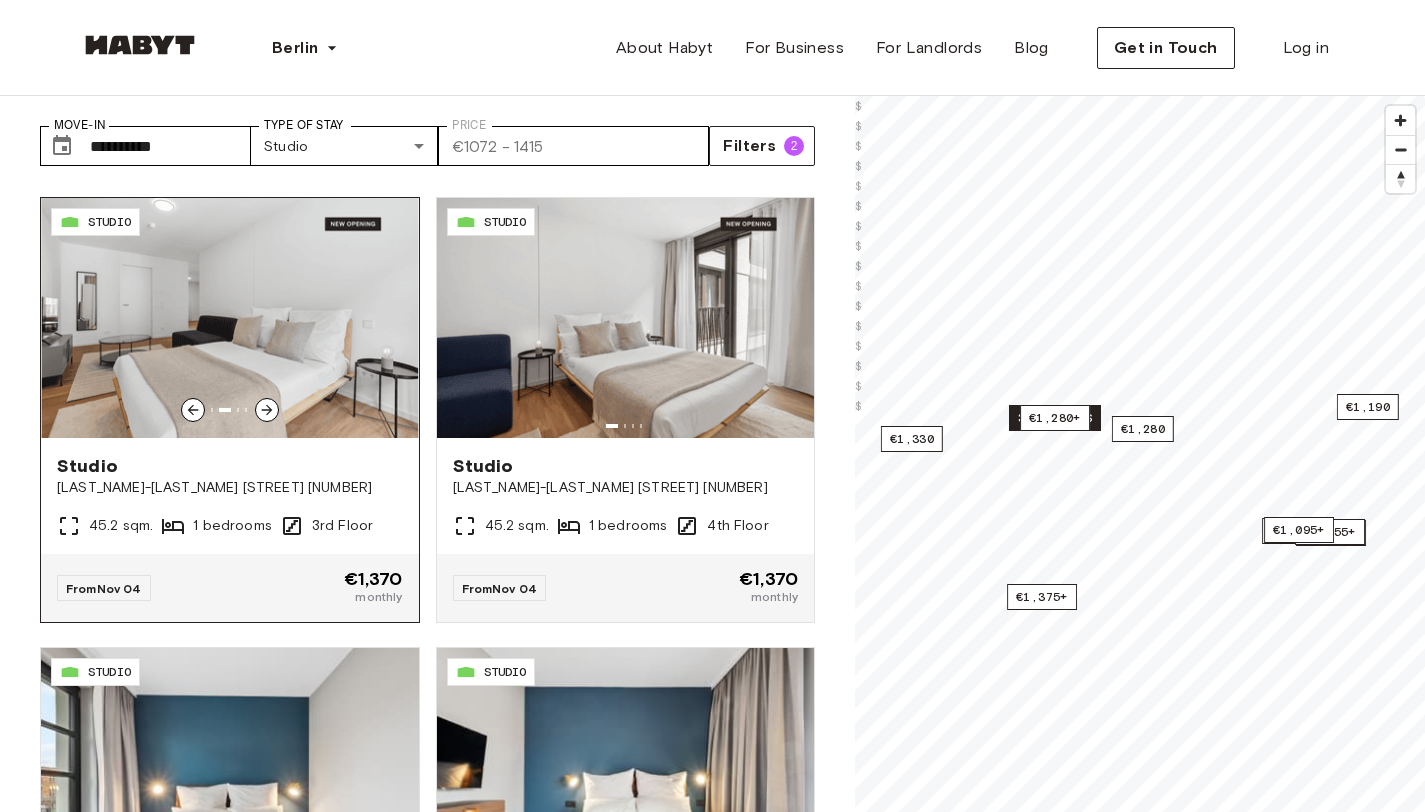 click 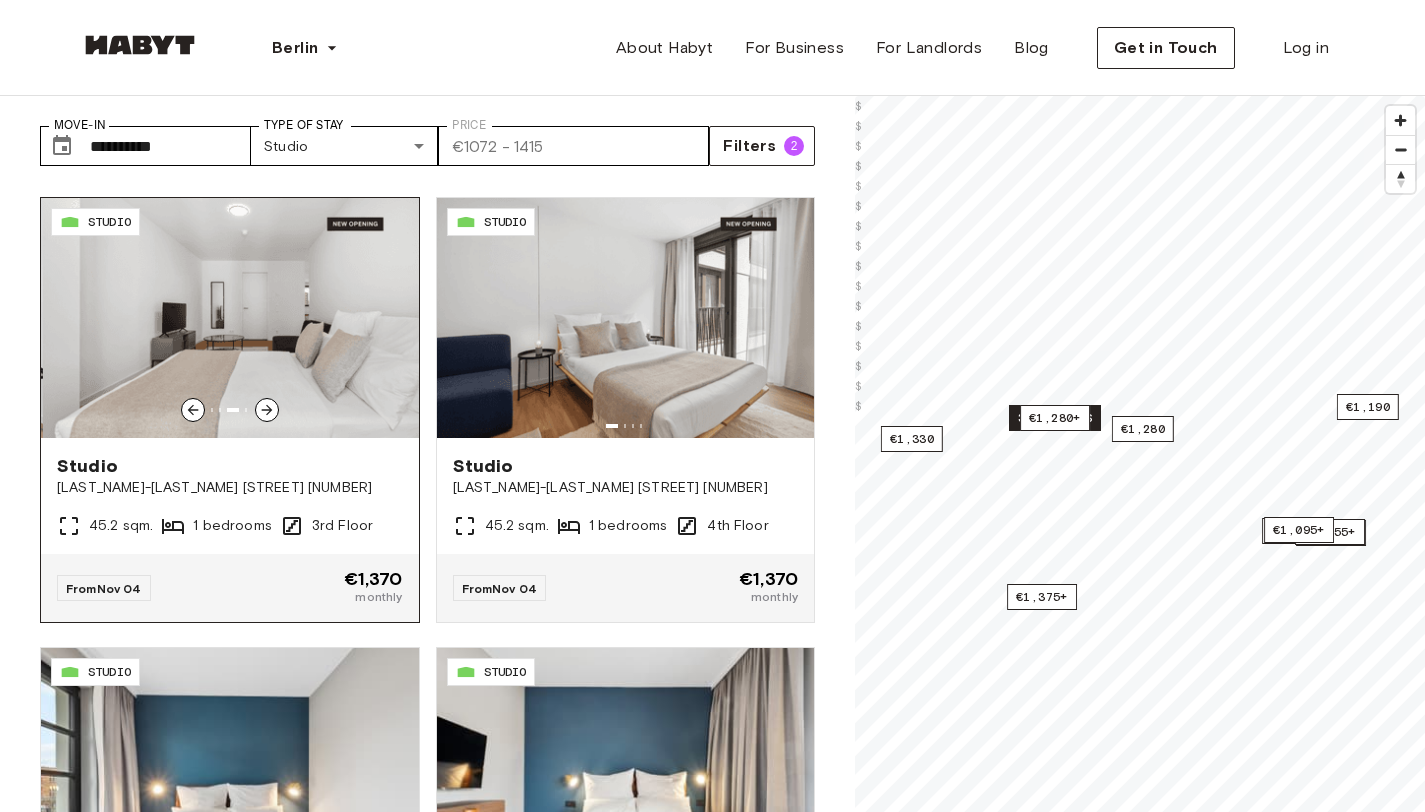 click 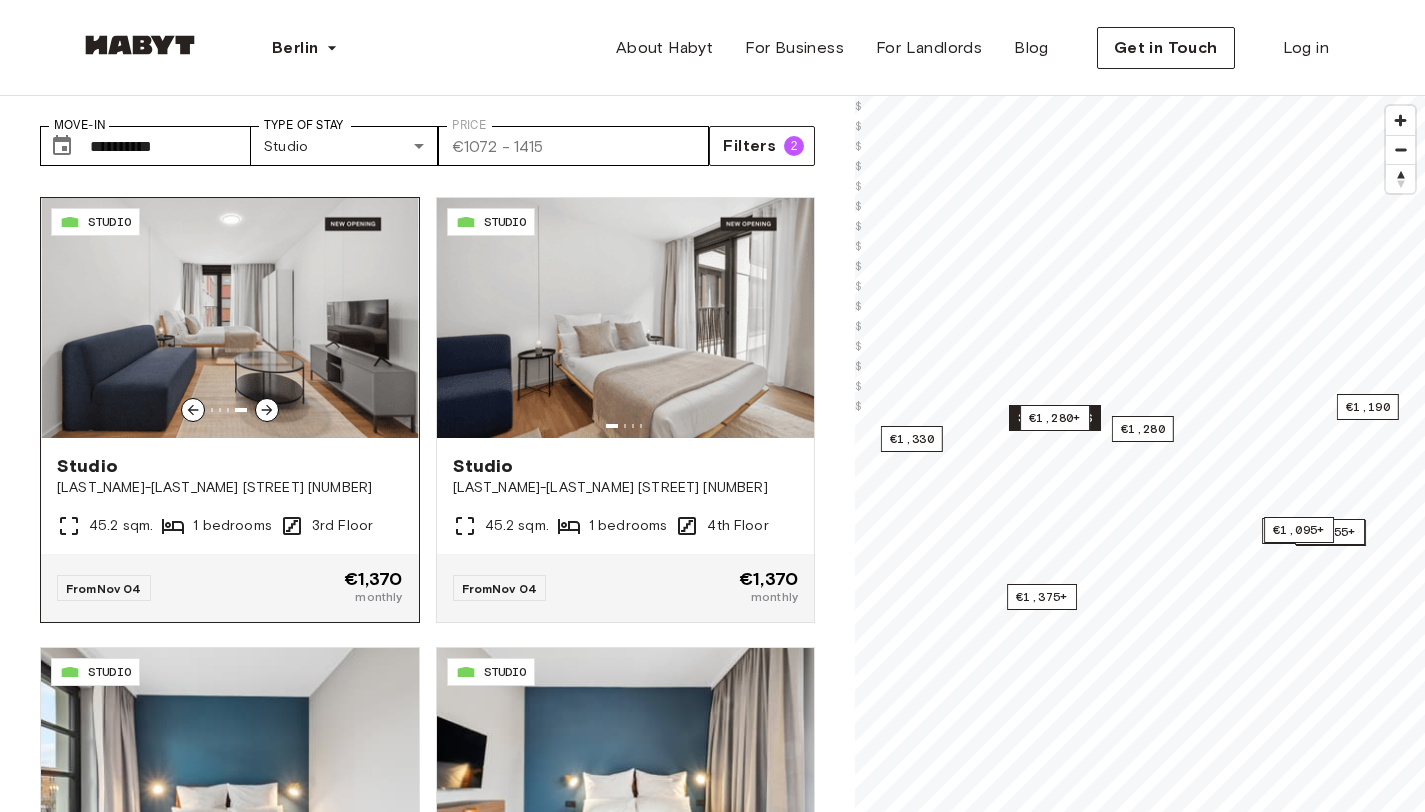 click at bounding box center (230, 318) 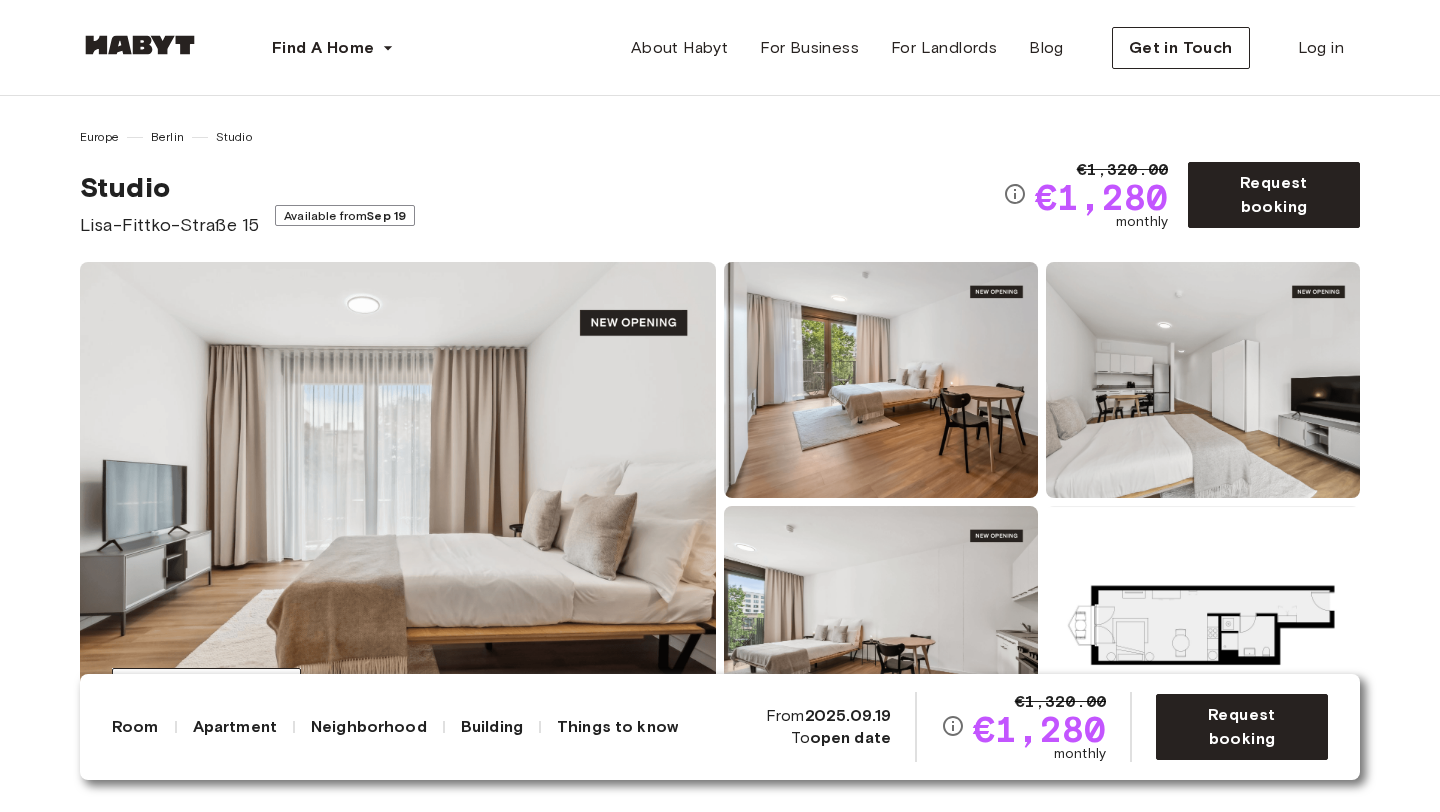 scroll, scrollTop: 0, scrollLeft: 0, axis: both 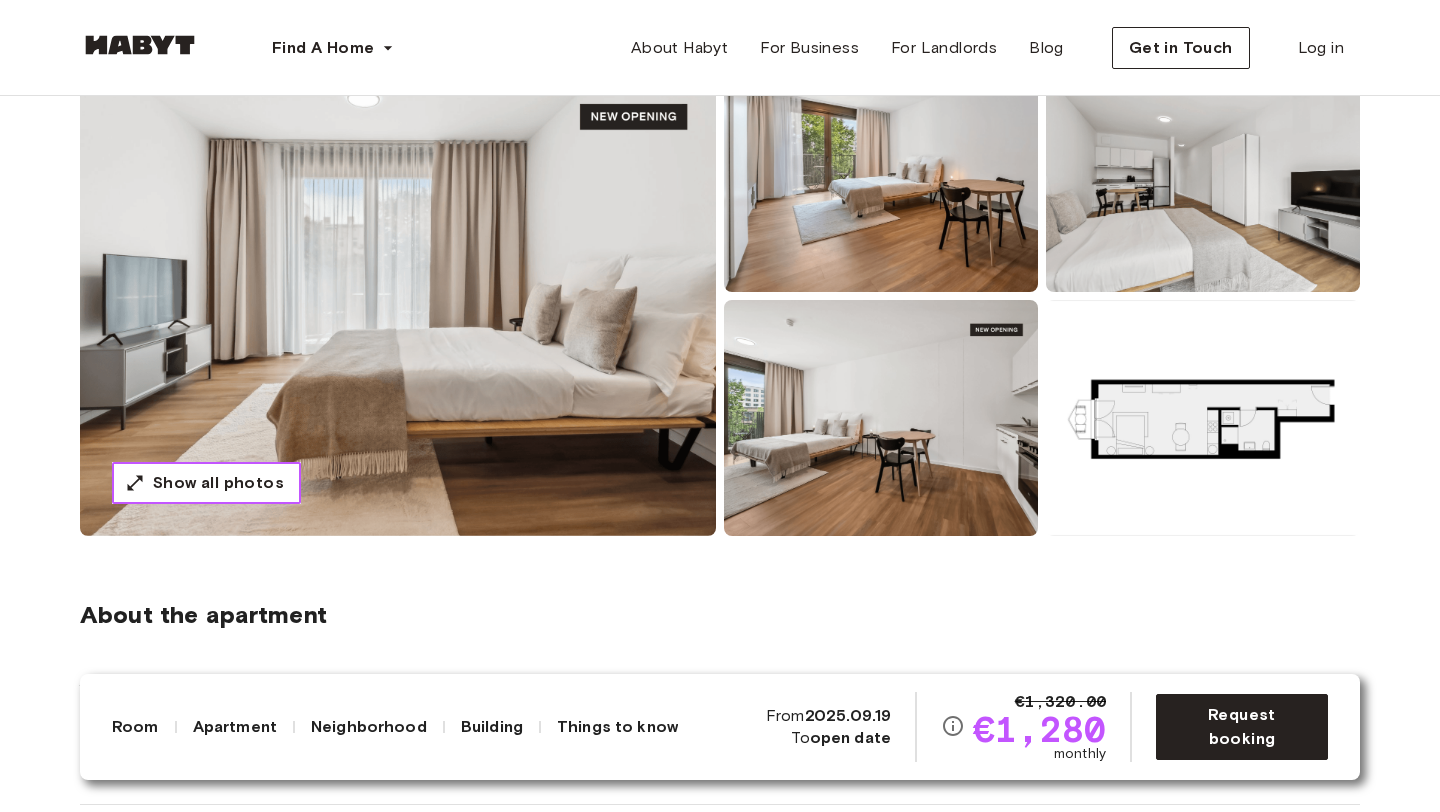 click on "Show all photos" at bounding box center (218, 483) 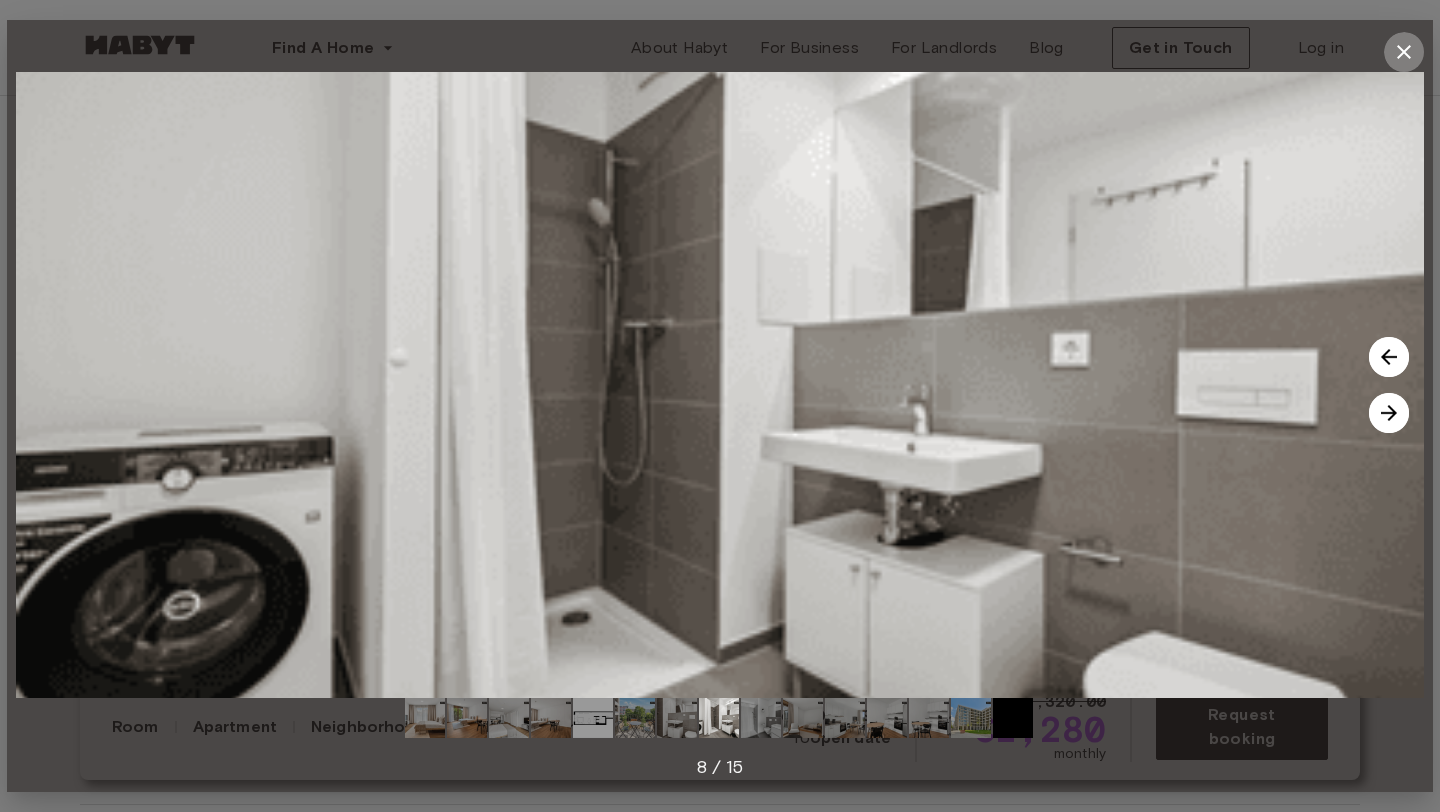 click 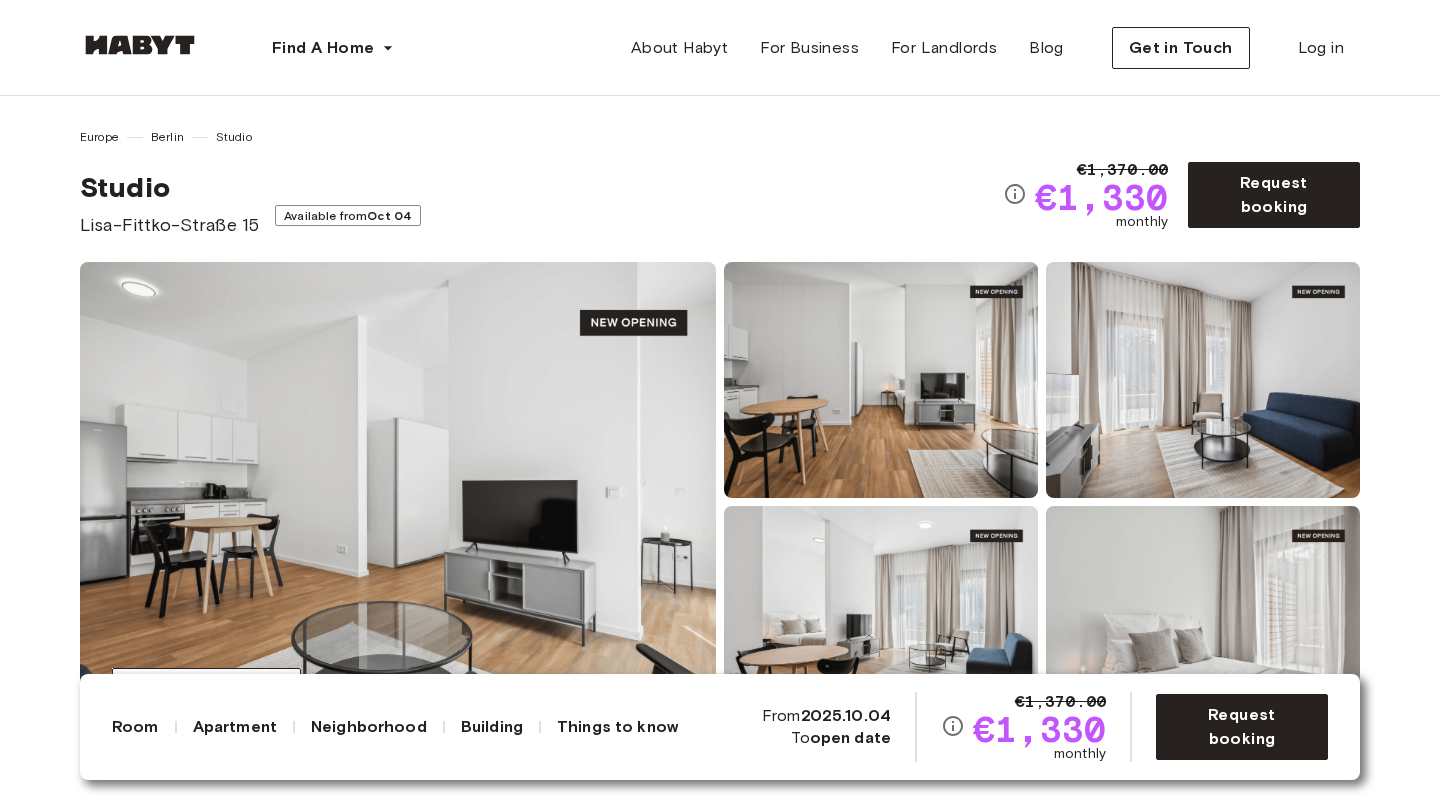 scroll, scrollTop: 0, scrollLeft: 0, axis: both 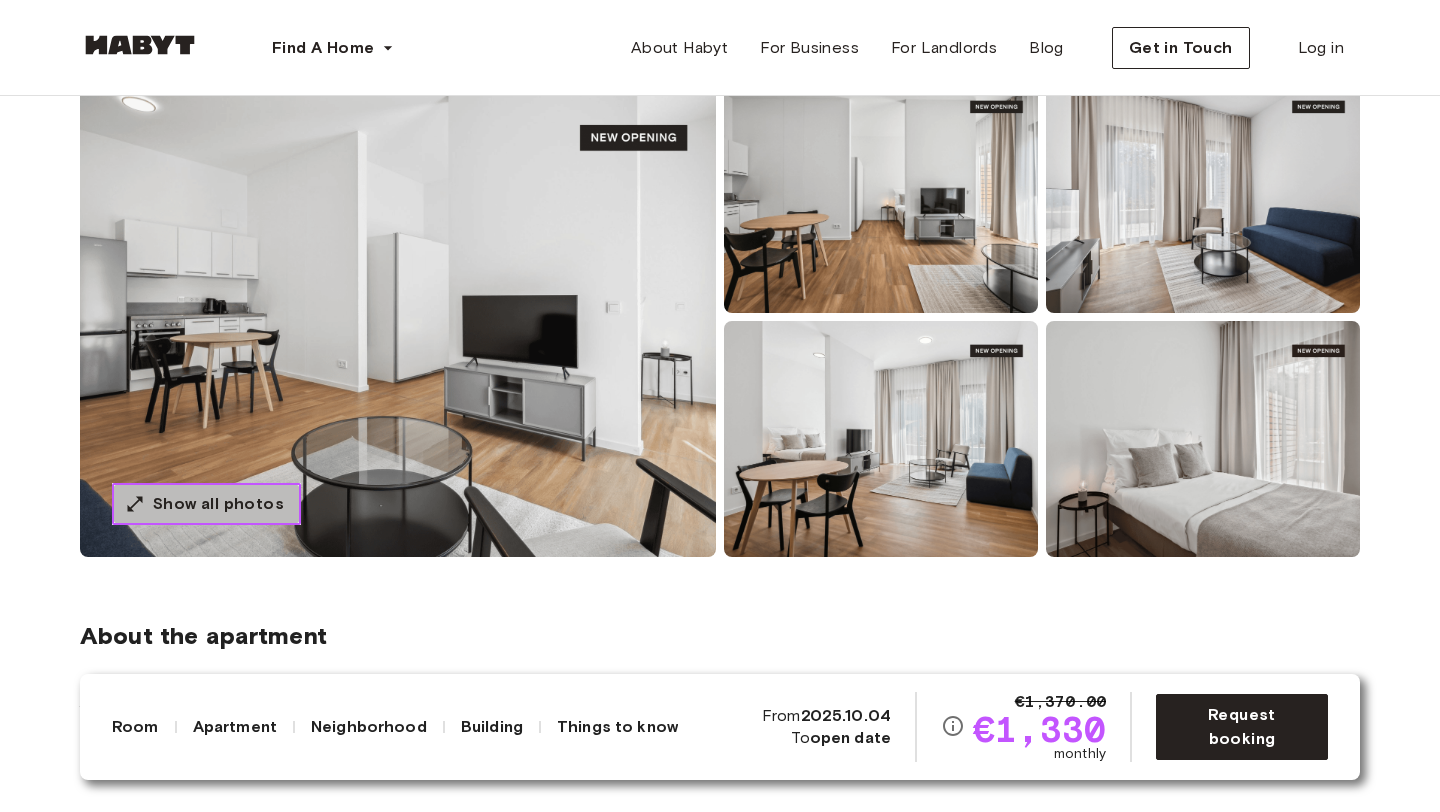 click on "Show all photos" at bounding box center [218, 504] 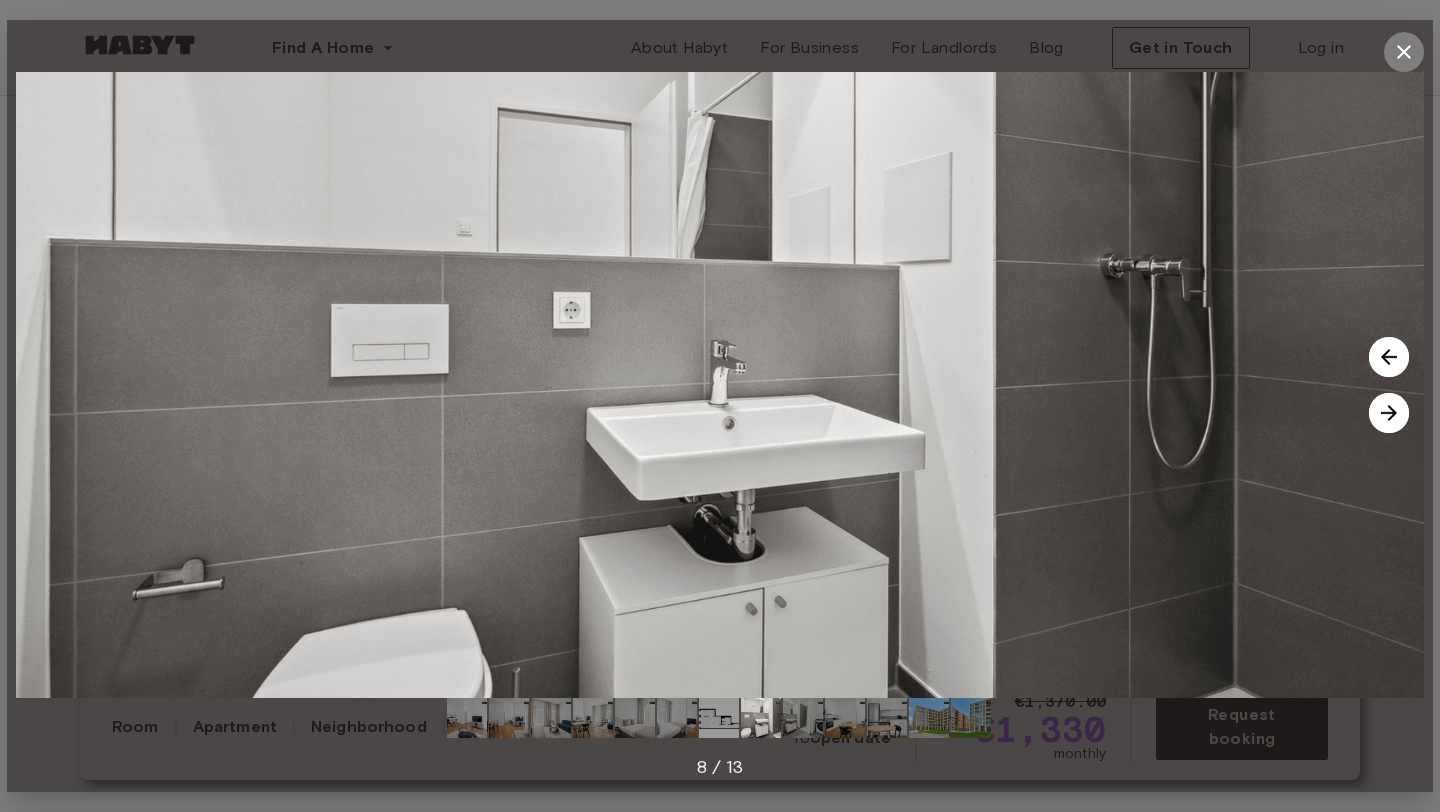 click 